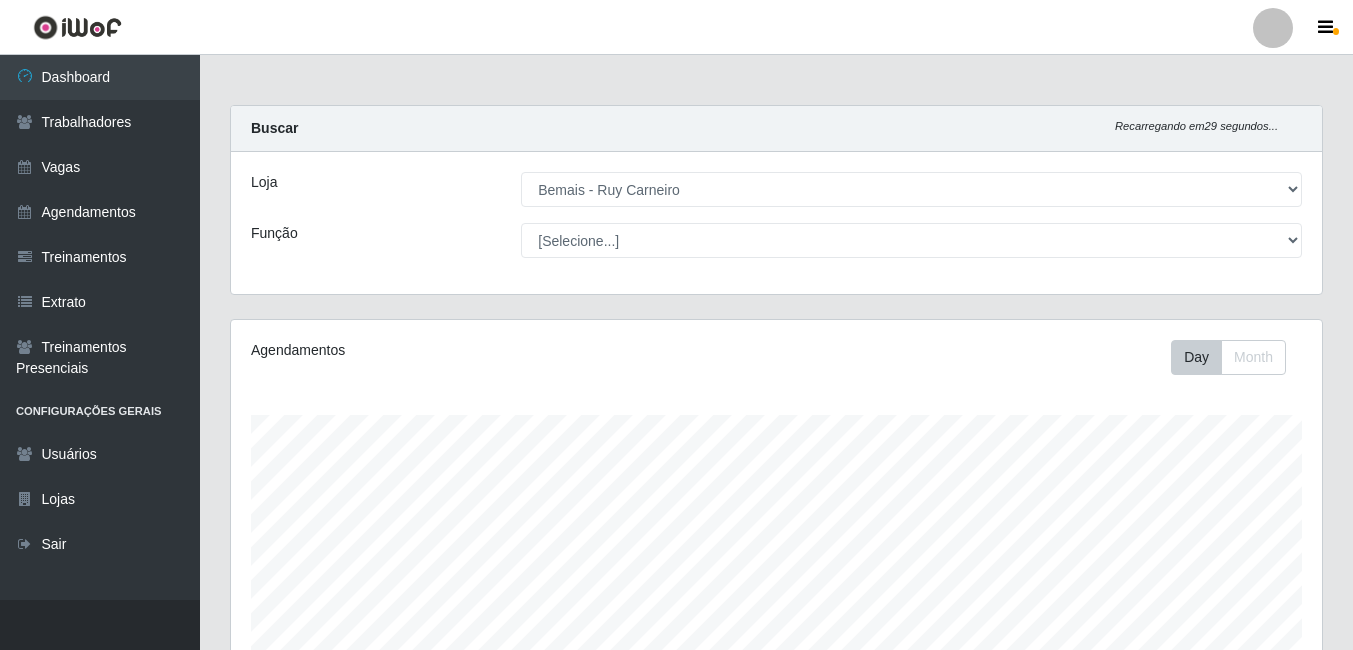 select on "230" 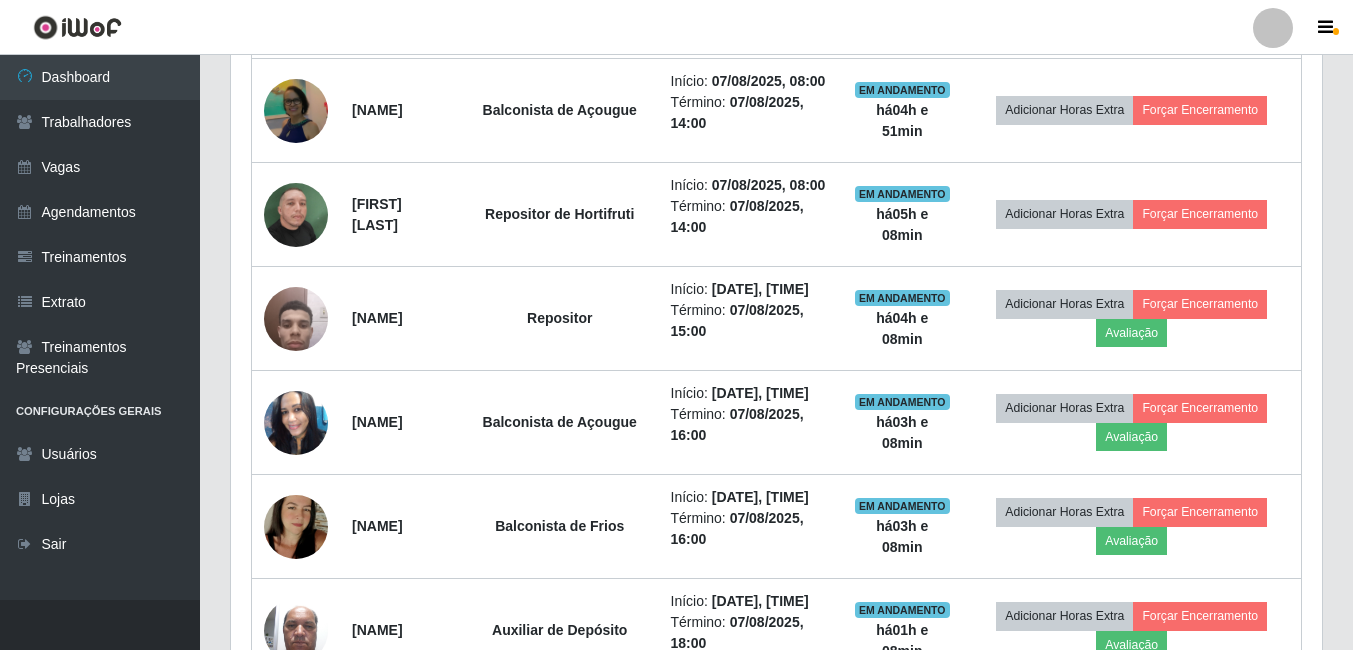 scroll, scrollTop: 999585, scrollLeft: 998909, axis: both 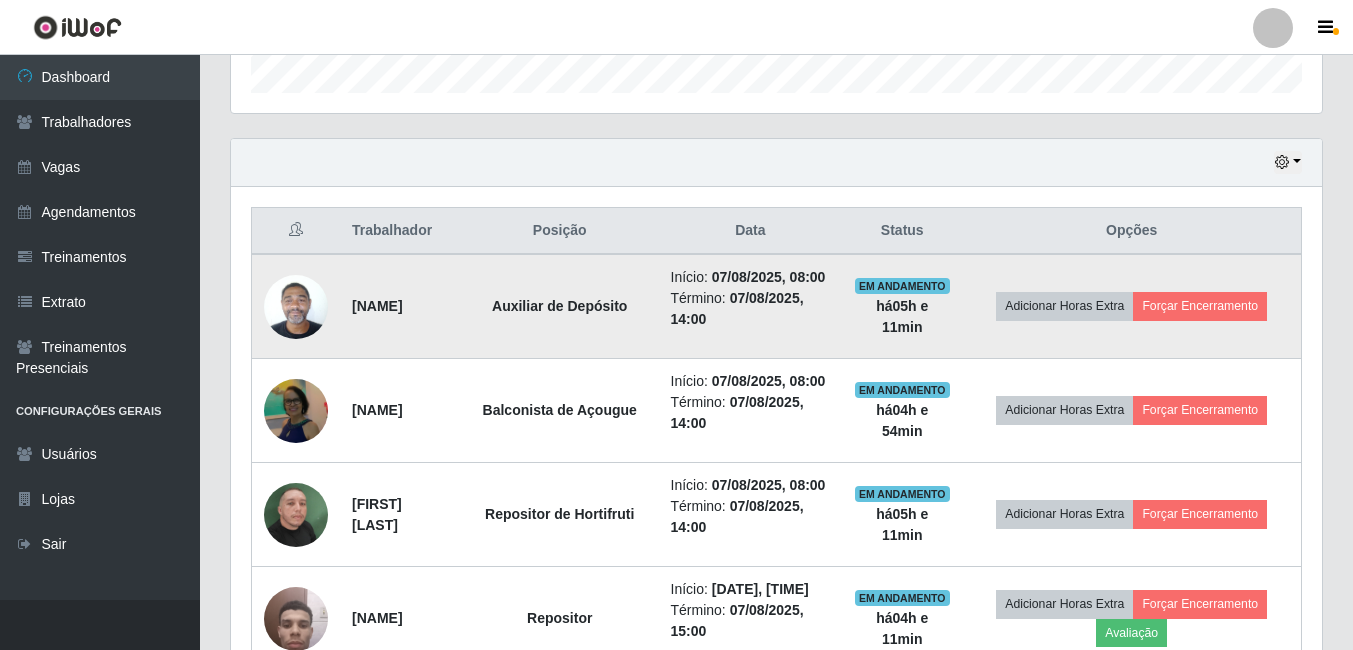 click at bounding box center (296, 306) 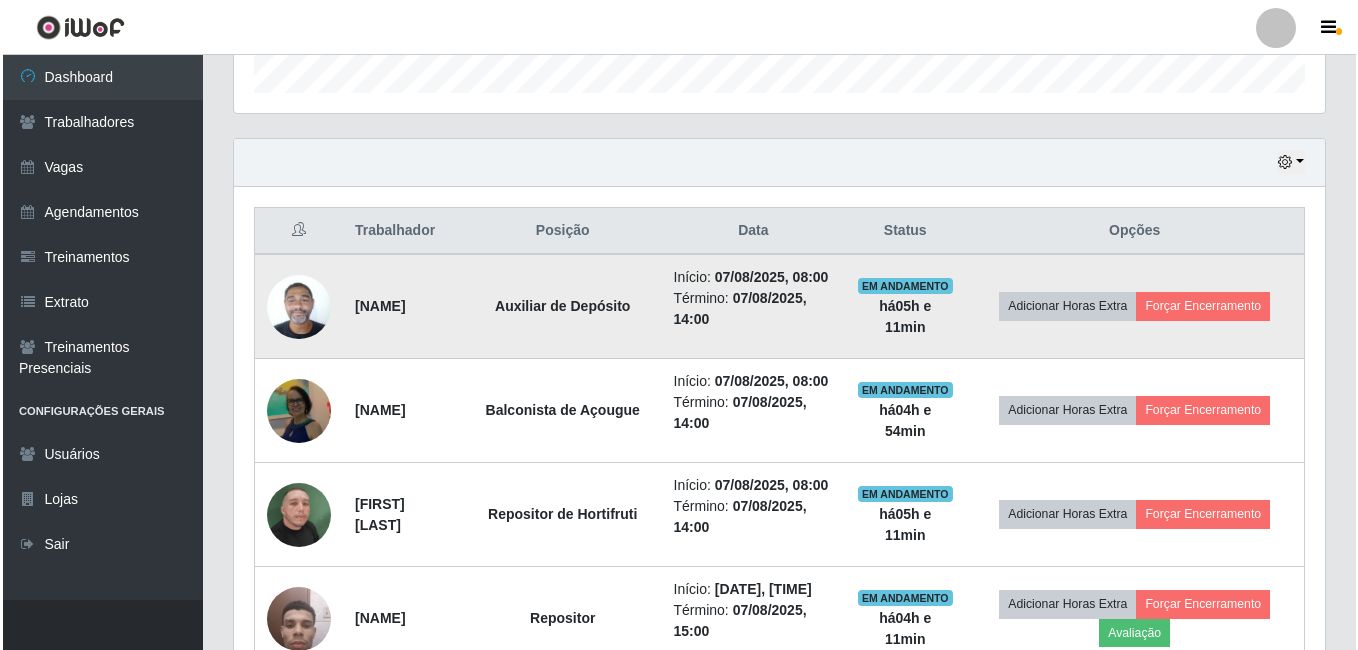 scroll, scrollTop: 415, scrollLeft: 1081, axis: both 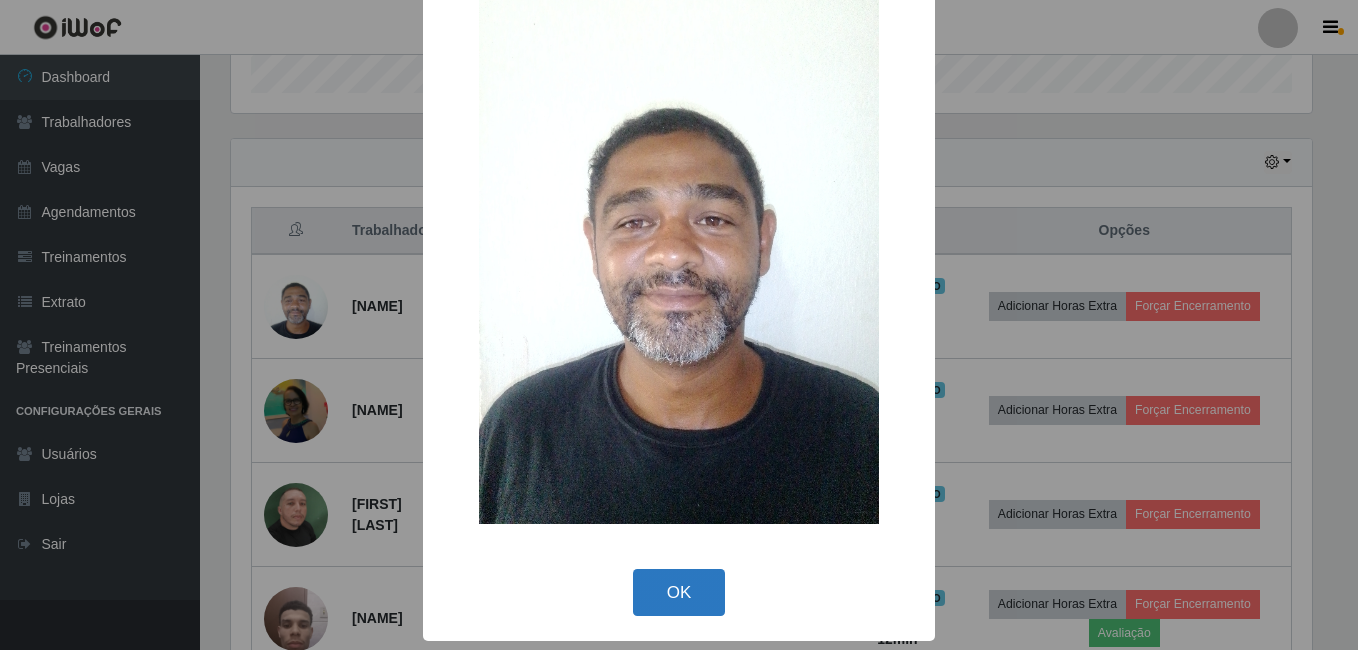 click on "OK" at bounding box center (679, 592) 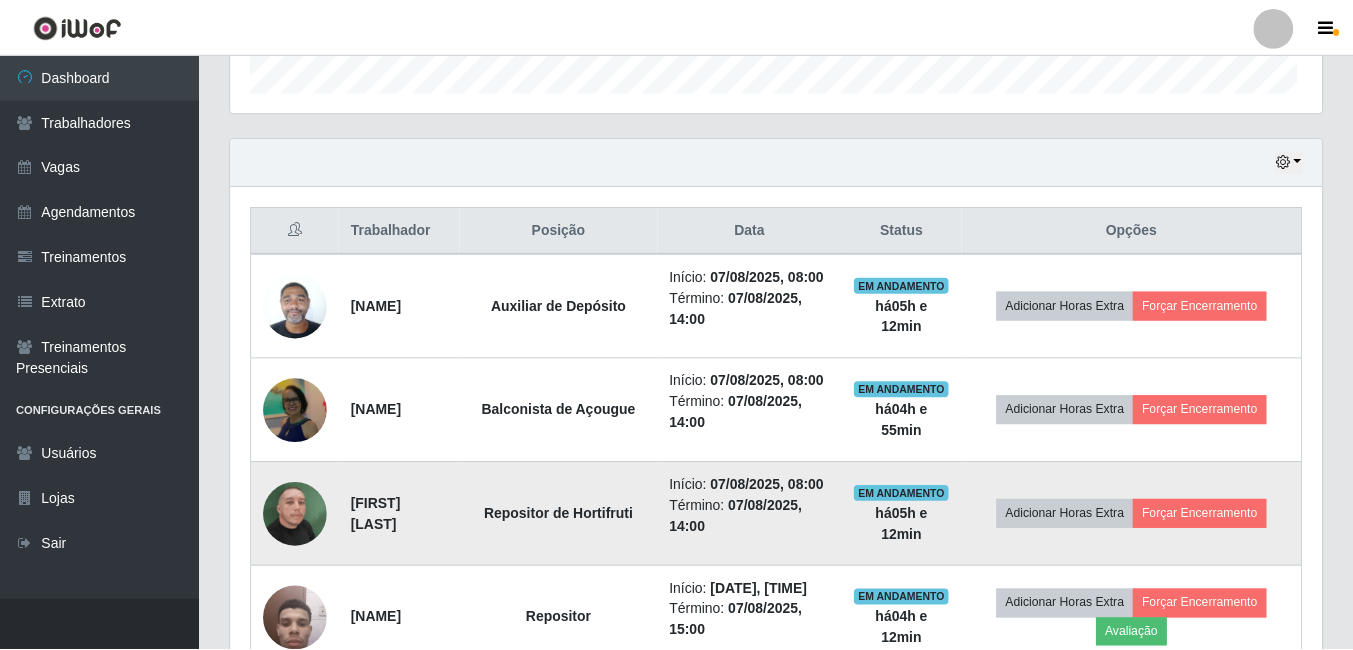 scroll, scrollTop: 999585, scrollLeft: 998909, axis: both 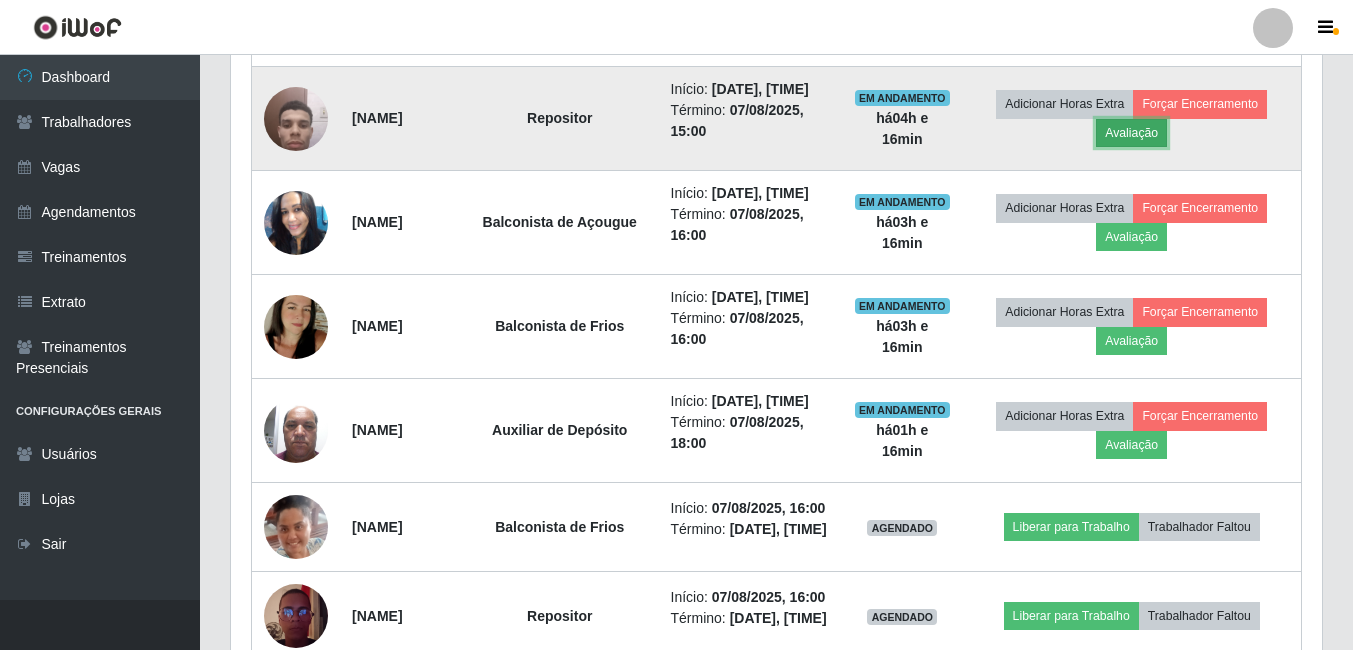 click on "Avaliação" at bounding box center (1131, 133) 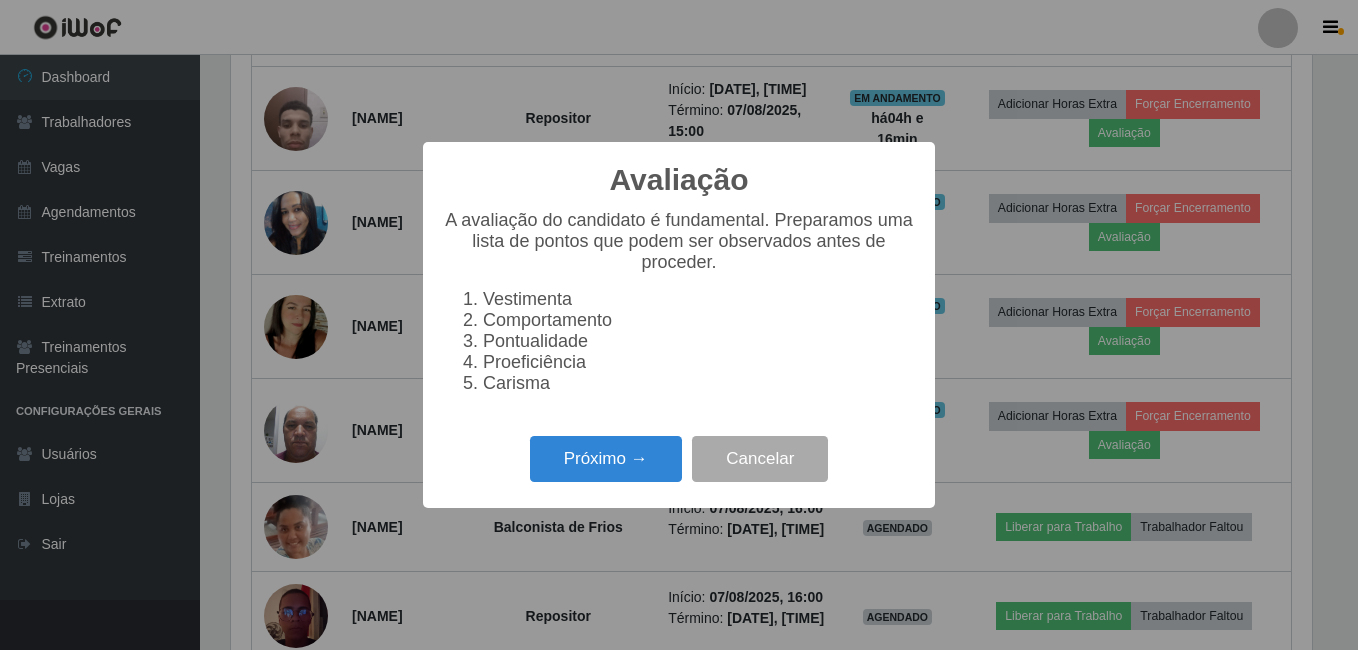 scroll, scrollTop: 999585, scrollLeft: 998919, axis: both 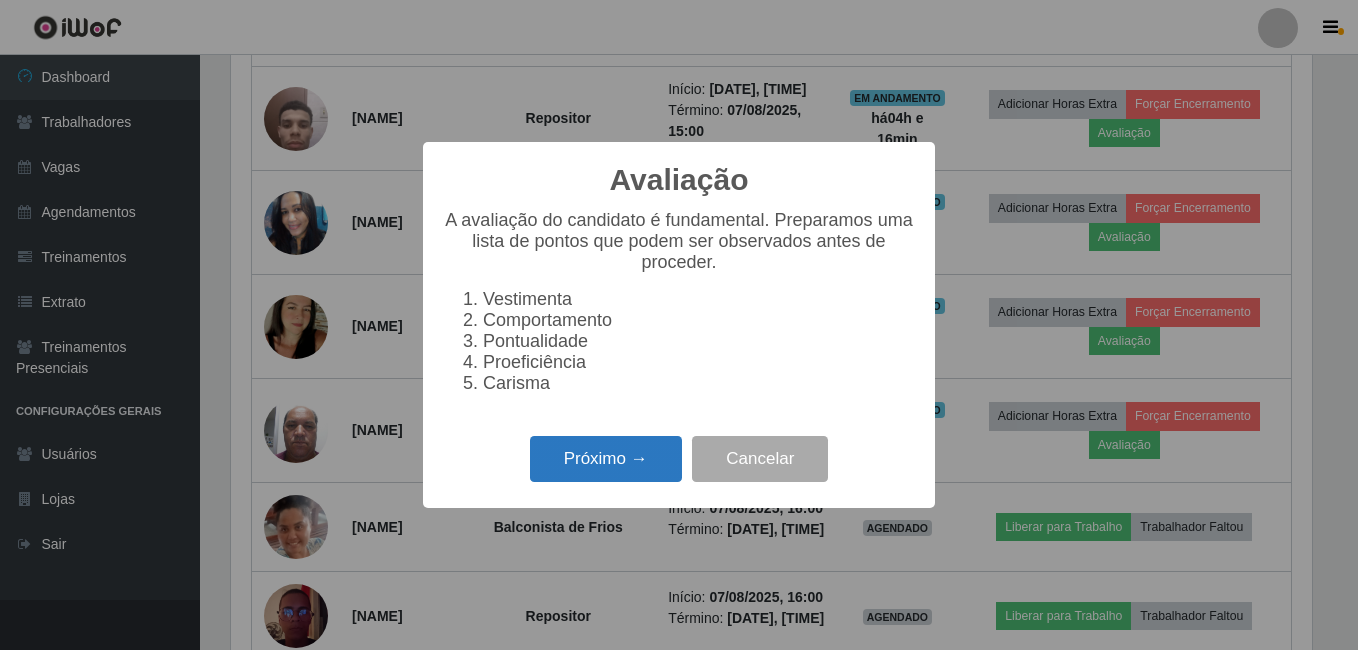 click on "Próximo →" at bounding box center [606, 459] 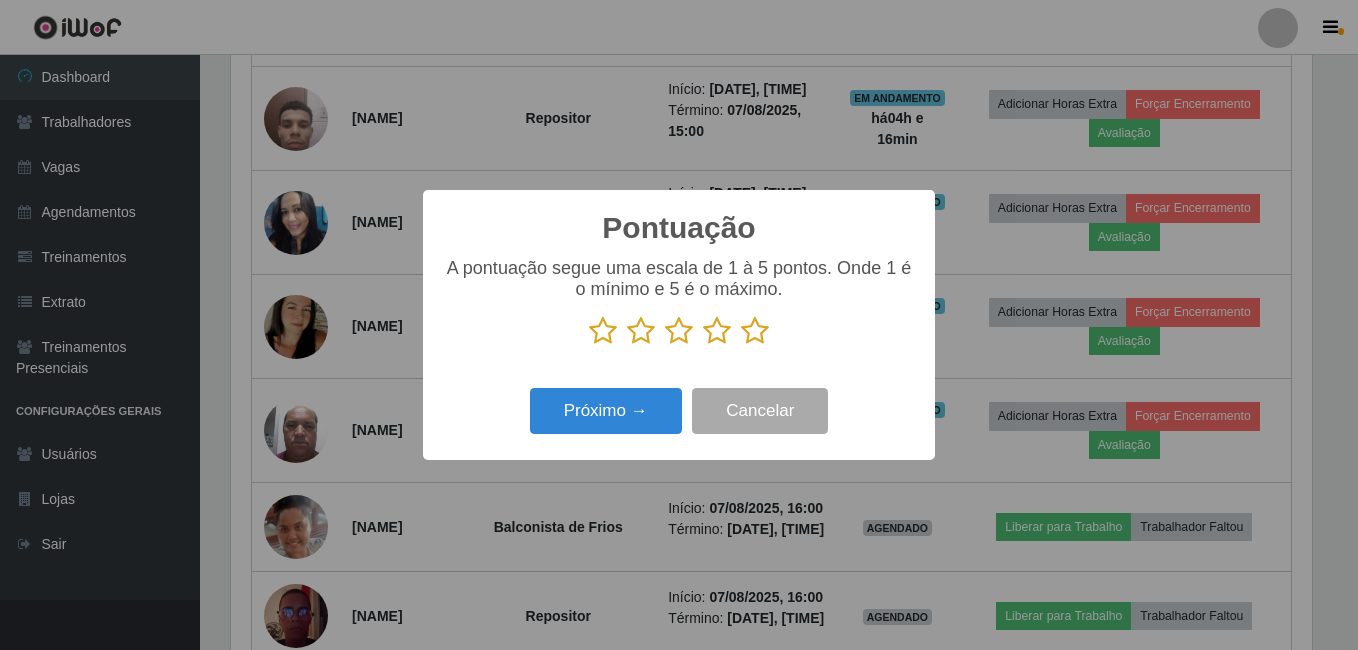 click at bounding box center [755, 331] 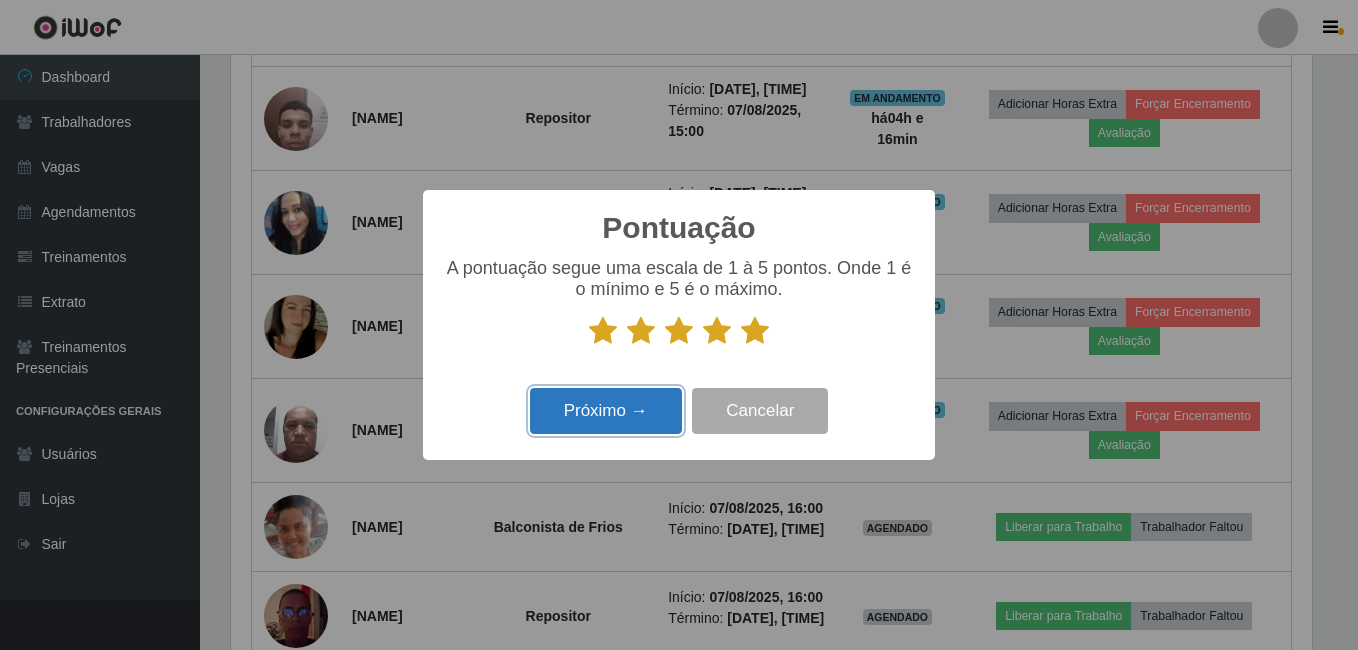 click on "Próximo →" at bounding box center [606, 411] 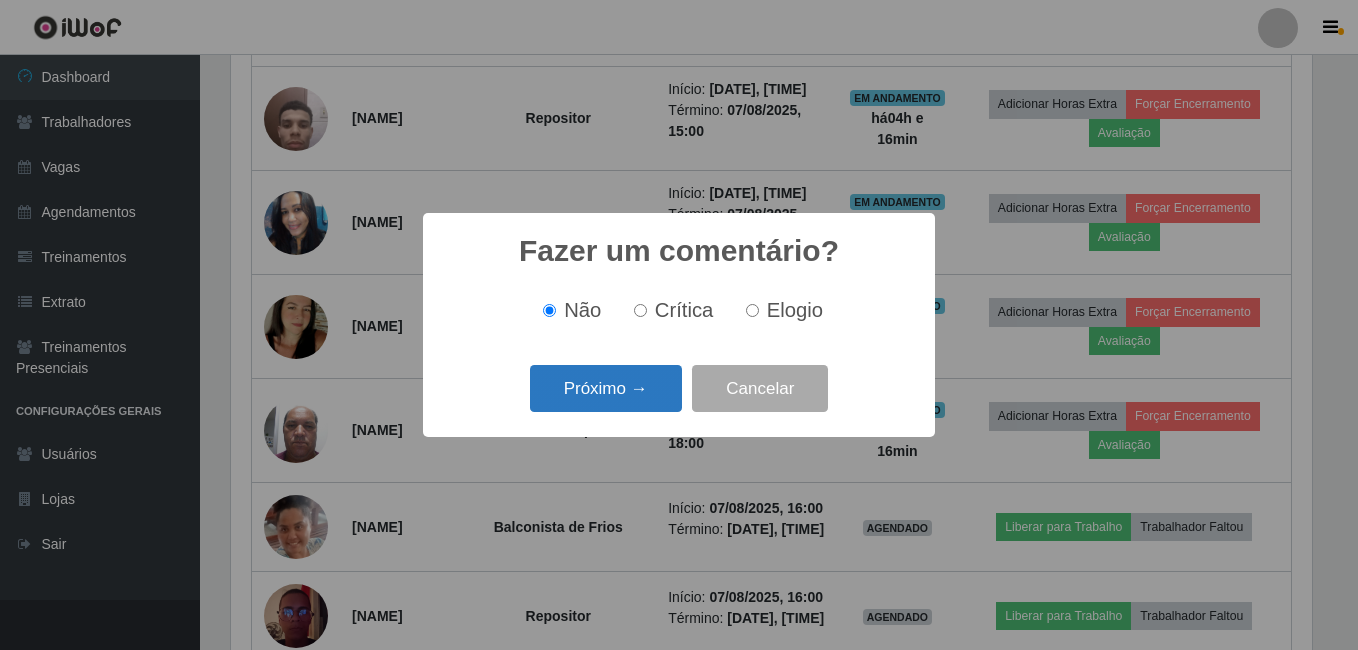 drag, startPoint x: 628, startPoint y: 398, endPoint x: 627, endPoint y: 408, distance: 10.049875 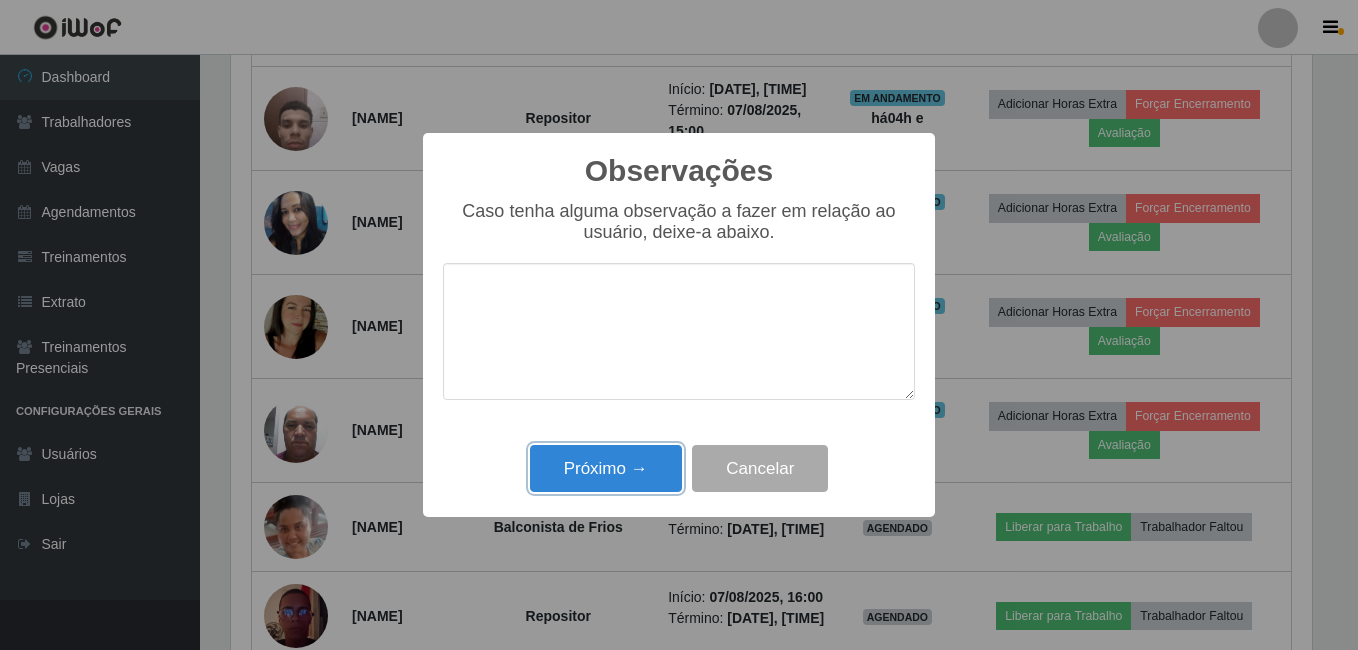 drag, startPoint x: 626, startPoint y: 460, endPoint x: 743, endPoint y: 439, distance: 118.869675 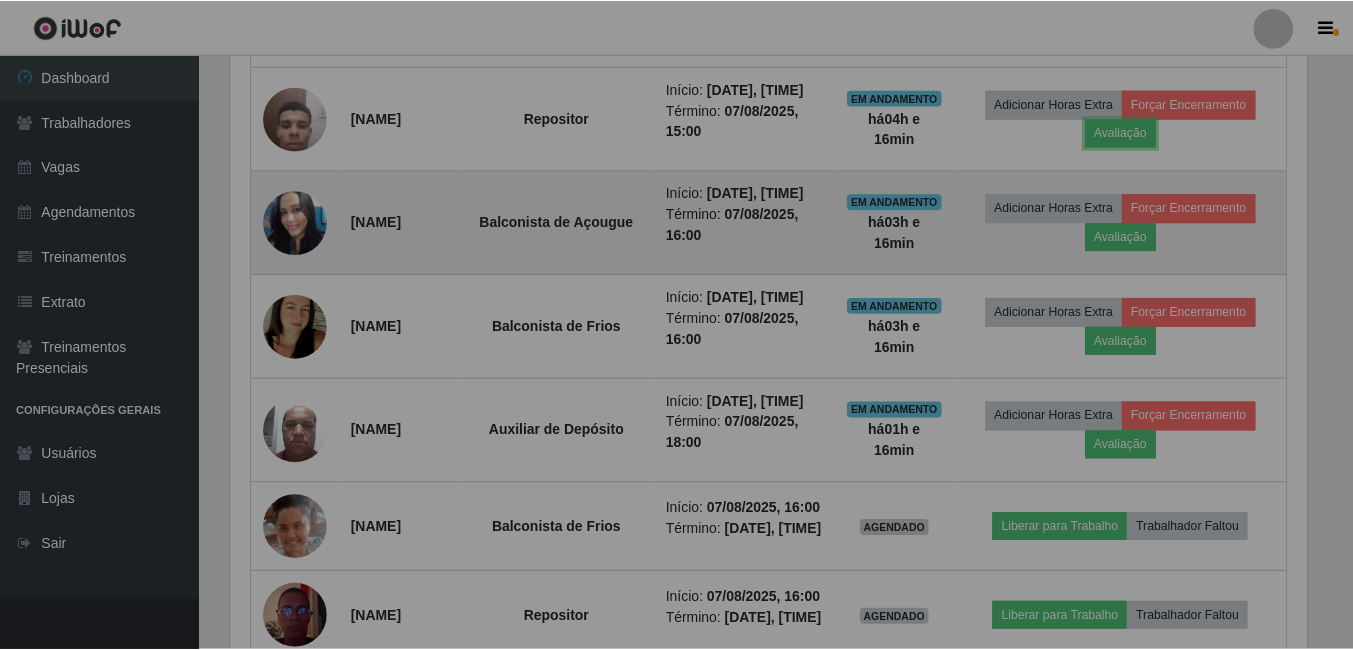 scroll, scrollTop: 999585, scrollLeft: 998909, axis: both 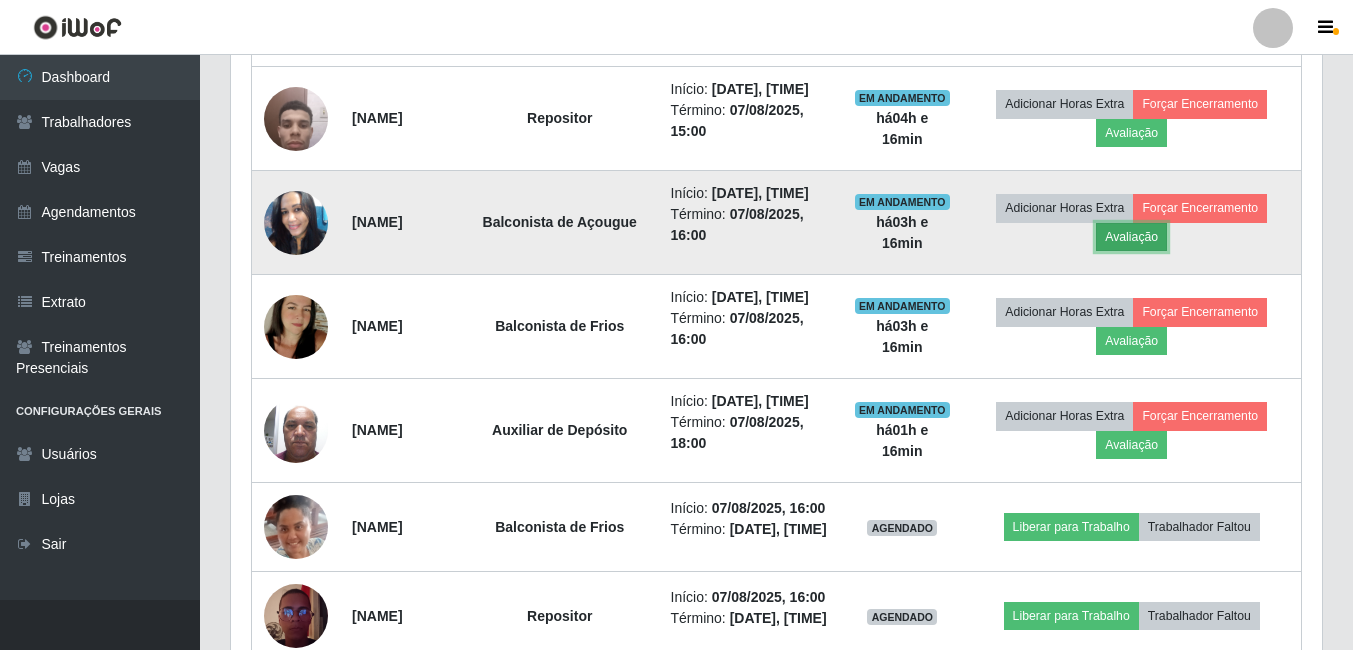 click on "Avaliação" at bounding box center (1131, 237) 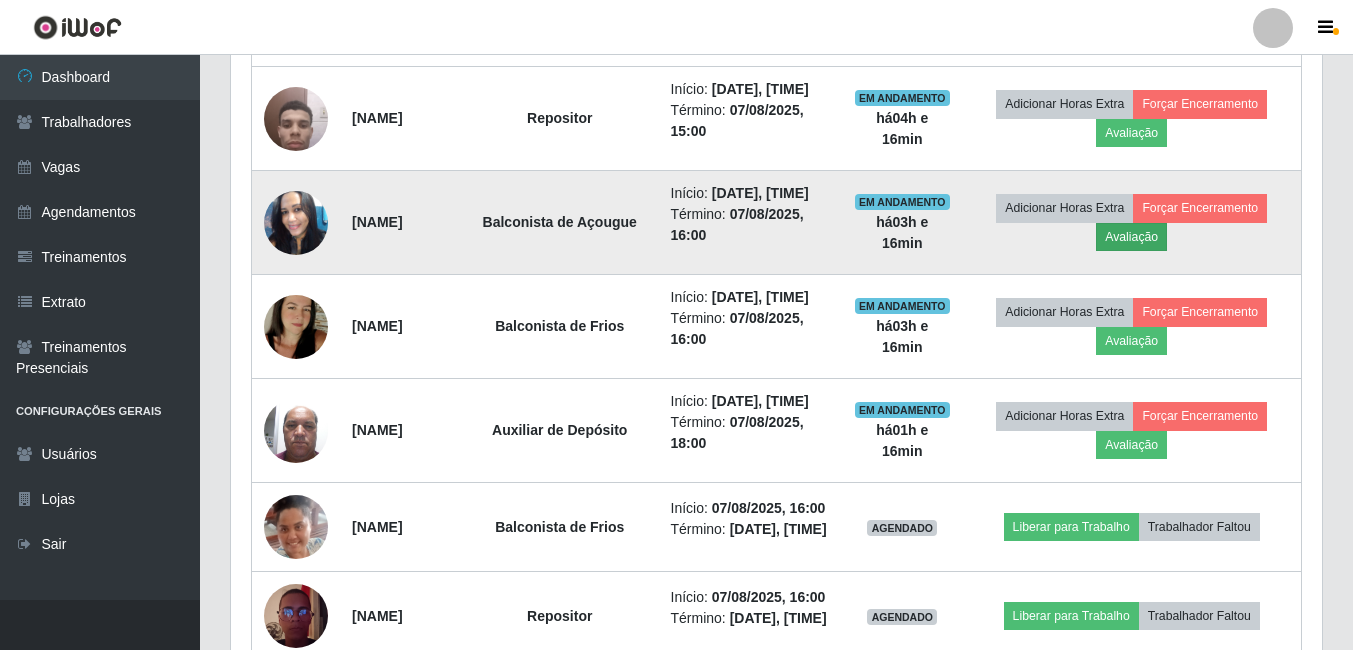 scroll, scrollTop: 999585, scrollLeft: 998919, axis: both 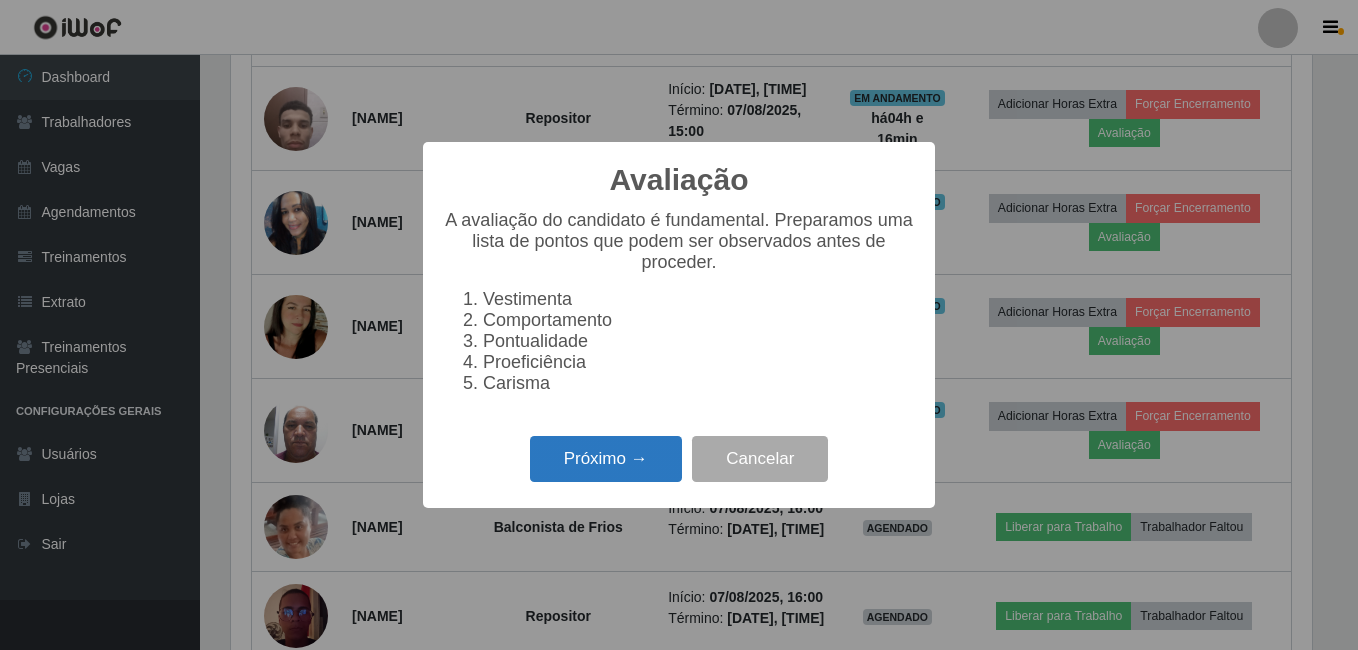 click on "Próximo →" at bounding box center [606, 459] 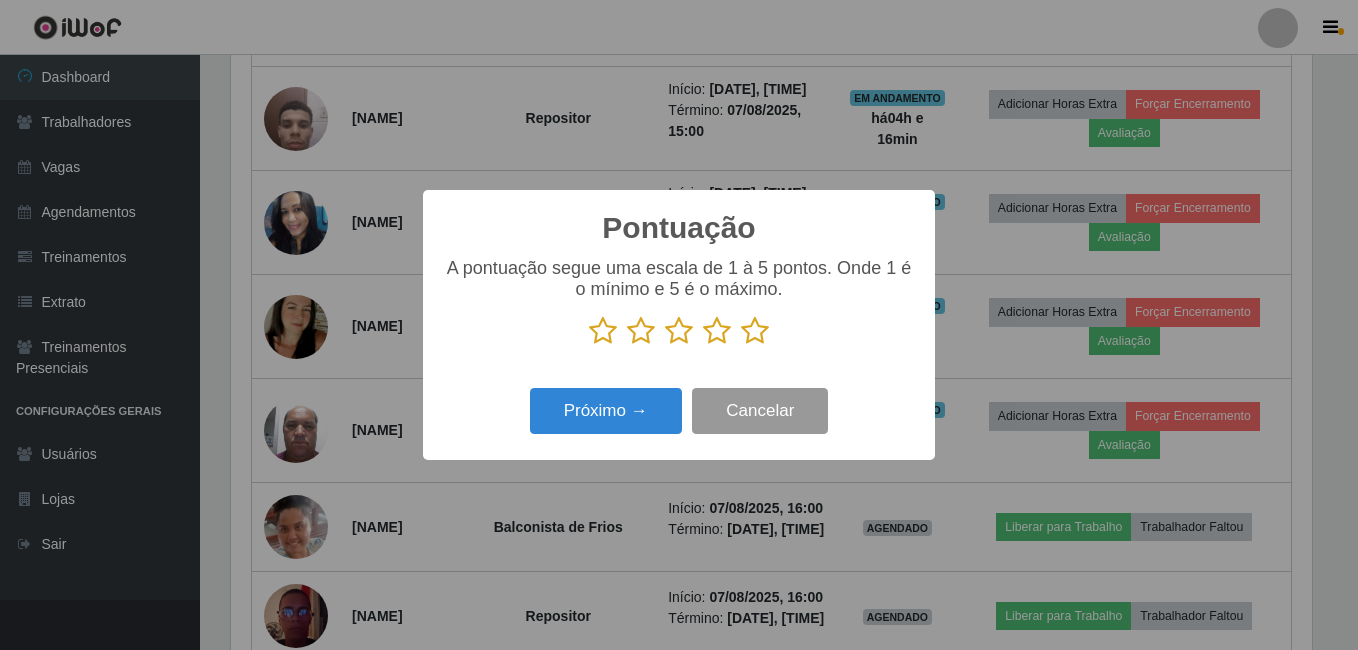 scroll, scrollTop: 999585, scrollLeft: 998919, axis: both 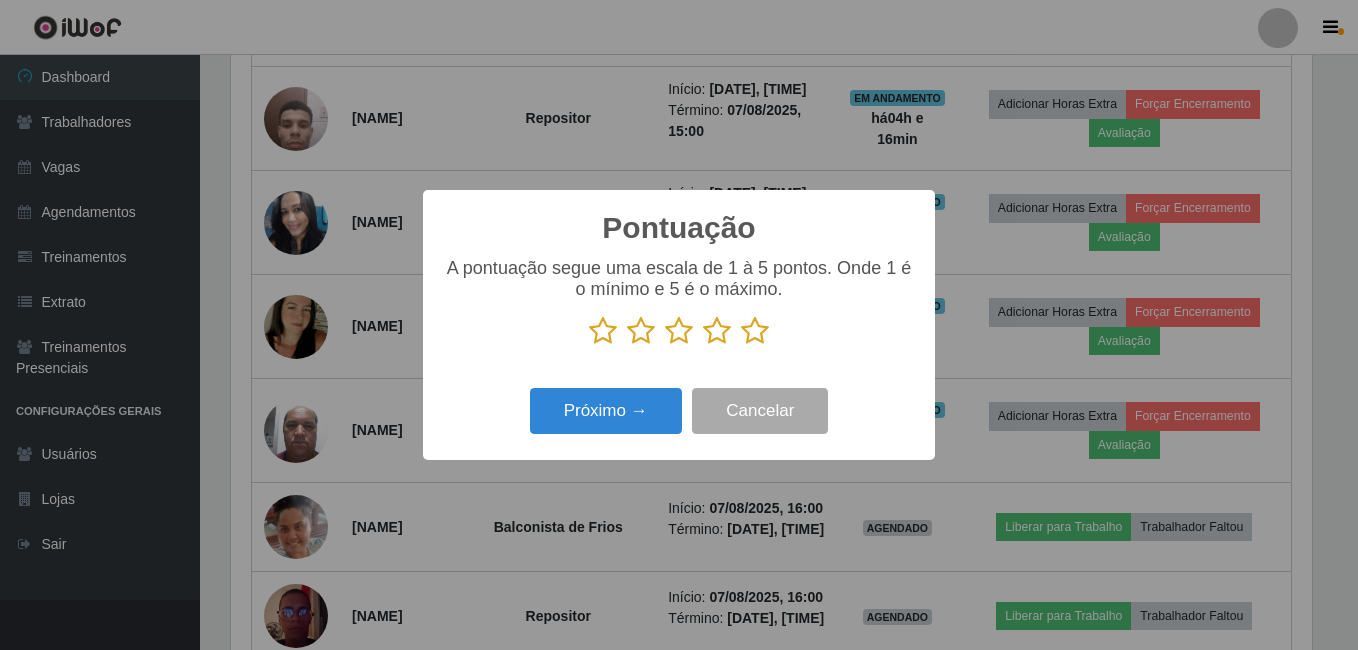 drag, startPoint x: 752, startPoint y: 334, endPoint x: 644, endPoint y: 396, distance: 124.53112 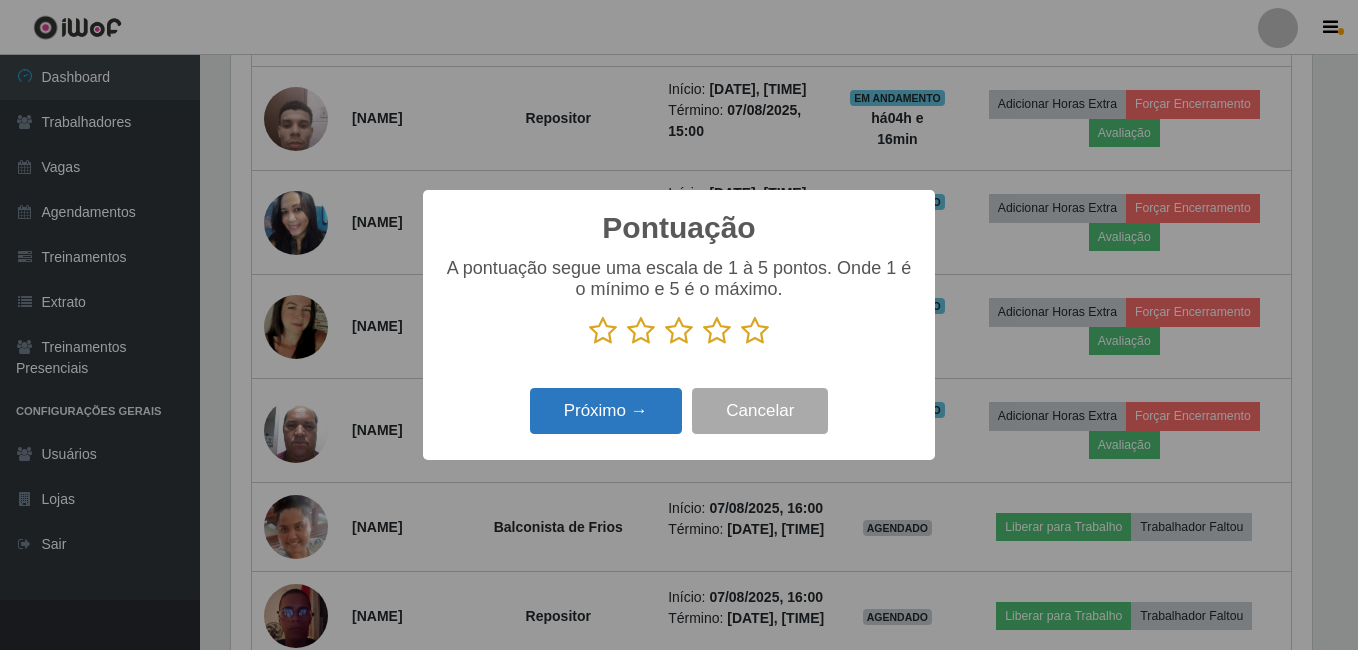 click at bounding box center [755, 331] 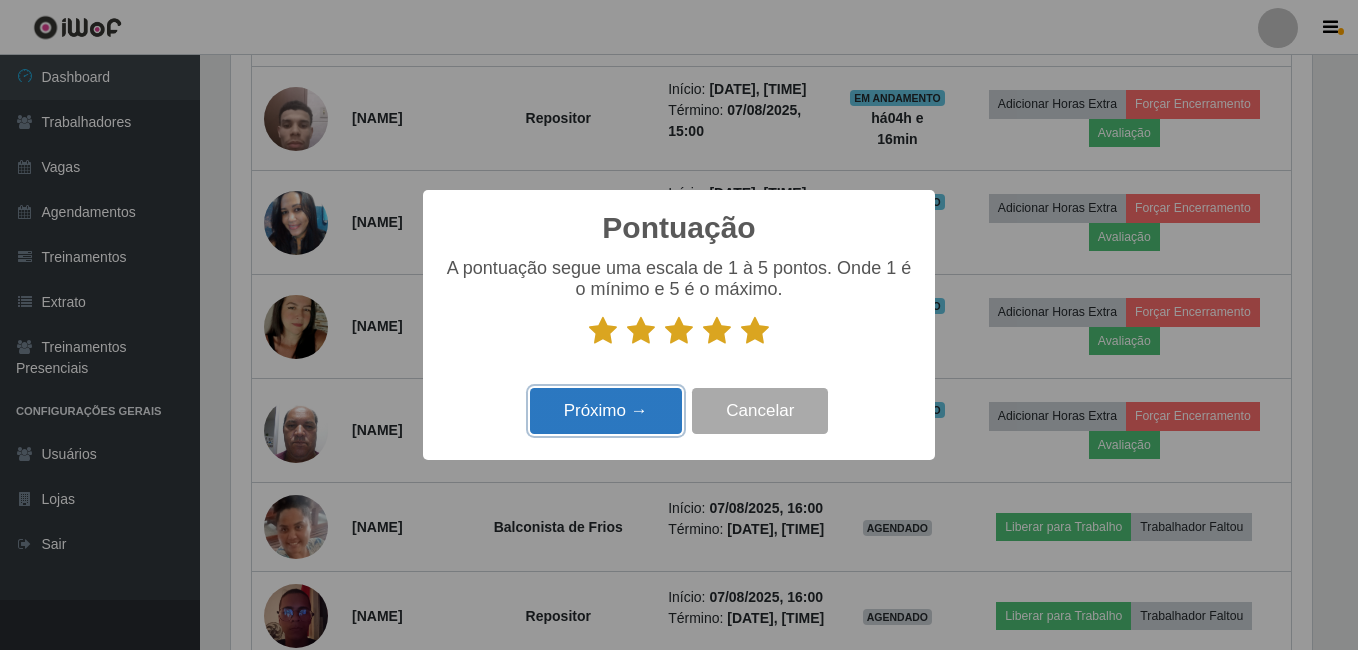 click on "Próximo →" at bounding box center (606, 411) 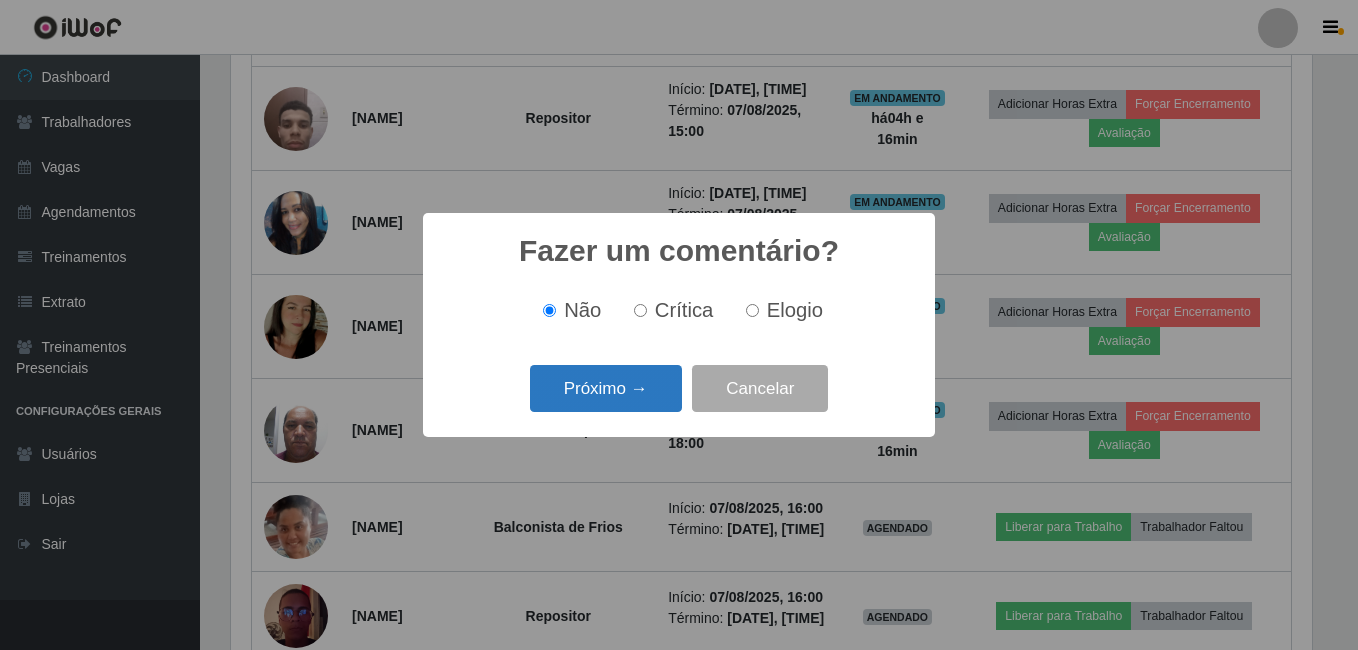 click on "Próximo →" at bounding box center [606, 388] 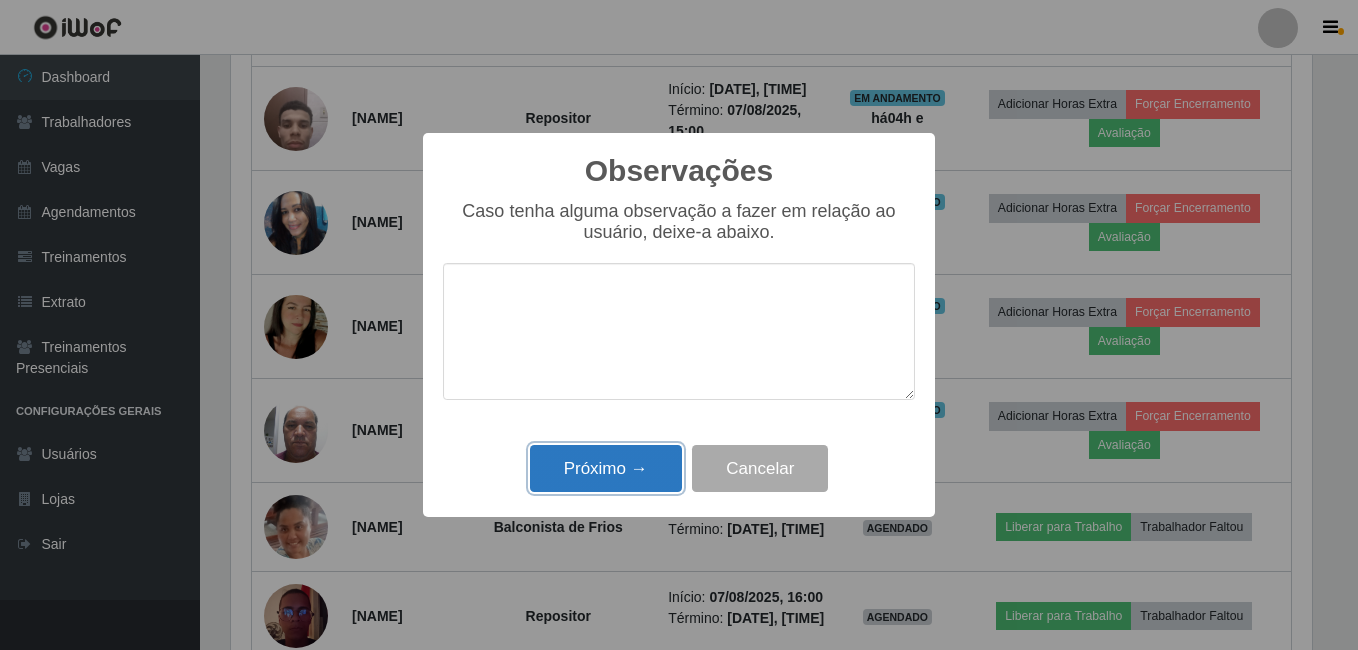 click on "Próximo →" at bounding box center (606, 468) 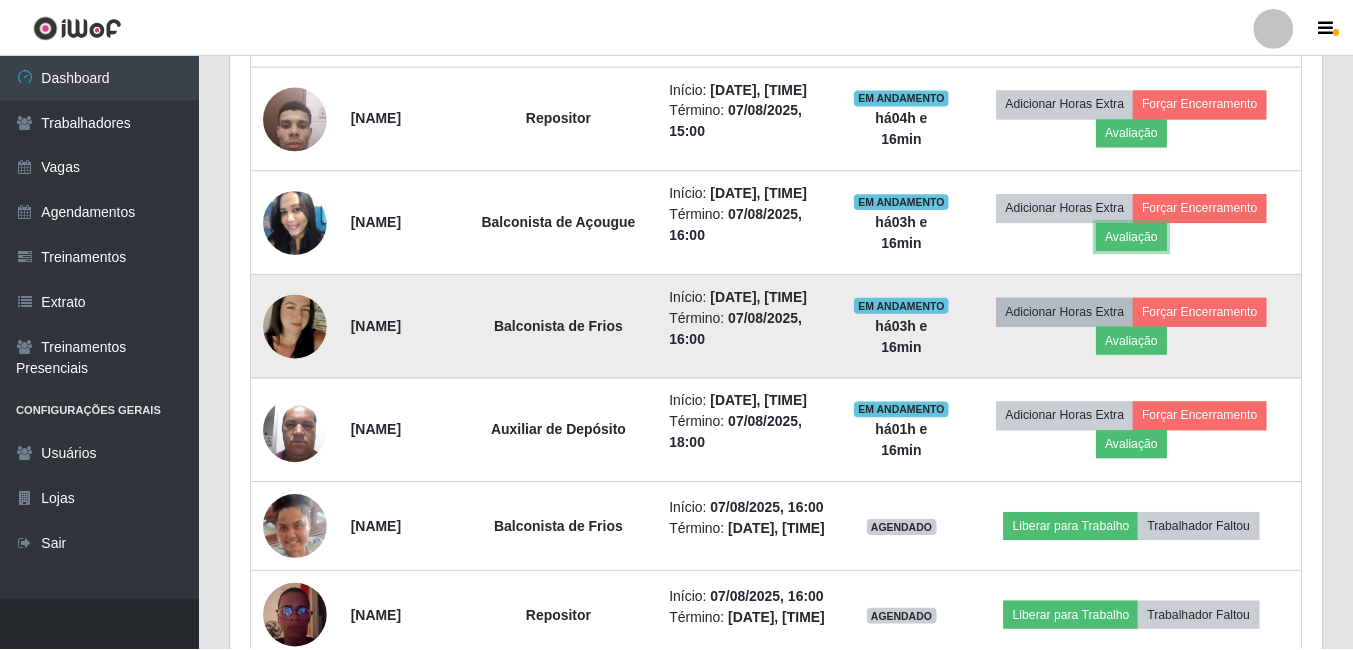 scroll, scrollTop: 999585, scrollLeft: 998909, axis: both 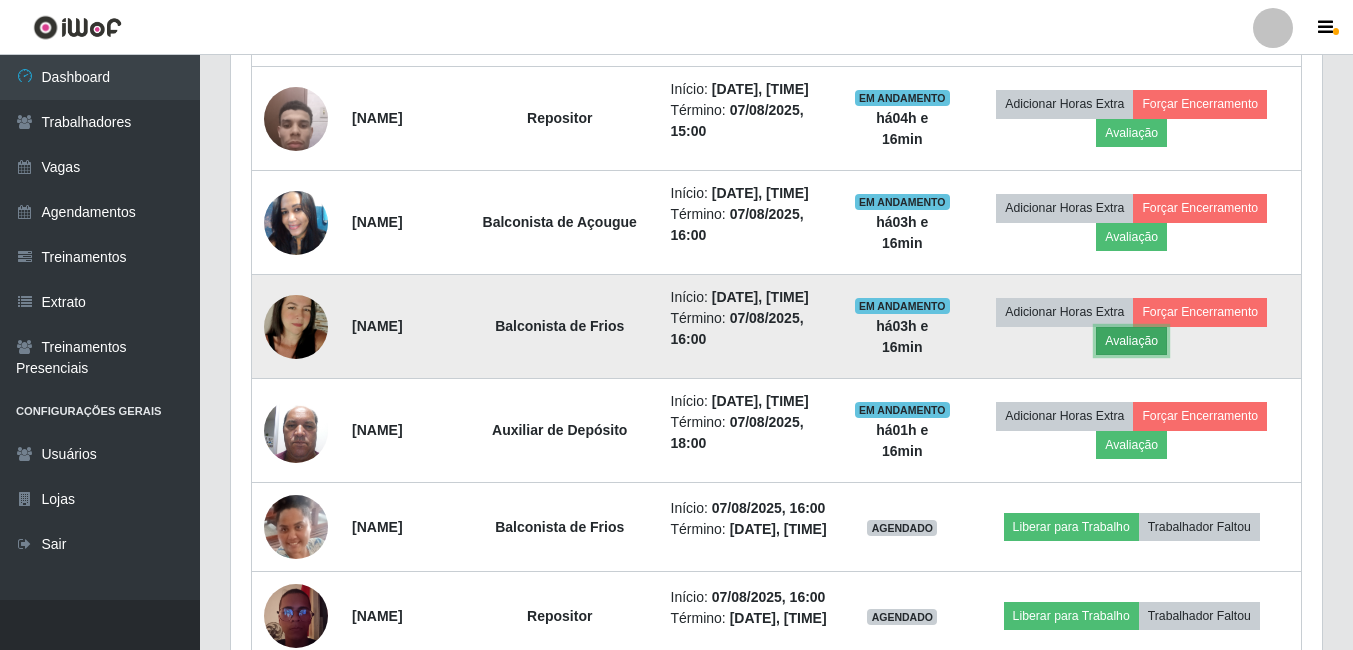click on "Avaliação" at bounding box center (1131, 341) 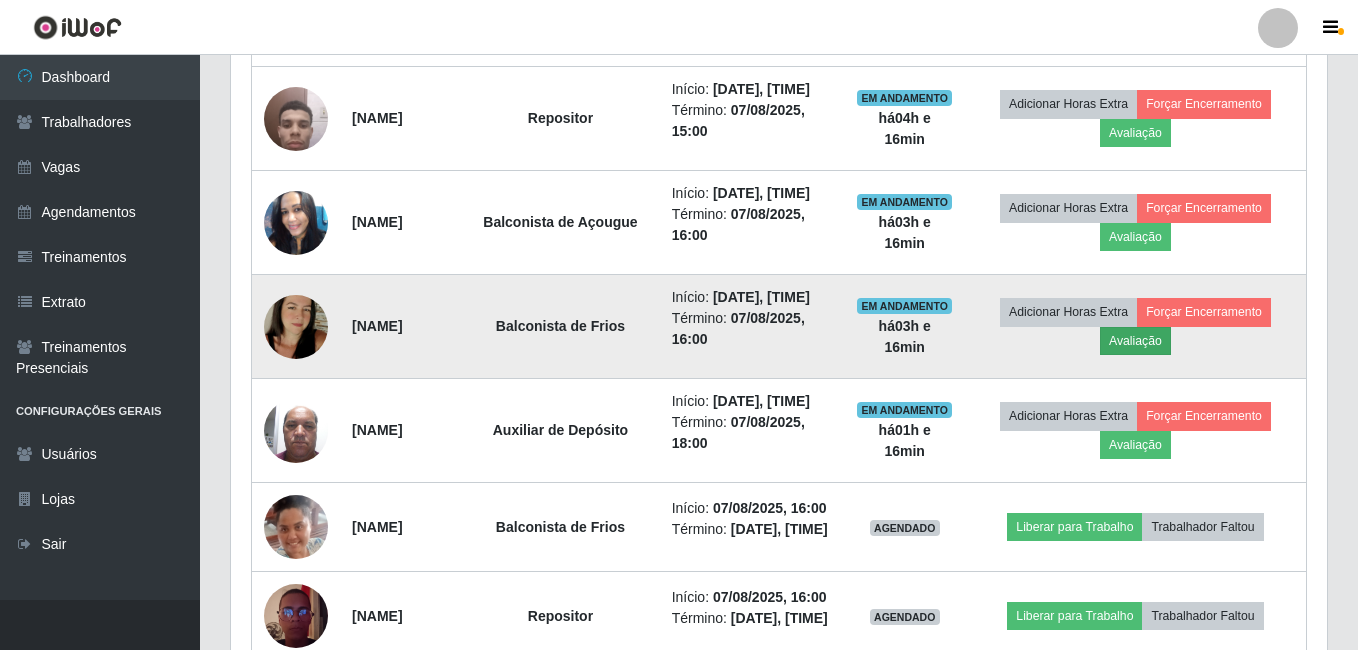 scroll, scrollTop: 999585, scrollLeft: 998919, axis: both 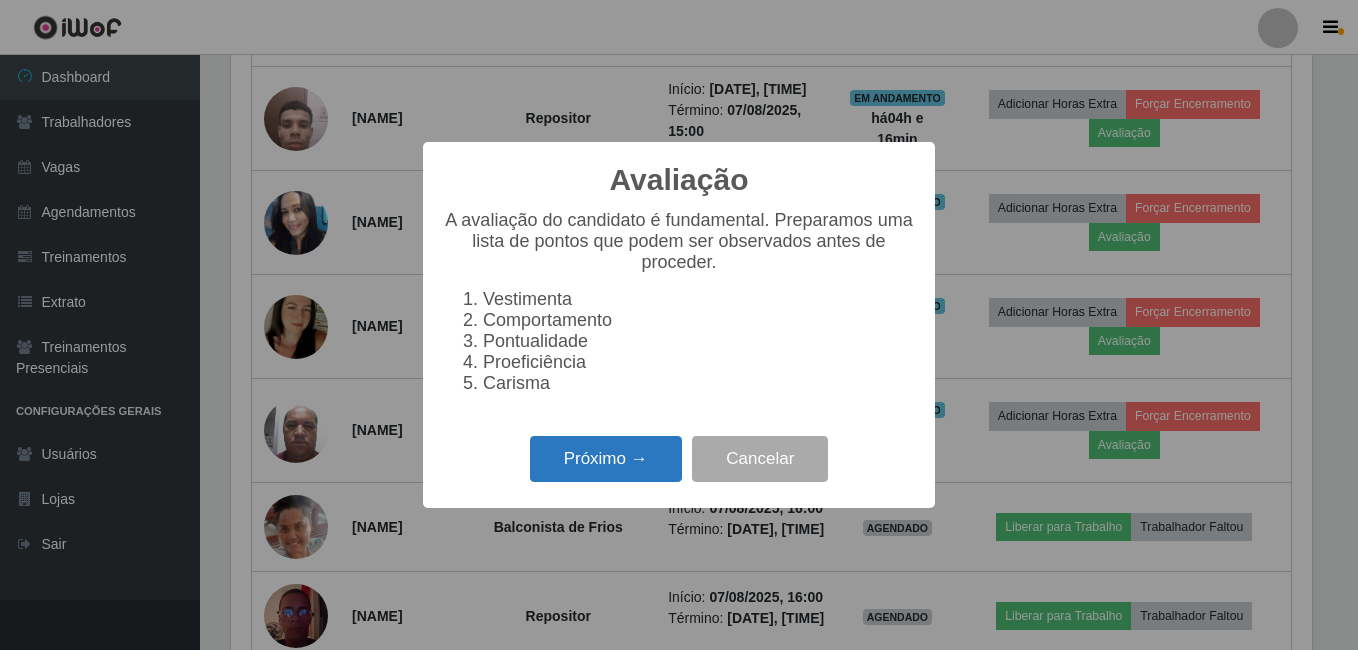 click on "Próximo →" at bounding box center (606, 459) 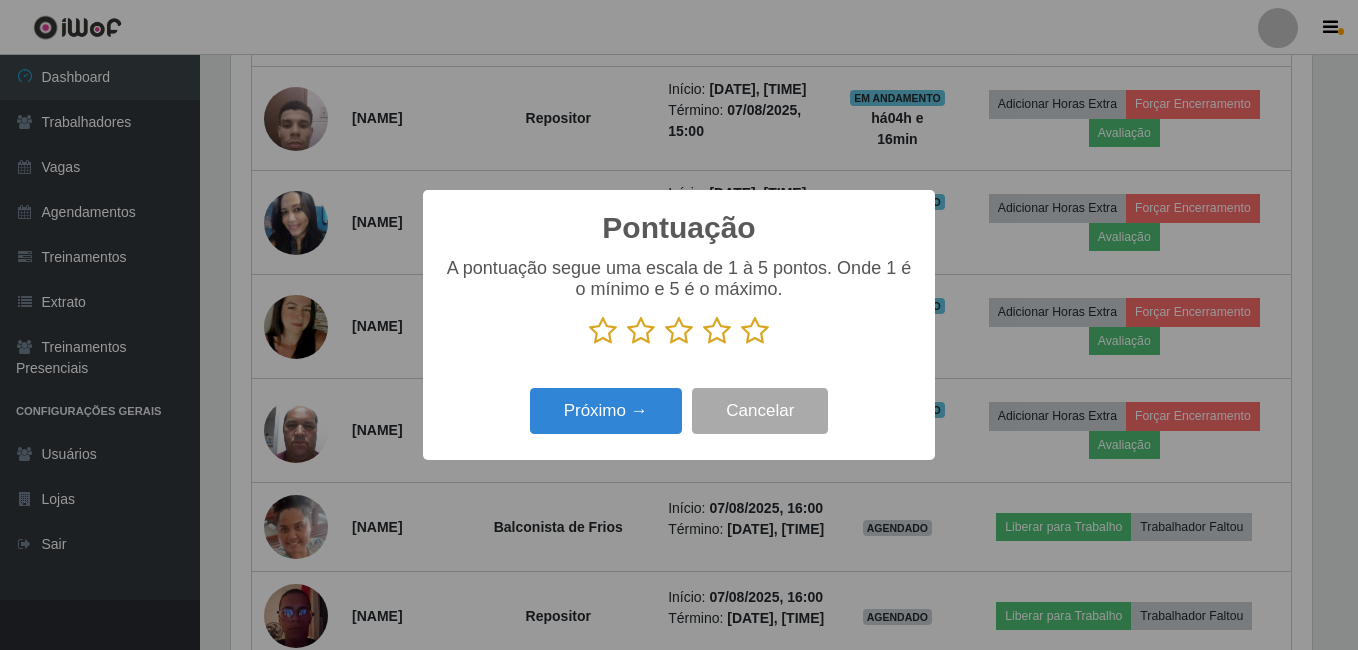 drag, startPoint x: 757, startPoint y: 339, endPoint x: 709, endPoint y: 353, distance: 50 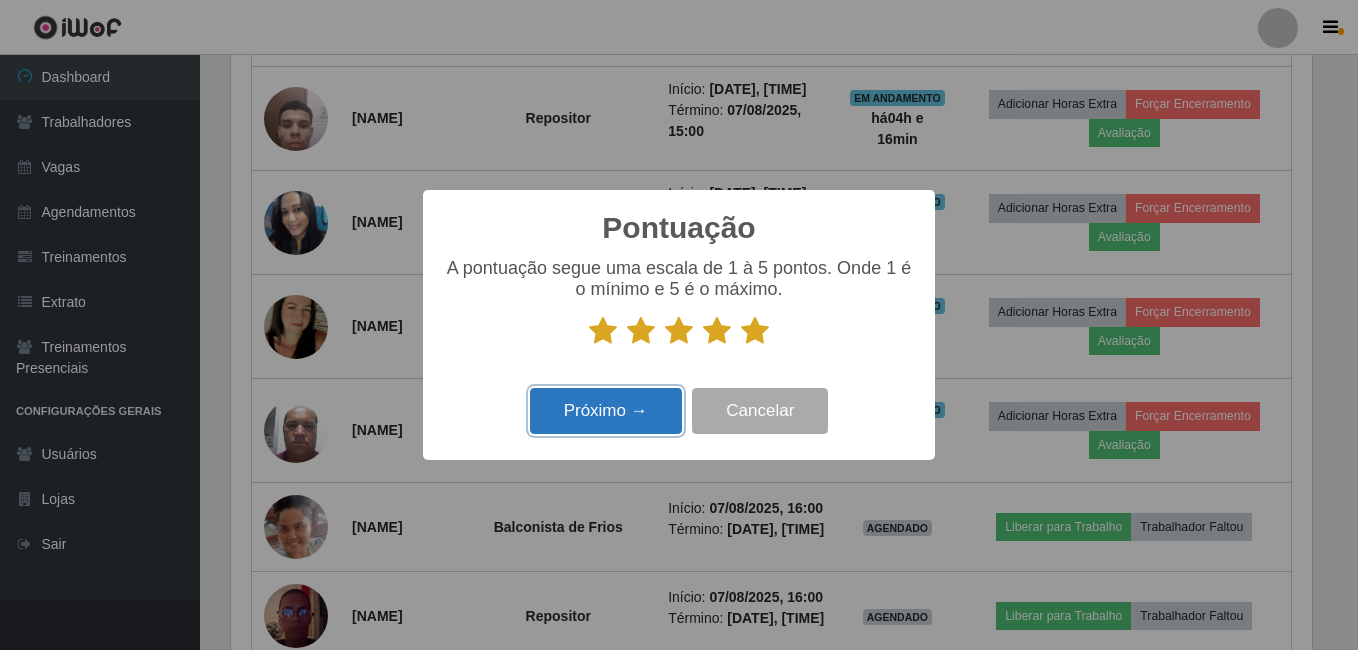 click on "Próximo →" at bounding box center (606, 411) 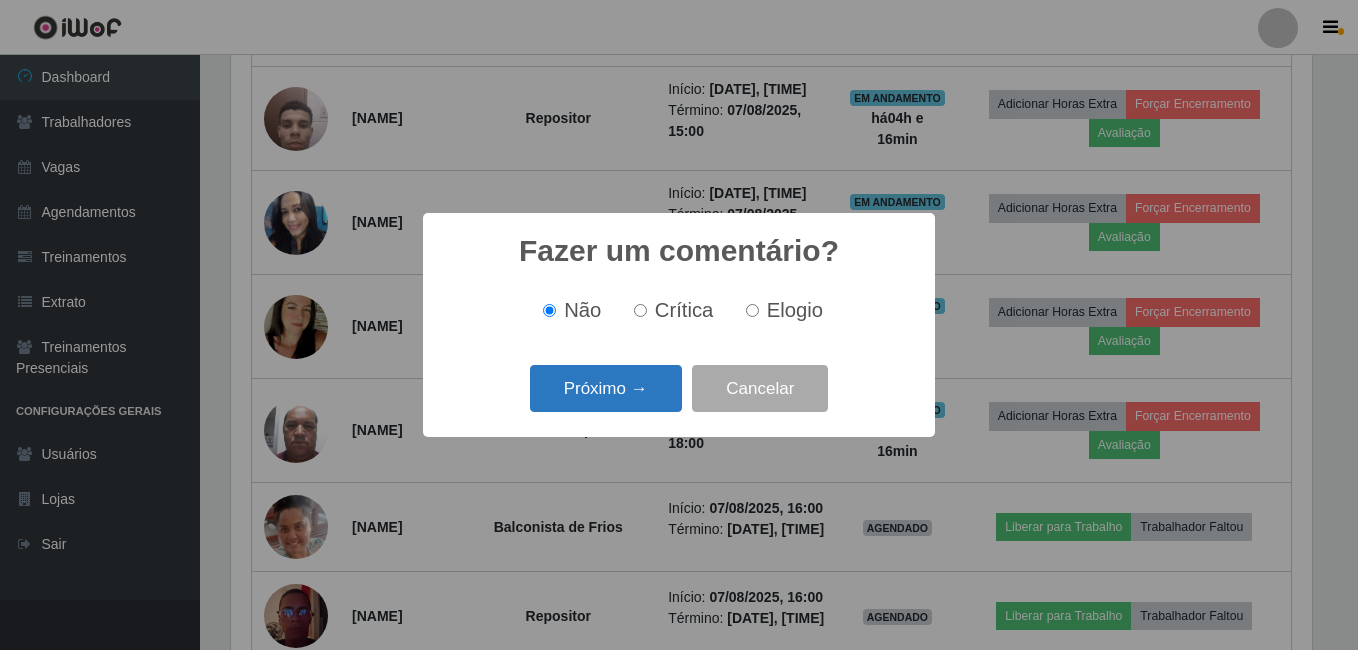 click on "Próximo →" at bounding box center [606, 388] 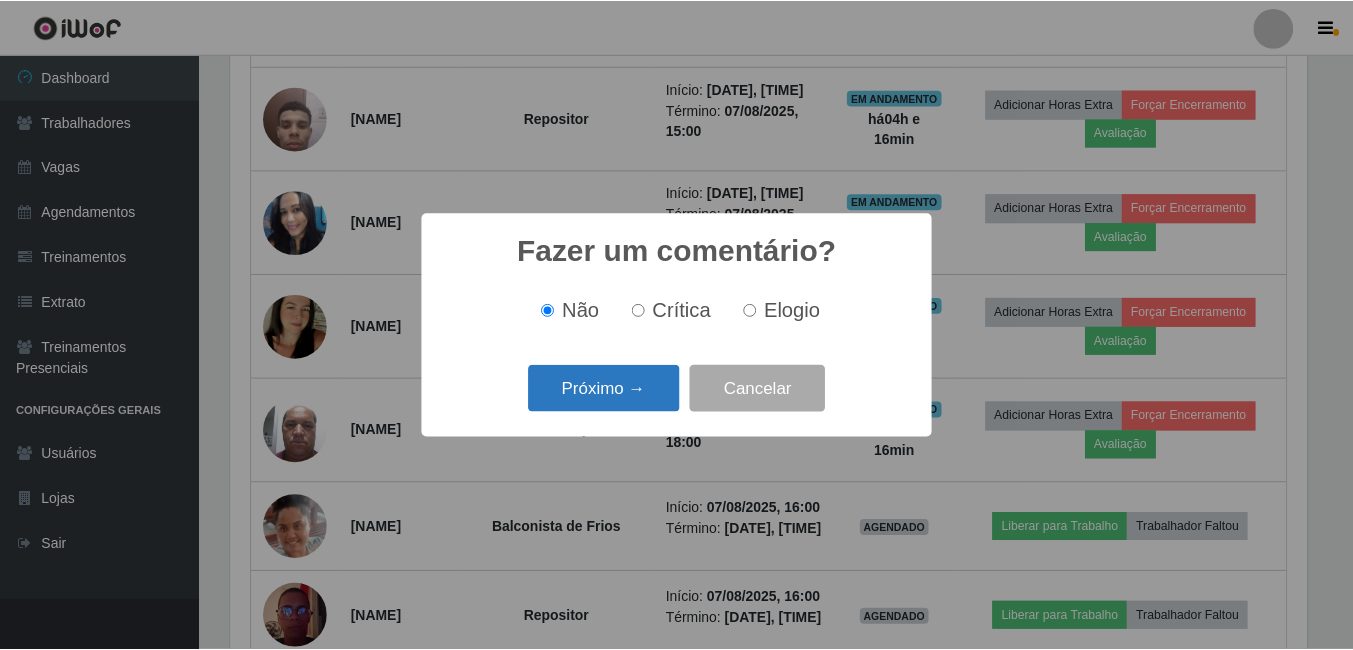 scroll, scrollTop: 999585, scrollLeft: 998919, axis: both 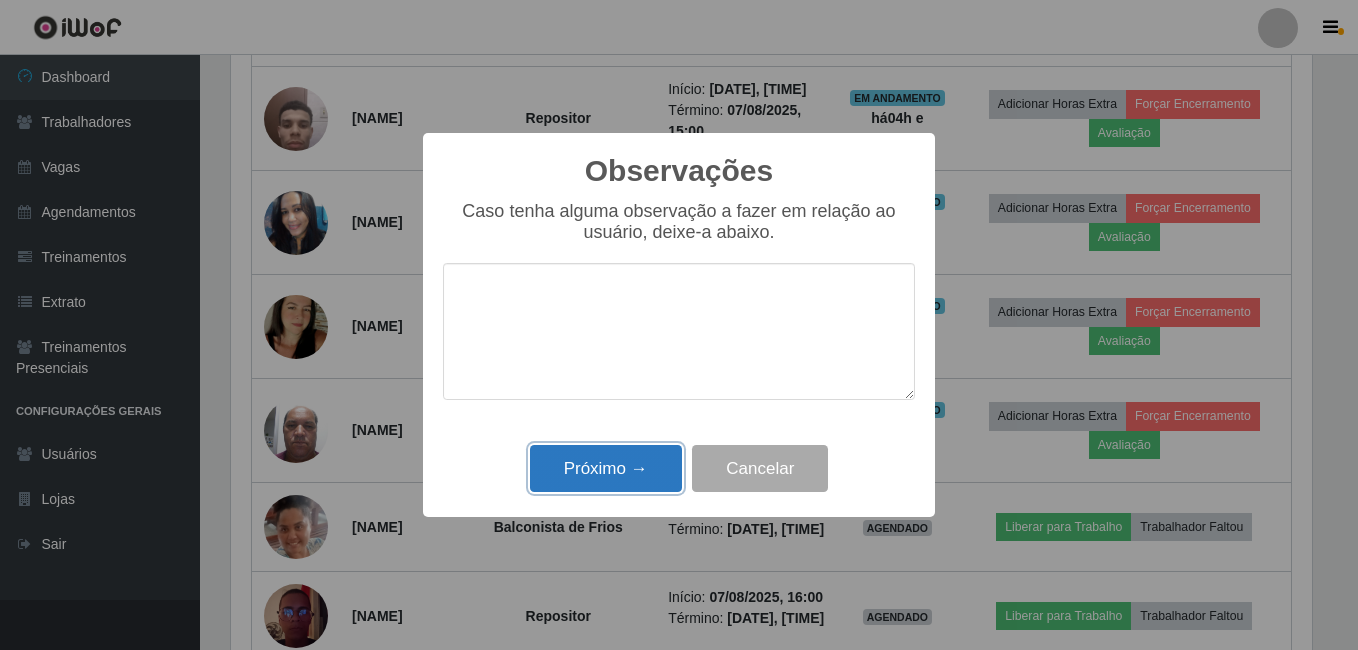 click on "Próximo →" at bounding box center (606, 468) 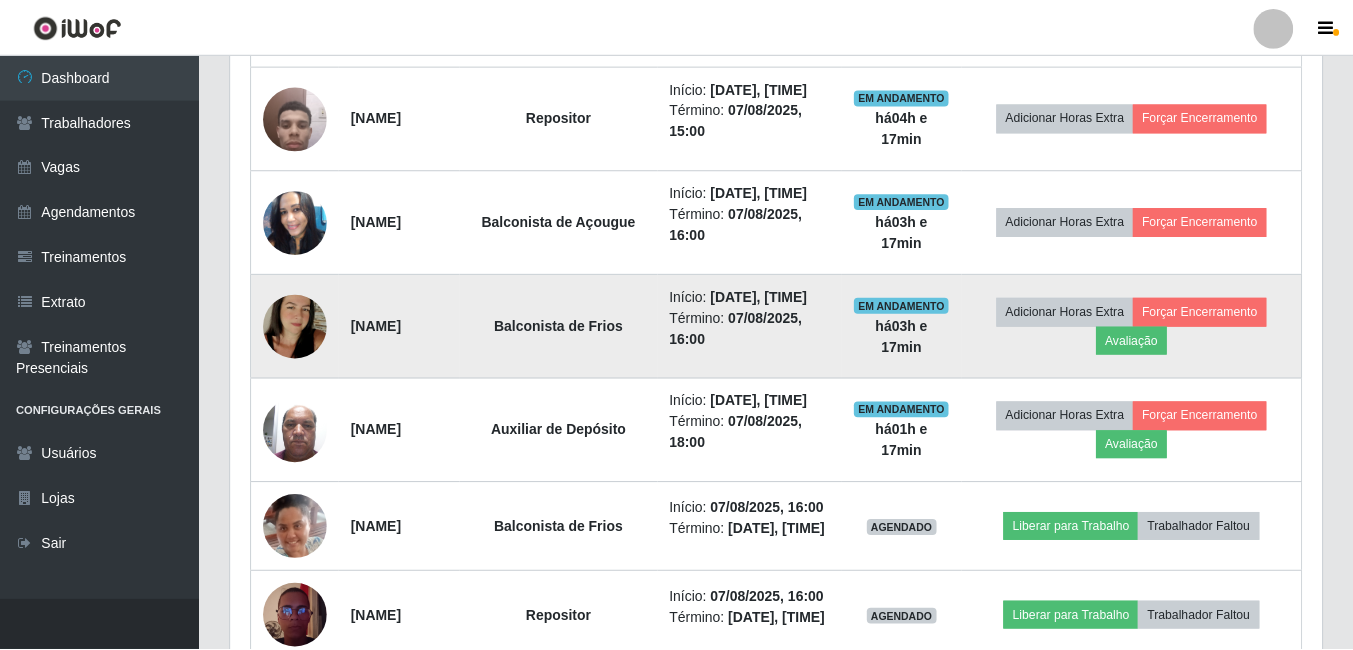 scroll, scrollTop: 999585, scrollLeft: 998909, axis: both 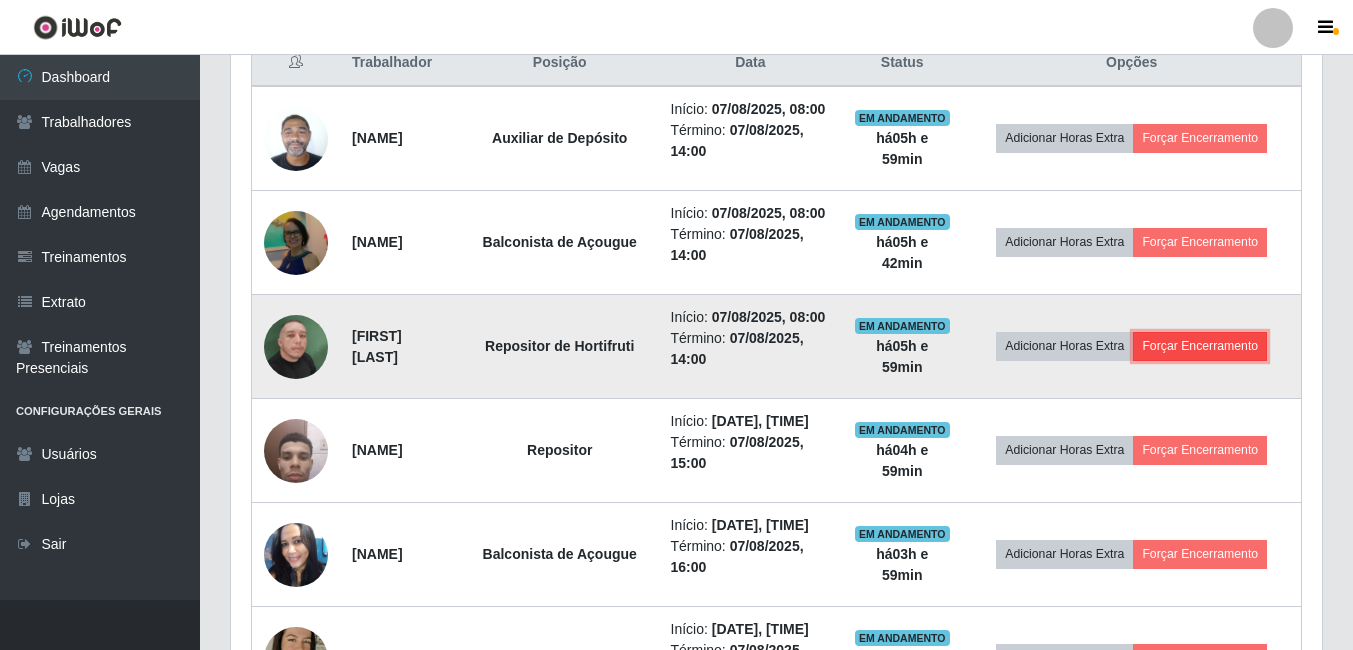 click on "Forçar Encerramento" at bounding box center [1200, 346] 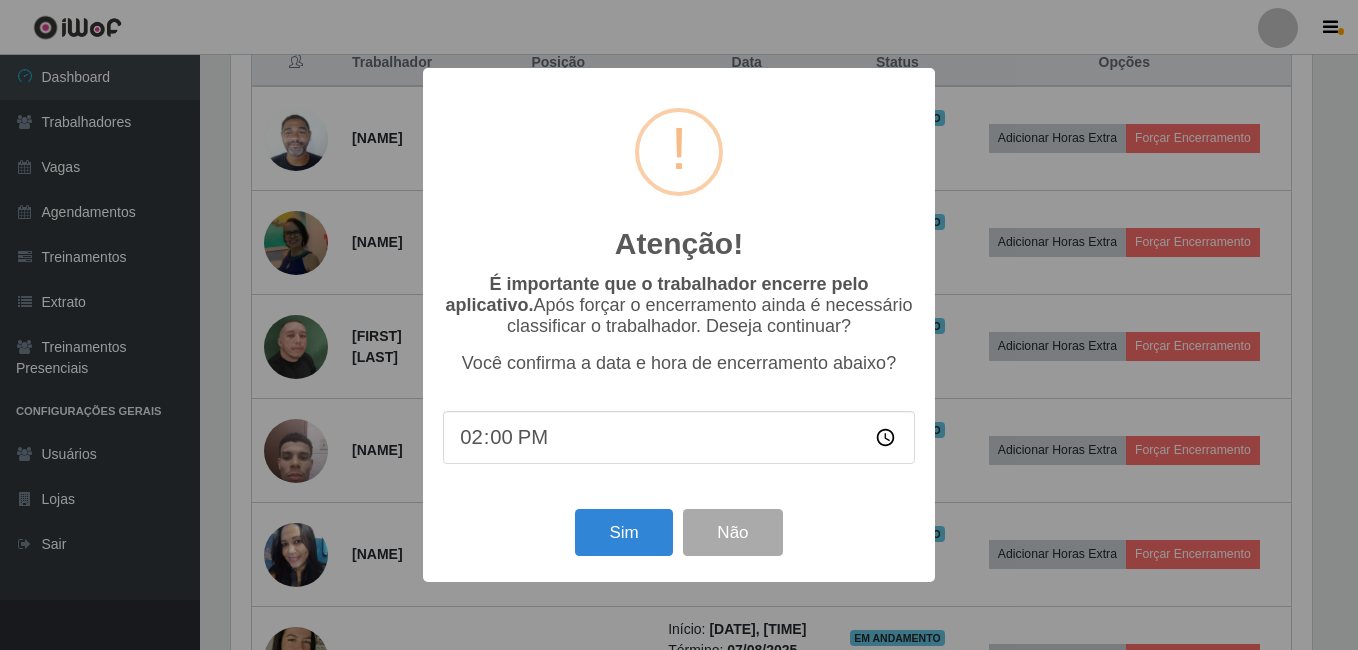 scroll, scrollTop: 999585, scrollLeft: 998919, axis: both 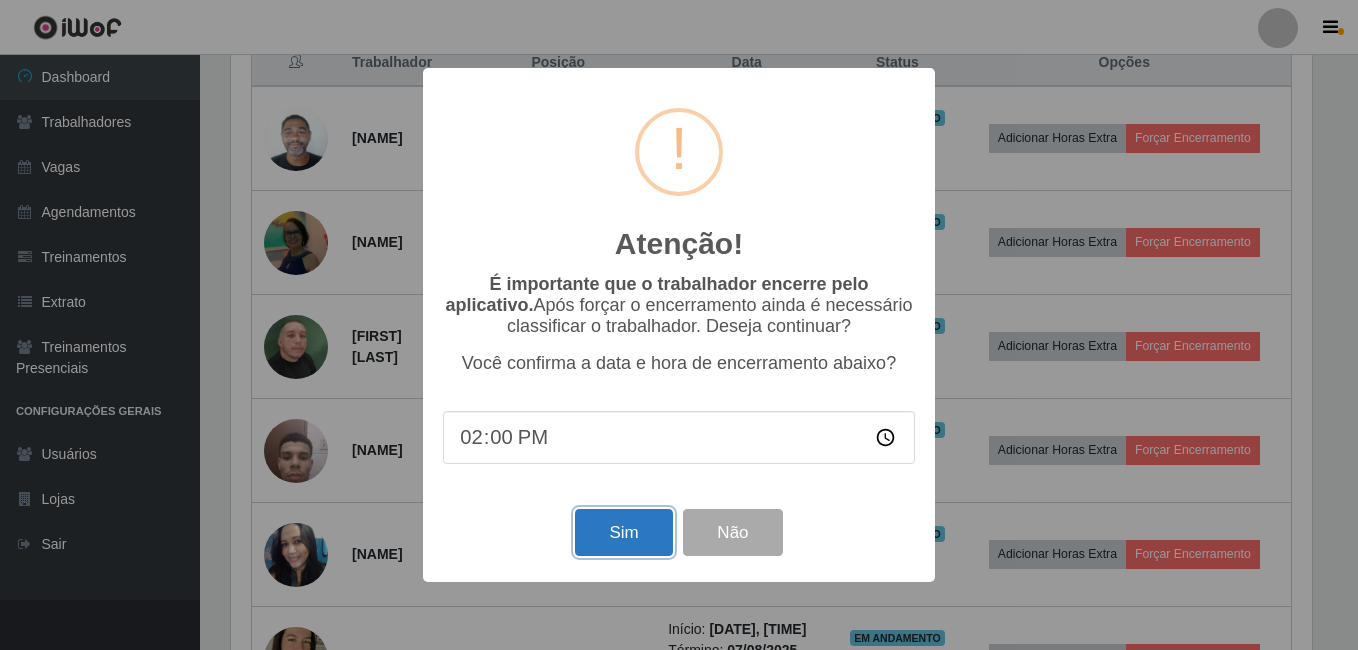 click on "Sim" at bounding box center [623, 532] 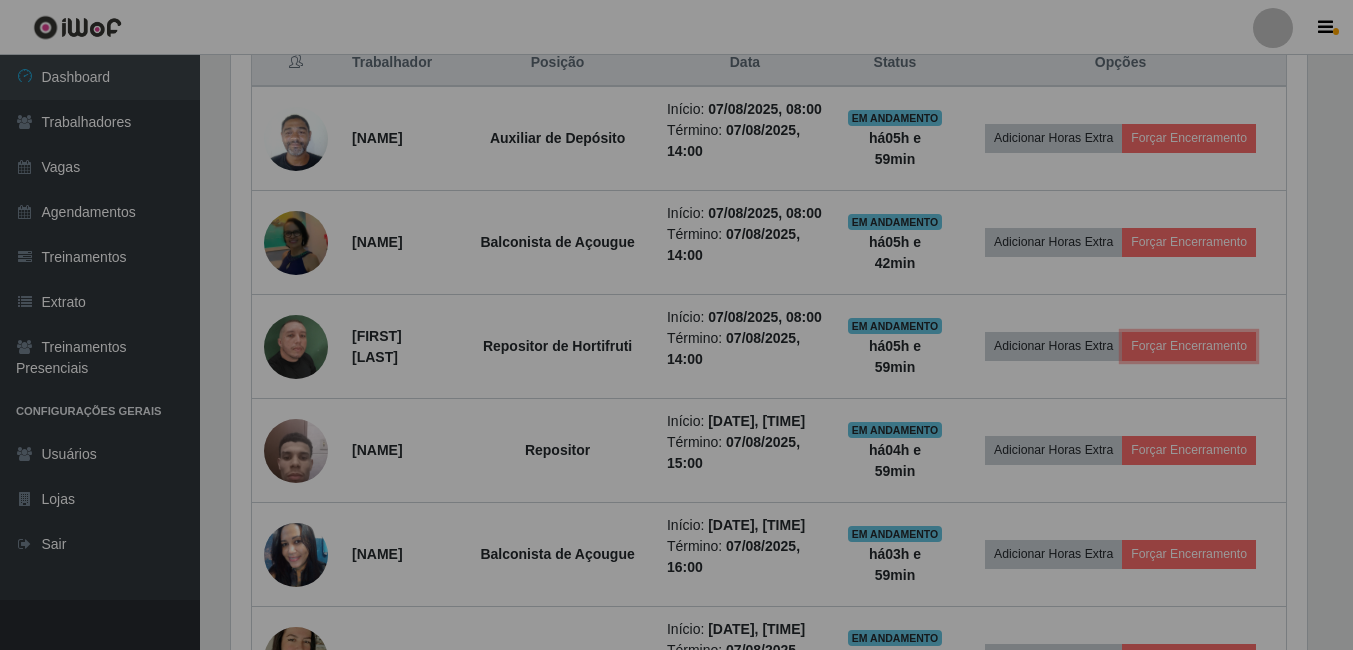 scroll, scrollTop: 999585, scrollLeft: 998909, axis: both 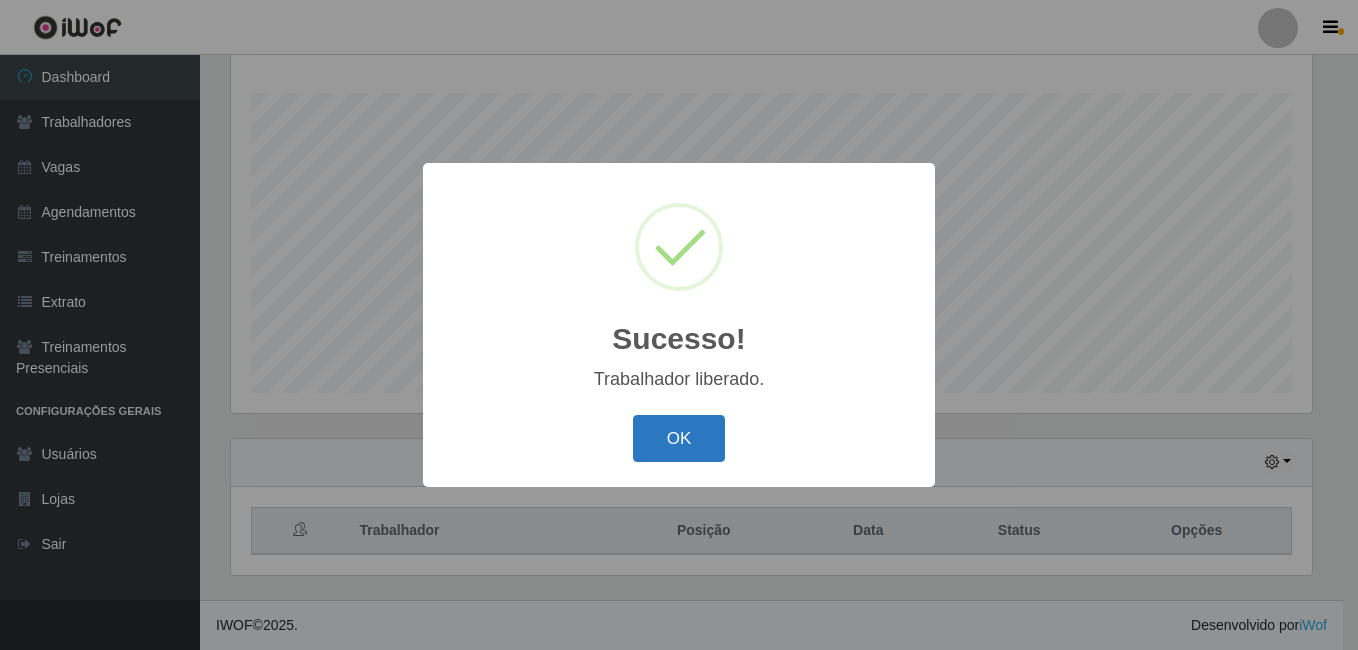click on "OK" at bounding box center [679, 438] 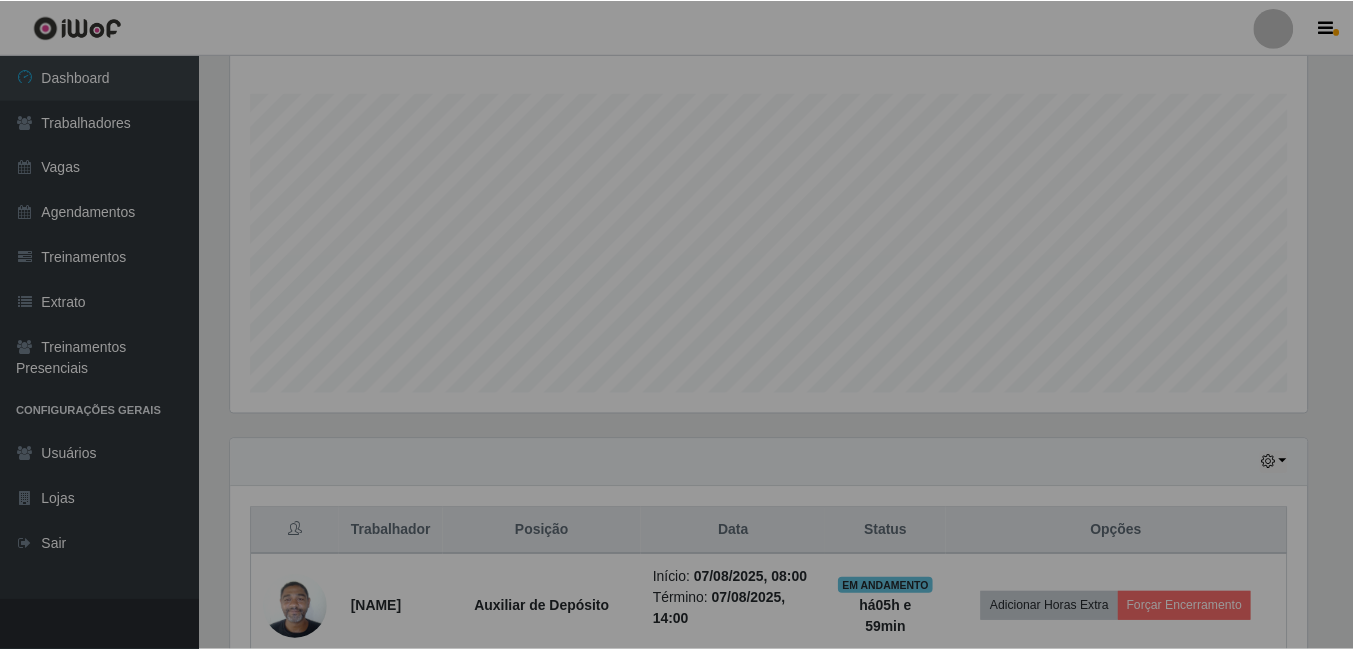 scroll, scrollTop: 397, scrollLeft: 0, axis: vertical 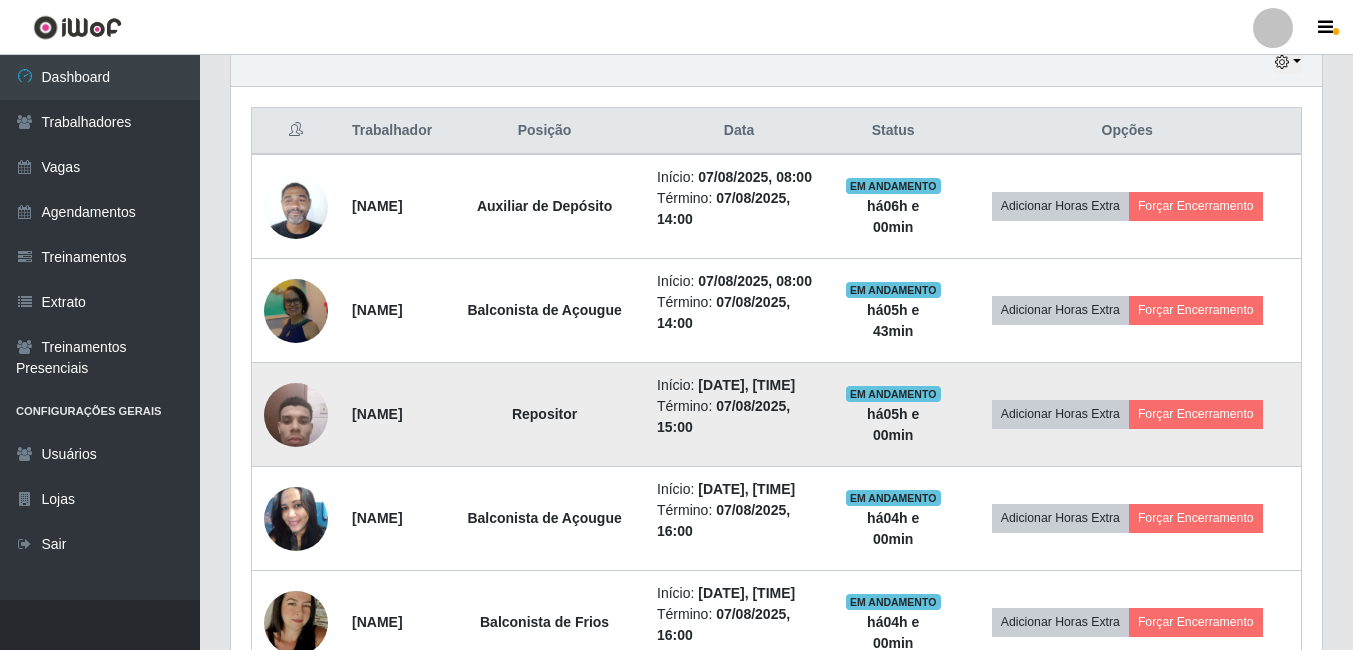 click at bounding box center (296, 414) 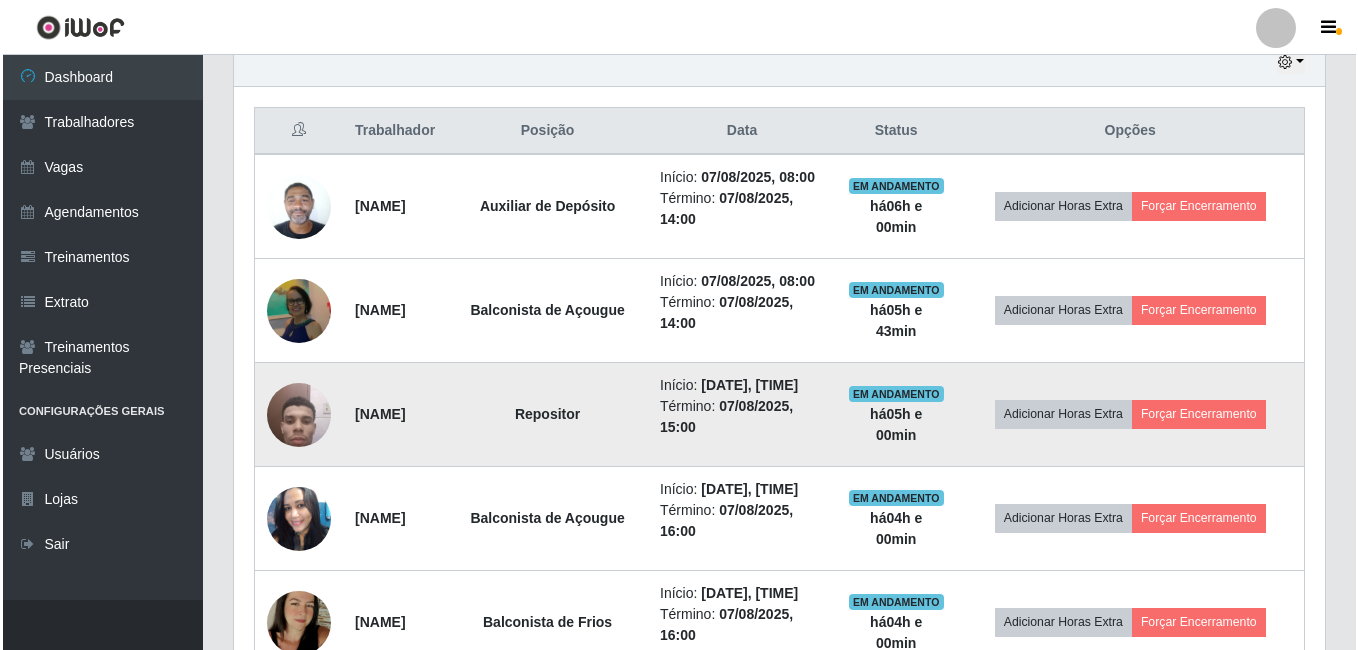 scroll, scrollTop: 999585, scrollLeft: 998919, axis: both 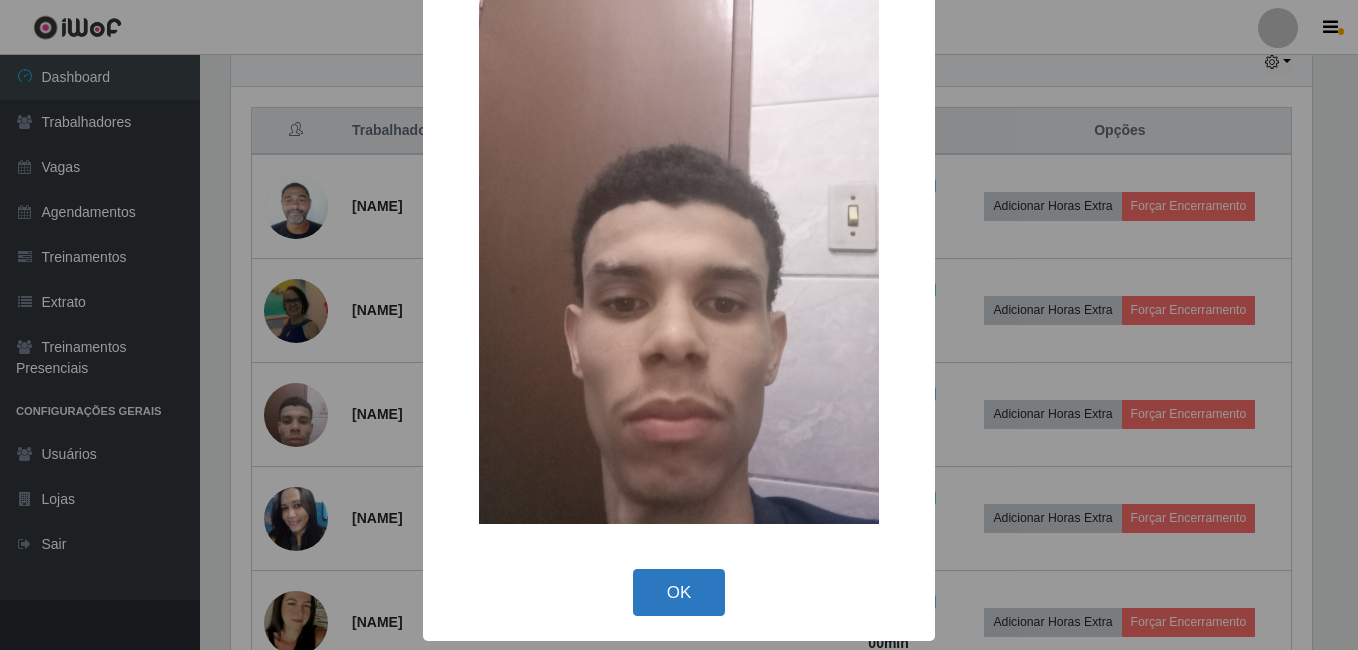 click on "OK" at bounding box center (679, 592) 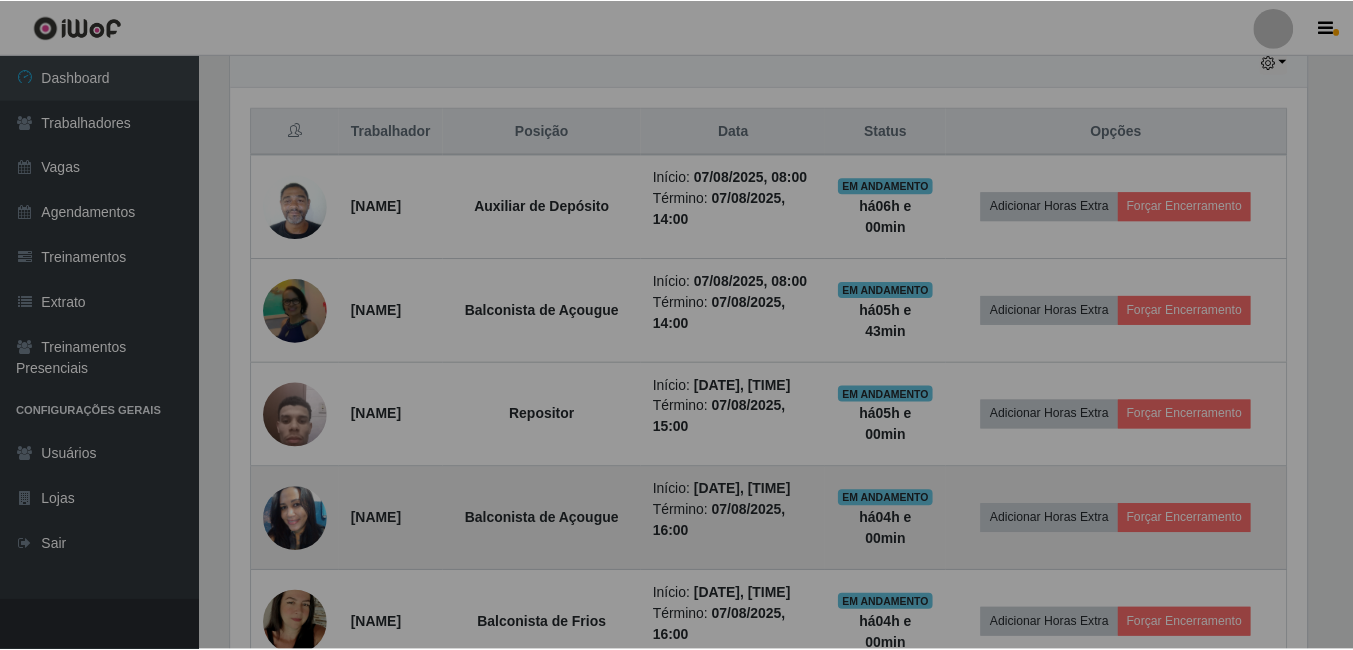 scroll, scrollTop: 999585, scrollLeft: 998909, axis: both 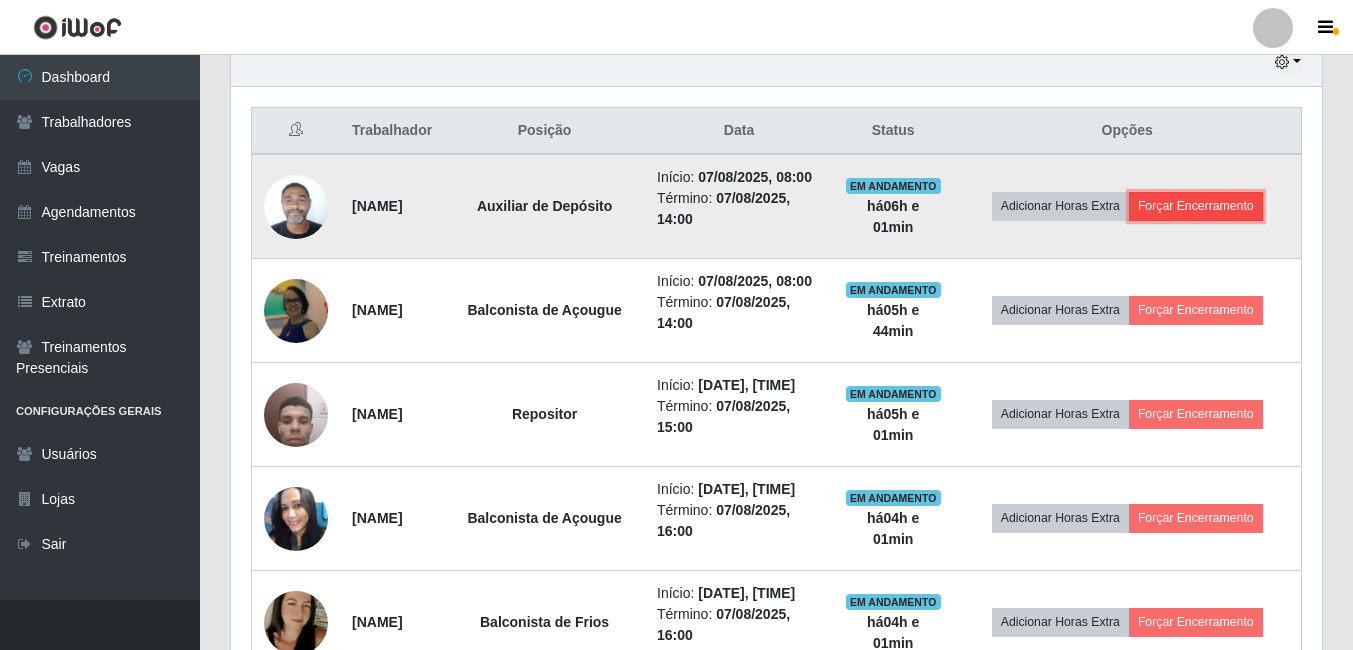 click on "Forçar Encerramento" at bounding box center (1196, 206) 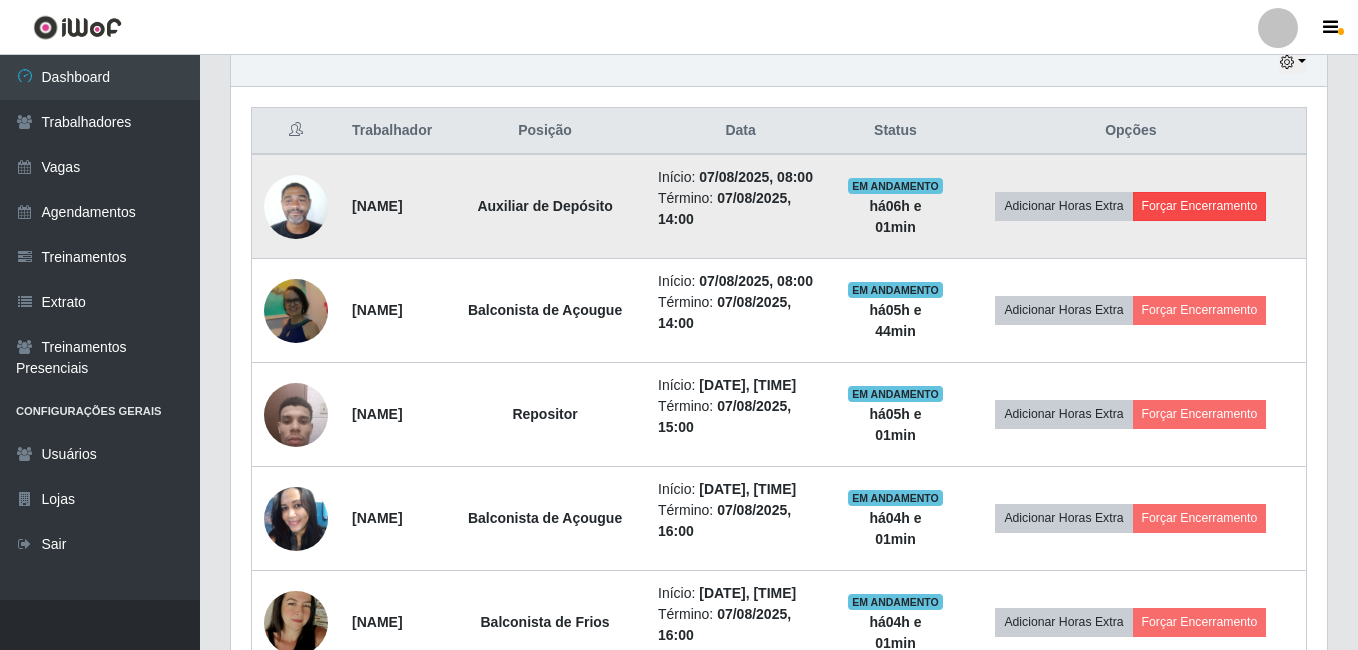 scroll, scrollTop: 999585, scrollLeft: 998919, axis: both 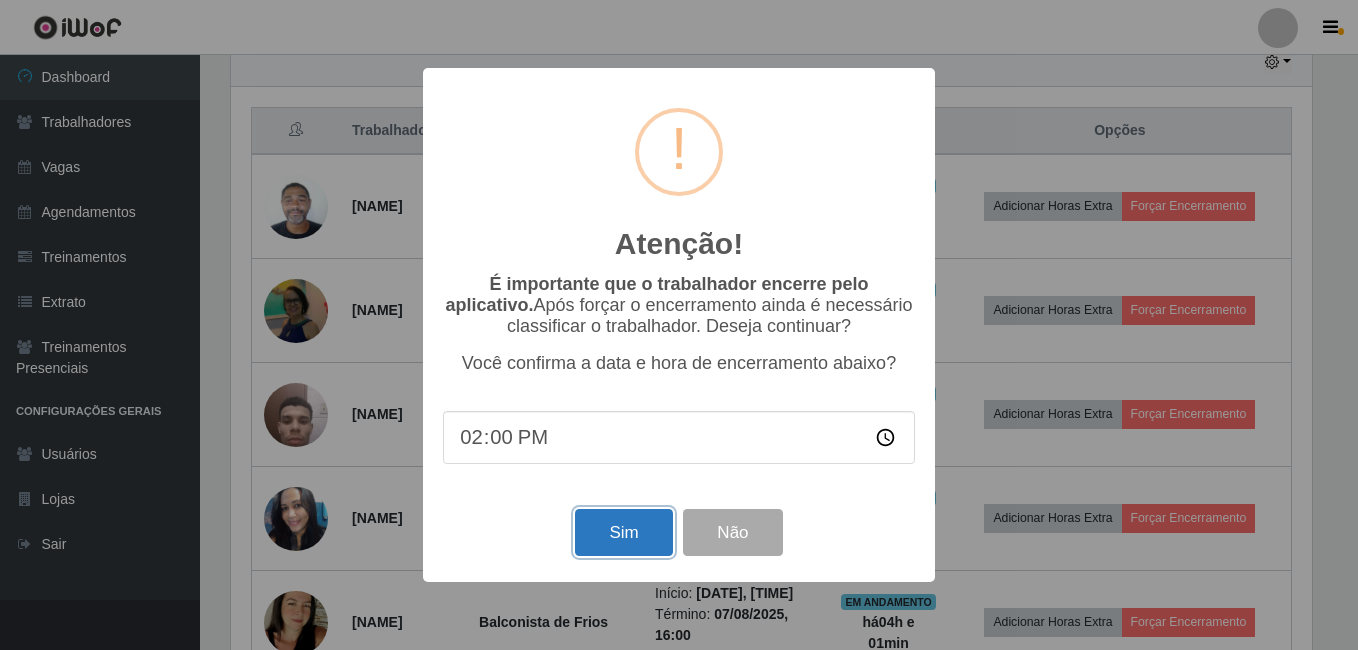 click on "Sim" at bounding box center (623, 532) 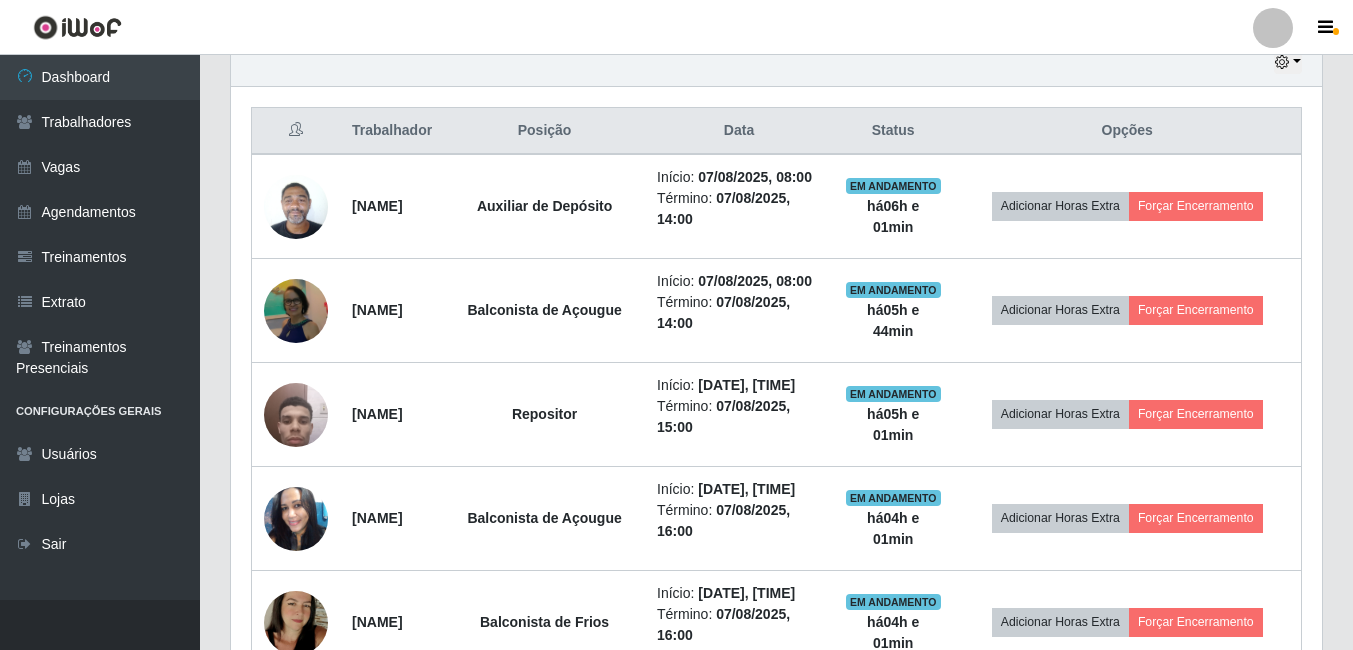 scroll, scrollTop: 999585, scrollLeft: 998909, axis: both 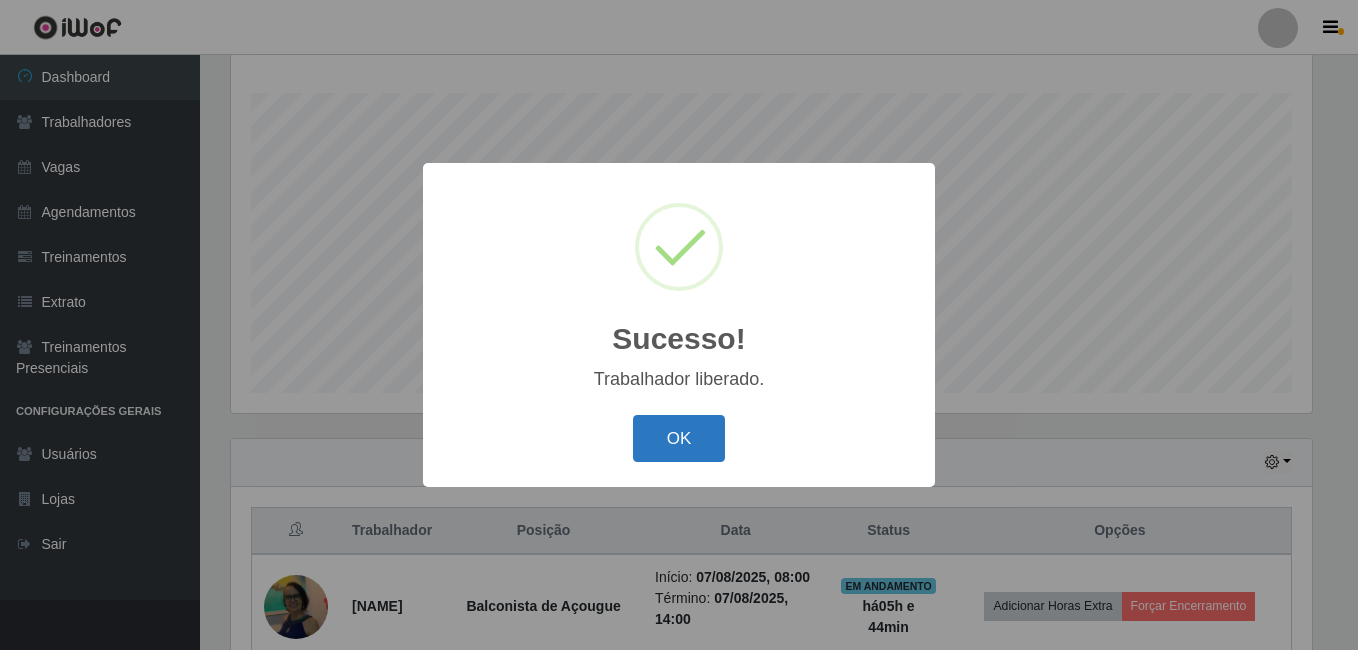 click on "OK" at bounding box center (679, 438) 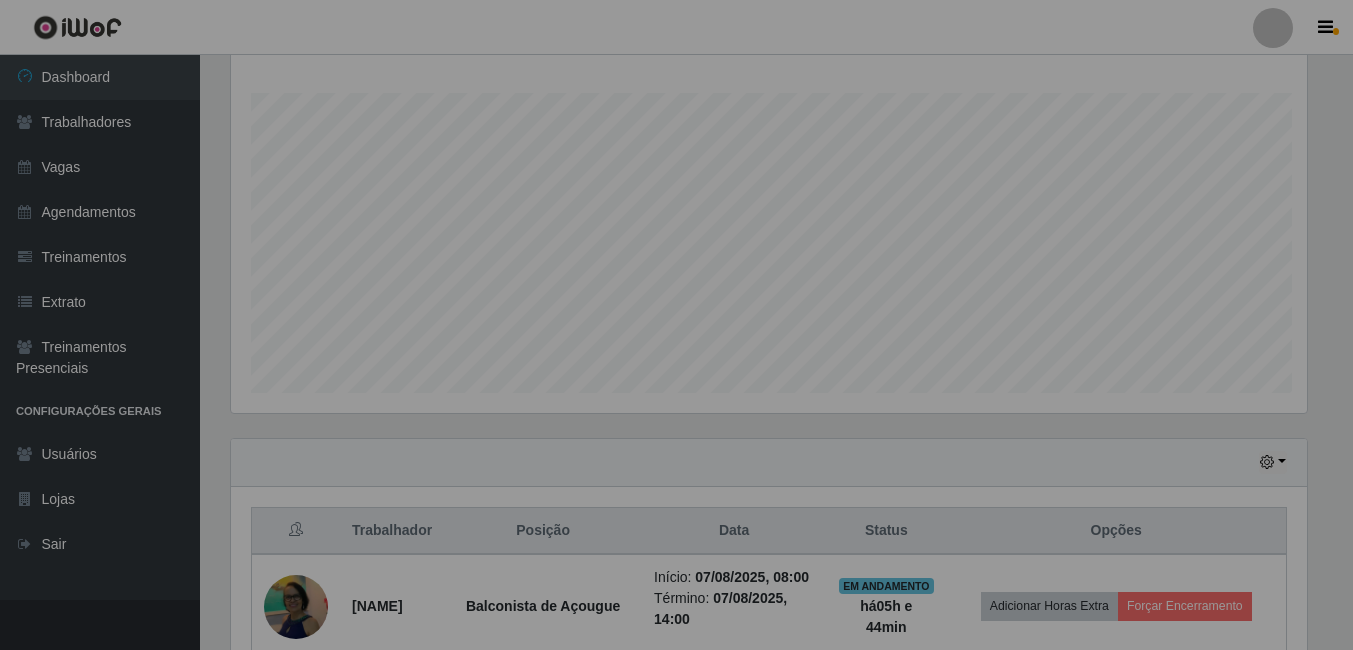 scroll, scrollTop: 999585, scrollLeft: 998909, axis: both 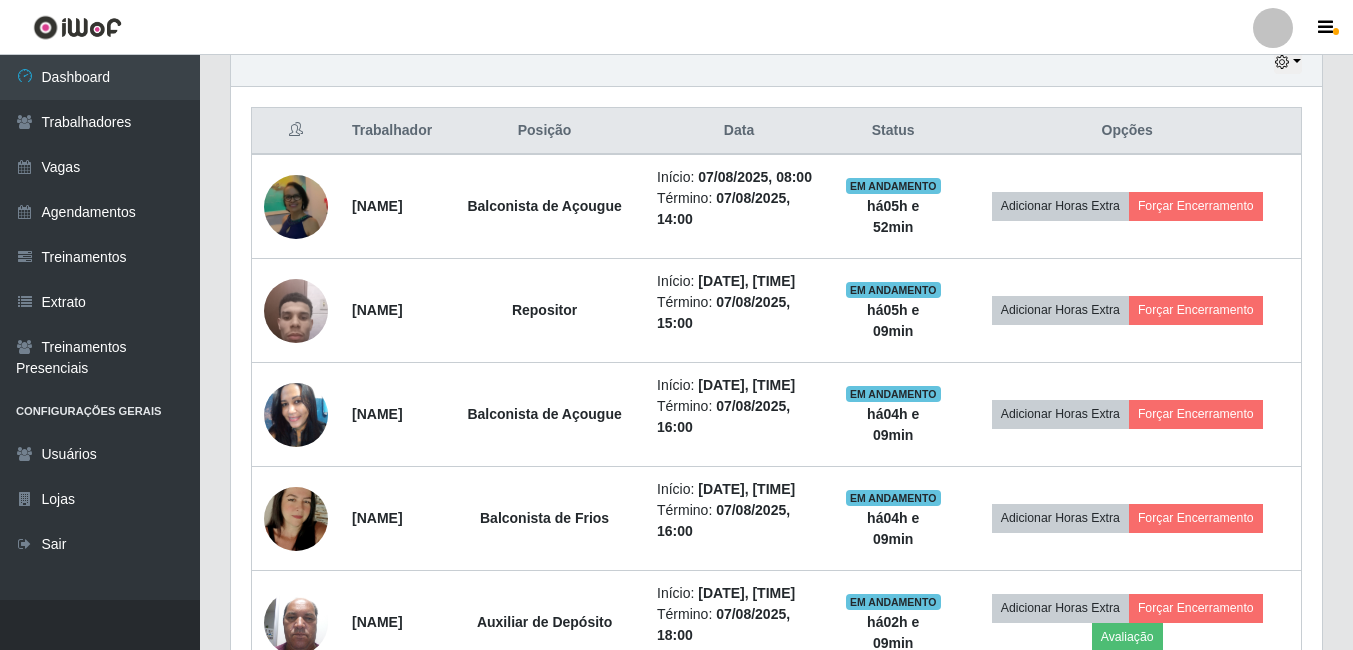 click on "Trabalhador Posição Data Status Opções [NAME] Balconista de Açougue Início: [DATE], [TIME] Término: [DATE], [TIME] EM ANDAMENTO há 05 h e 52 min Adicionar Horas Extra Forçar Encerramento [NAME] Repositor Início: [DATE], [TIME] Término: [DATE], [TIME] EM ANDAMENTO há 05 h e 09 min Adicionar Horas Extra Forçar Encerramento [NAME] Balconista de Açougue Início: [DATE], [TIME] Término: [DATE], [TIME] EM ANDAMENTO há 04 h e 09 min Adicionar Horas Extra Forçar Encerramento [NAME] Balconista de Frios Início: [DATE], [TIME] Término: [DATE], [TIME] EM ANDAMENTO há 04 h e 09 min Adicionar Horas Extra Forçar Encerramento [NAME] Auxiliar de Depósito Início: [DATE], [TIME] Término: [DATE], [TIME] EM ANDAMENTO há 02 h e 09 min Adicionar Horas Extra Forçar Encerramento Avaliação [NAME] Início:" at bounding box center (776, 791) 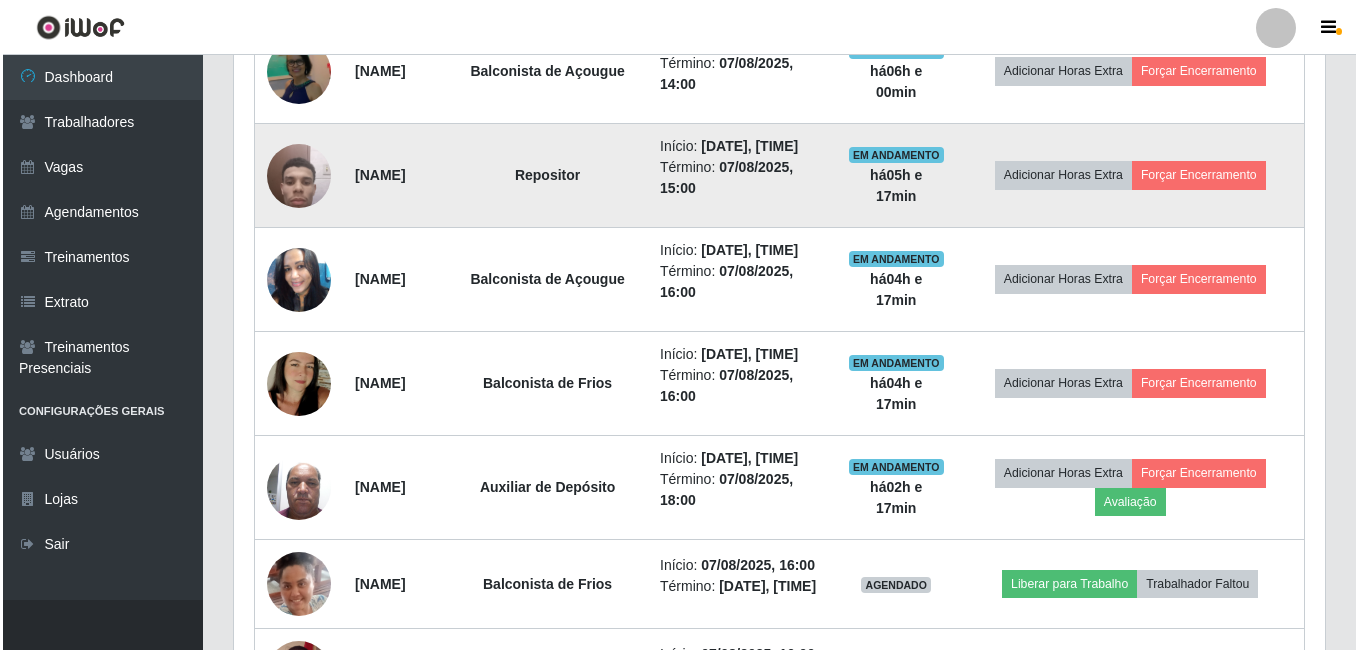 scroll, scrollTop: 822, scrollLeft: 0, axis: vertical 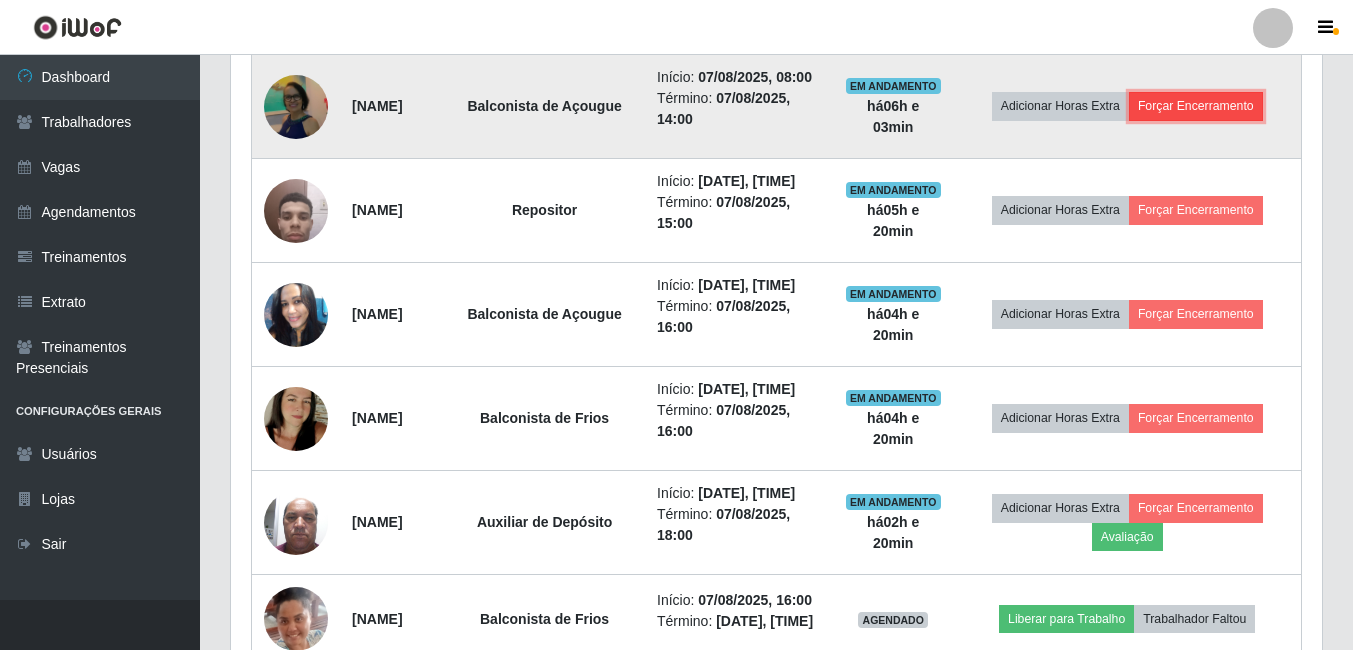 click on "Forçar Encerramento" at bounding box center (1196, 106) 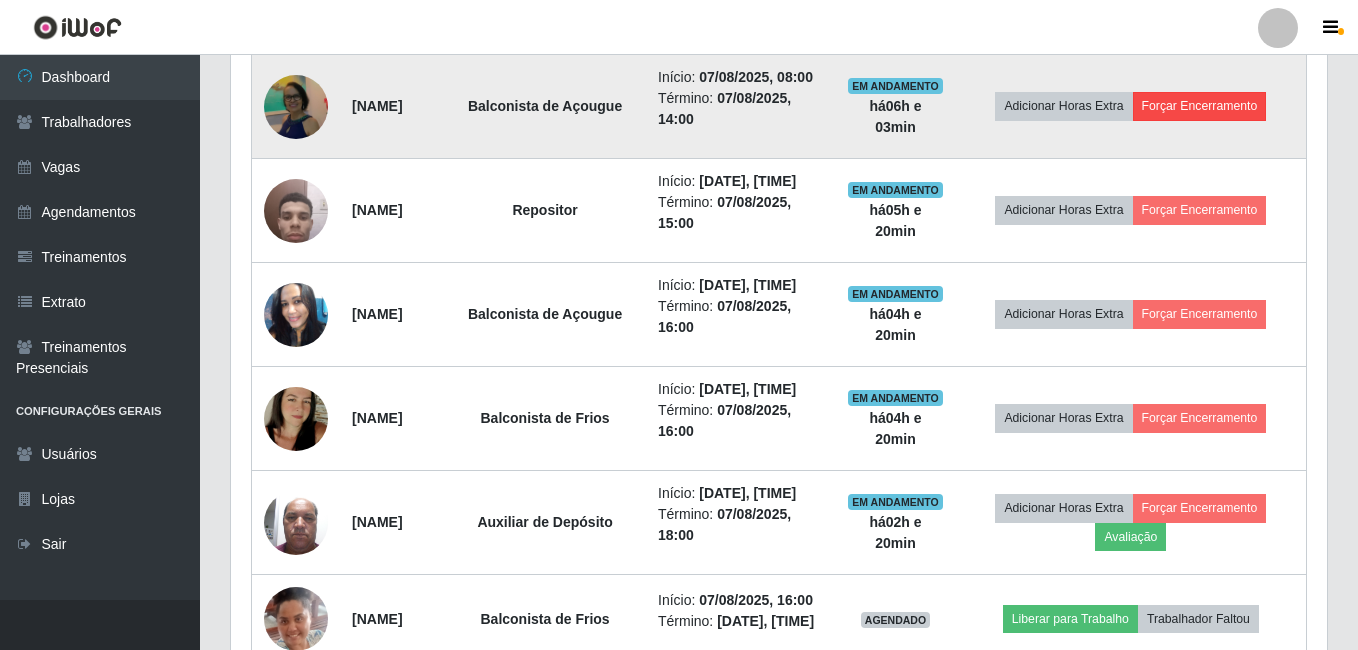 scroll, scrollTop: 999585, scrollLeft: 998919, axis: both 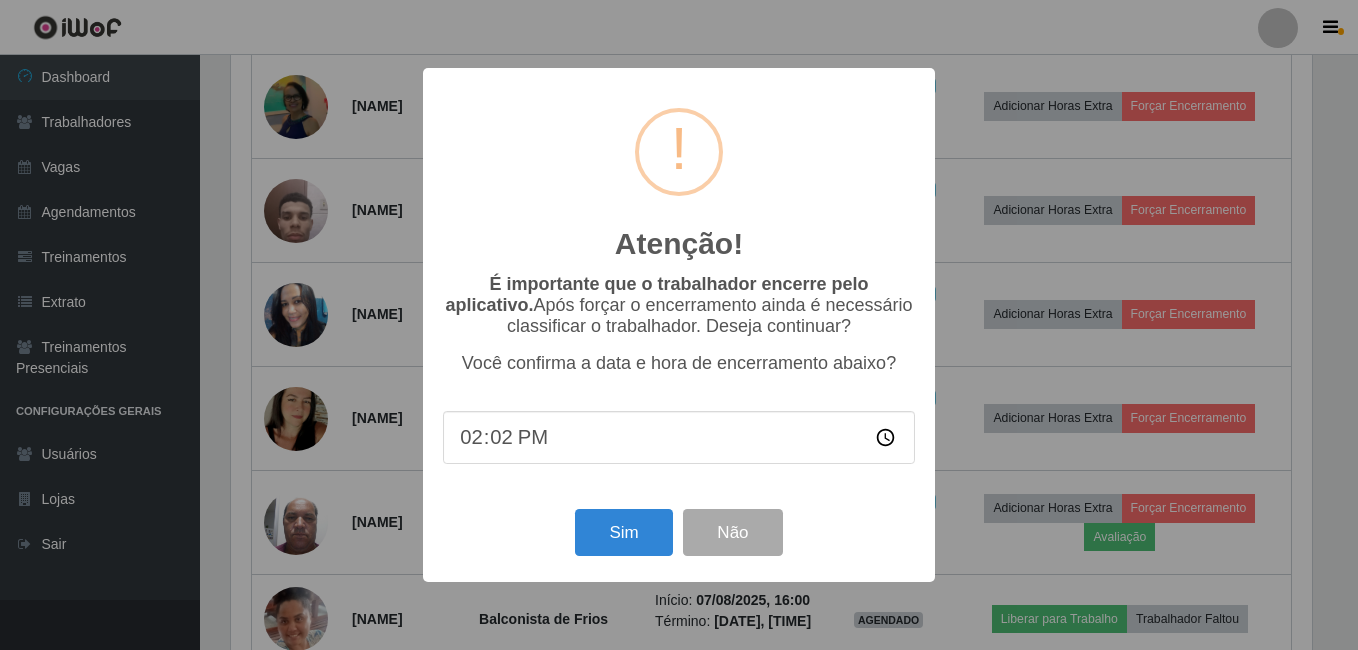 type on "14:20" 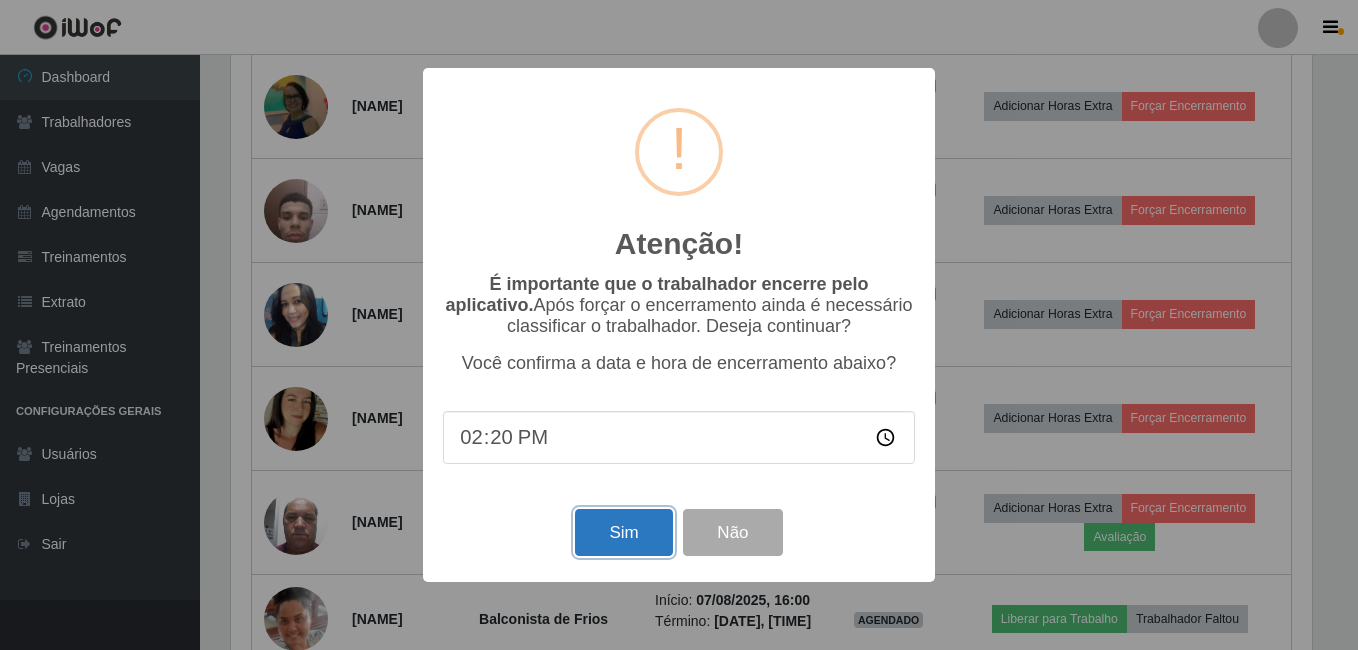 click on "Sim" at bounding box center [623, 532] 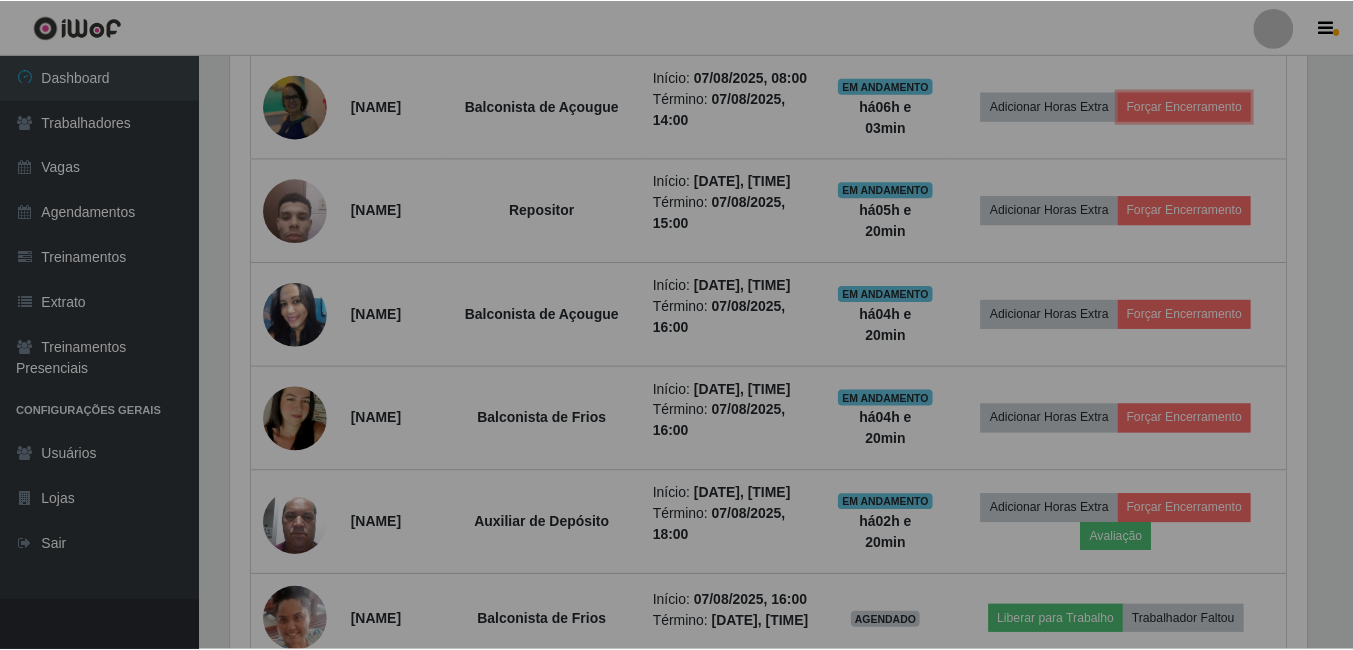 scroll, scrollTop: 999585, scrollLeft: 998909, axis: both 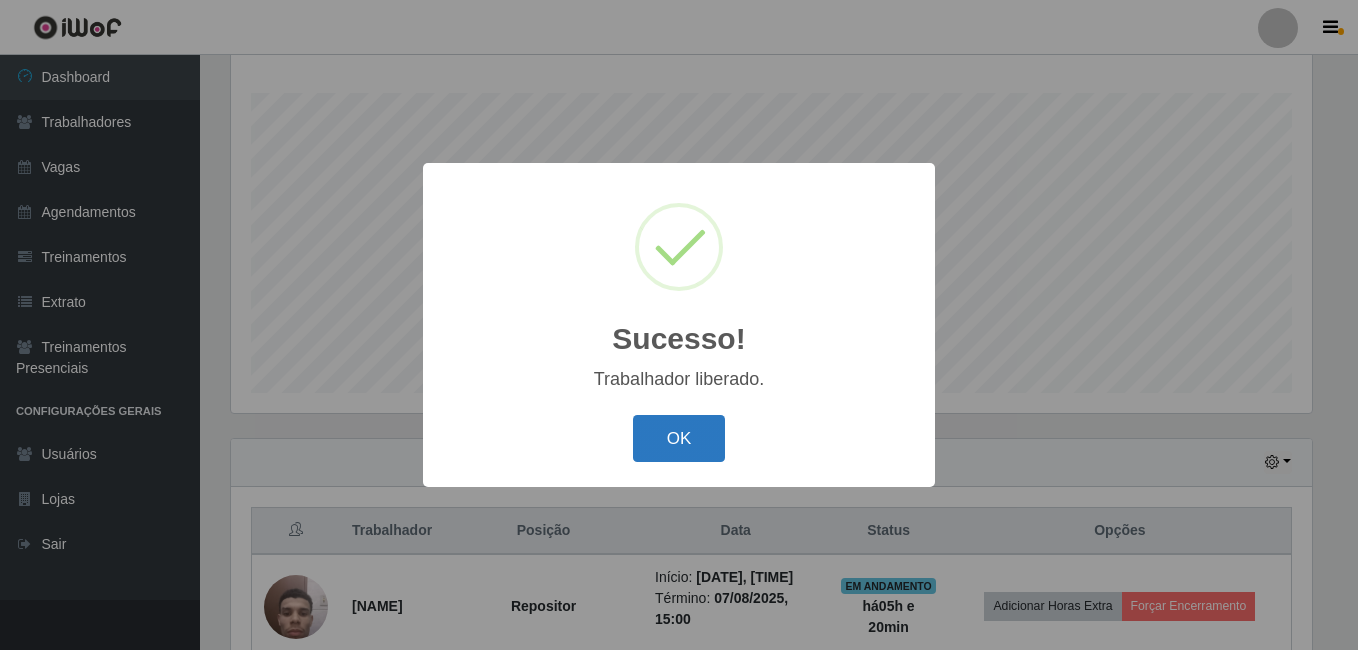 click on "OK" at bounding box center [679, 438] 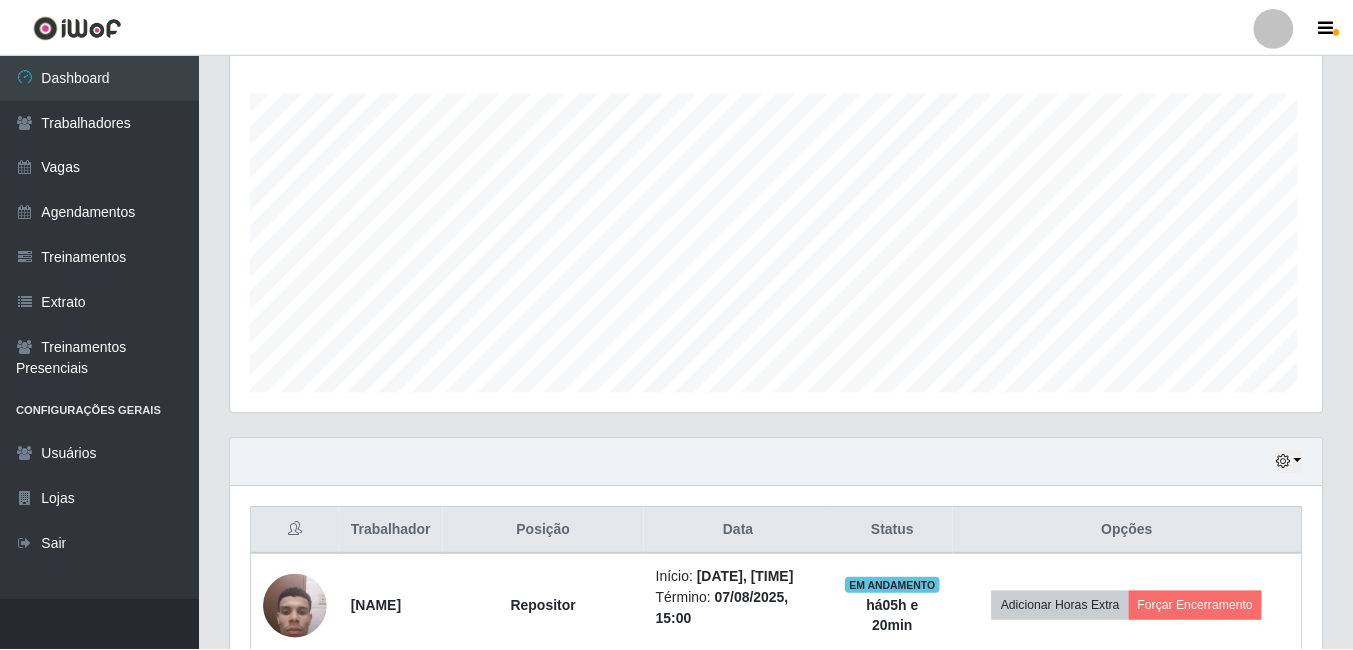scroll, scrollTop: 999585, scrollLeft: 998909, axis: both 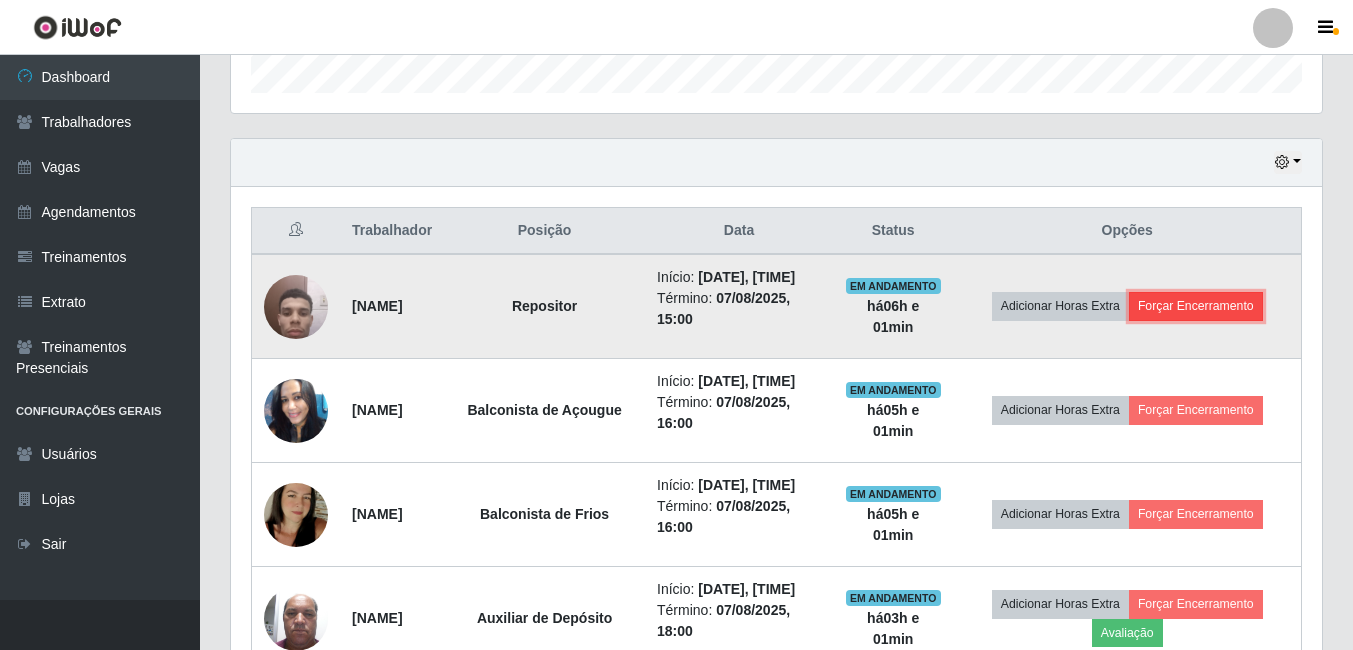 click on "Forçar Encerramento" at bounding box center (1196, 306) 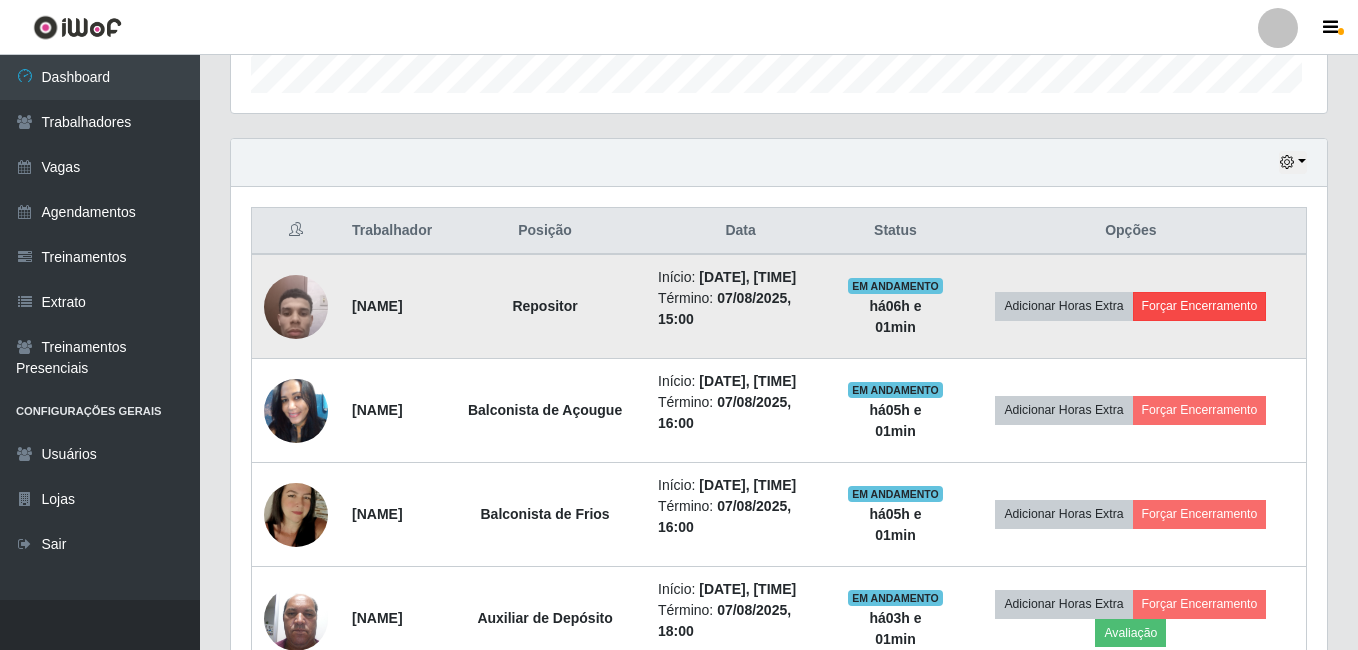 scroll, scrollTop: 999585, scrollLeft: 998919, axis: both 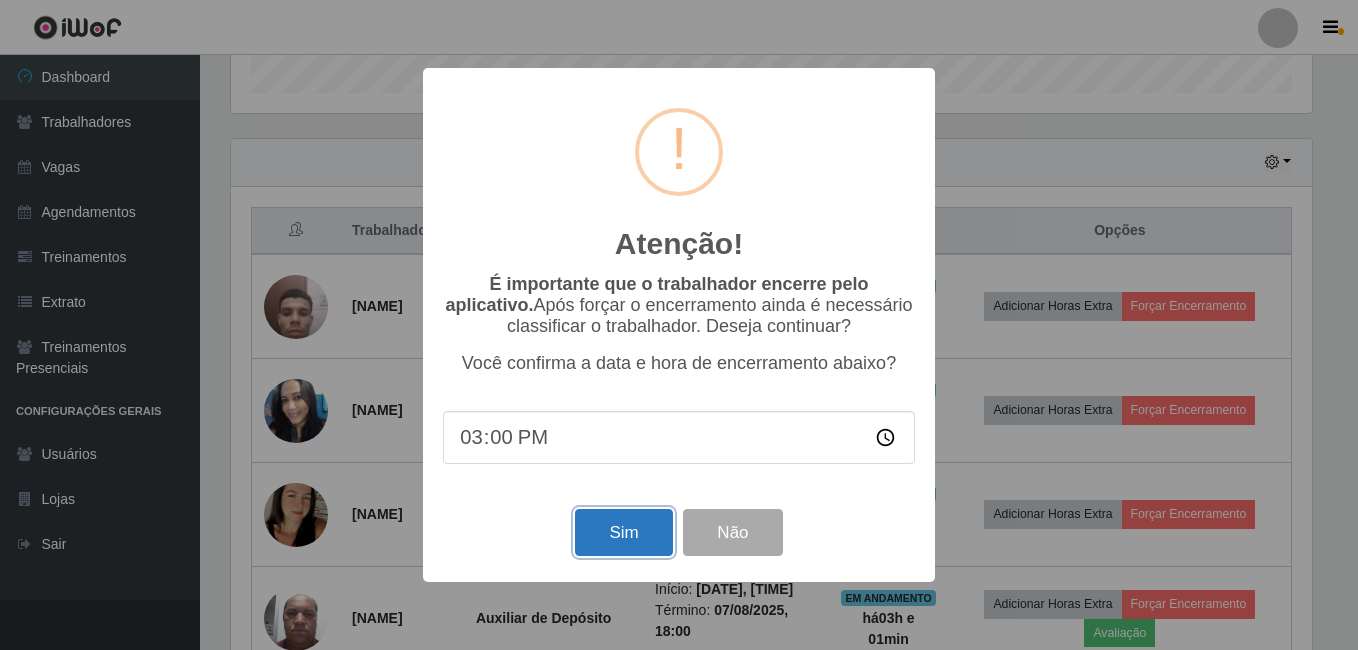 click on "Sim" at bounding box center [623, 532] 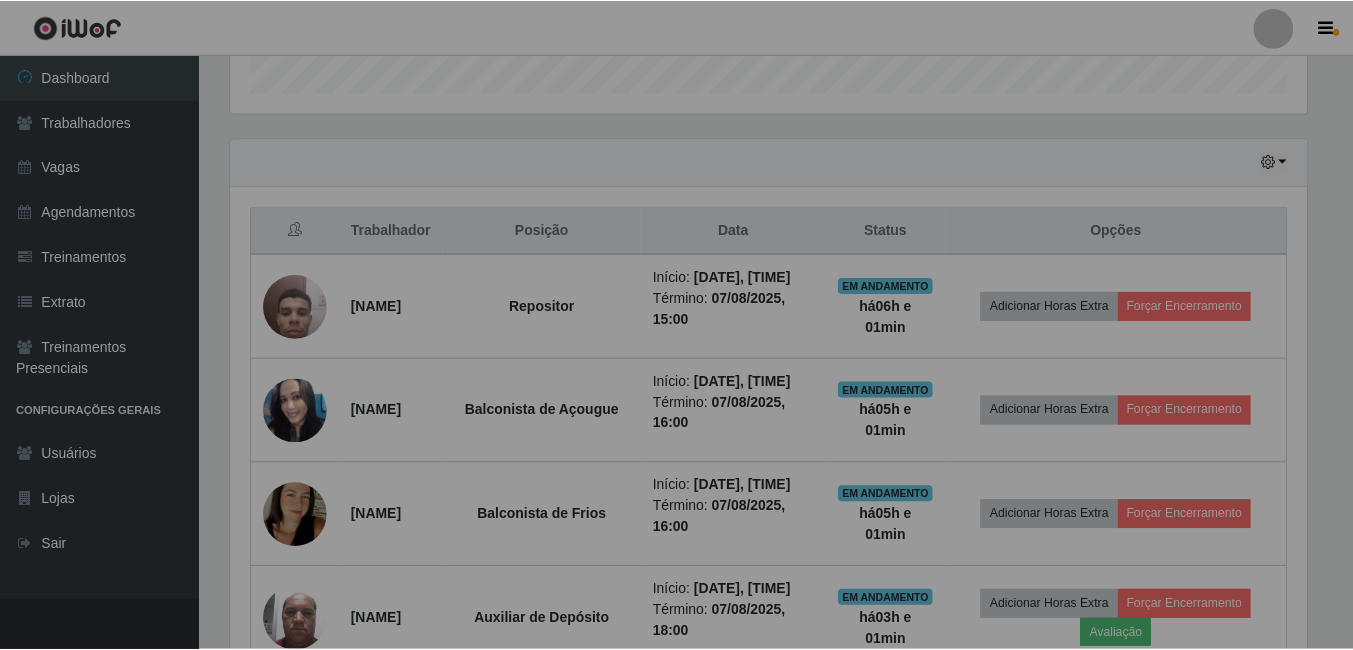scroll, scrollTop: 999585, scrollLeft: 998909, axis: both 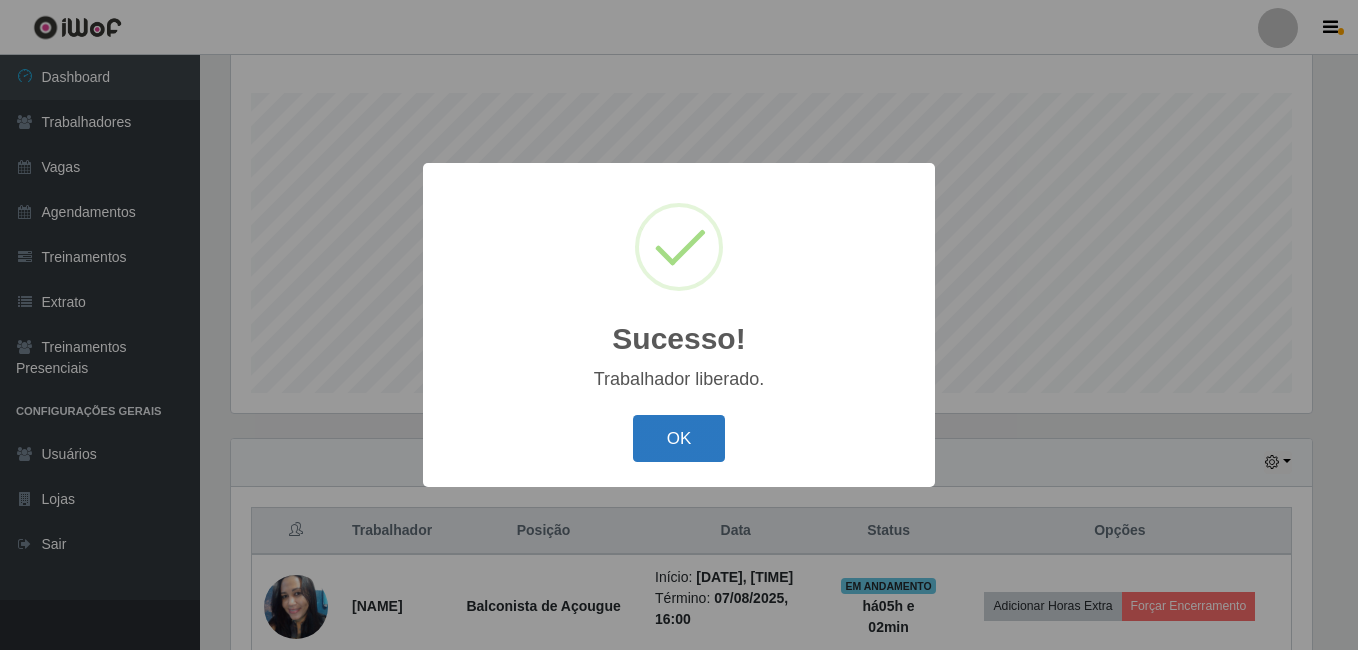 click on "OK" at bounding box center [679, 438] 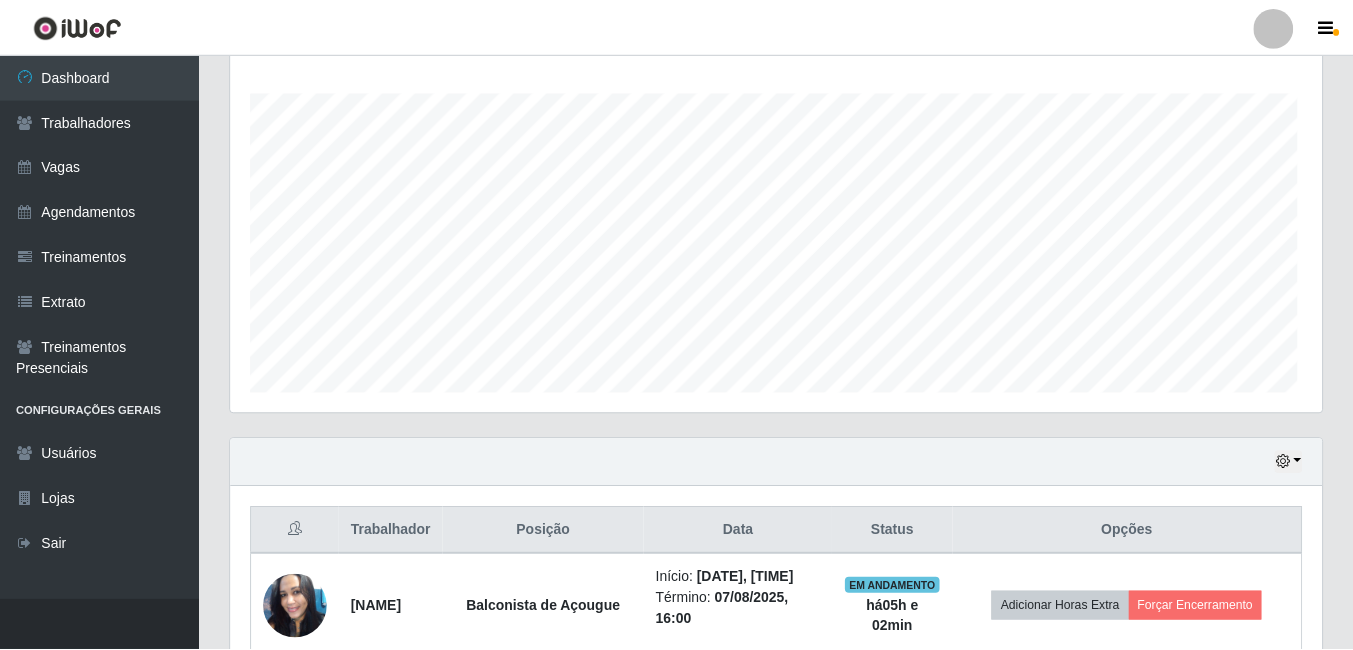 scroll, scrollTop: 999585, scrollLeft: 998909, axis: both 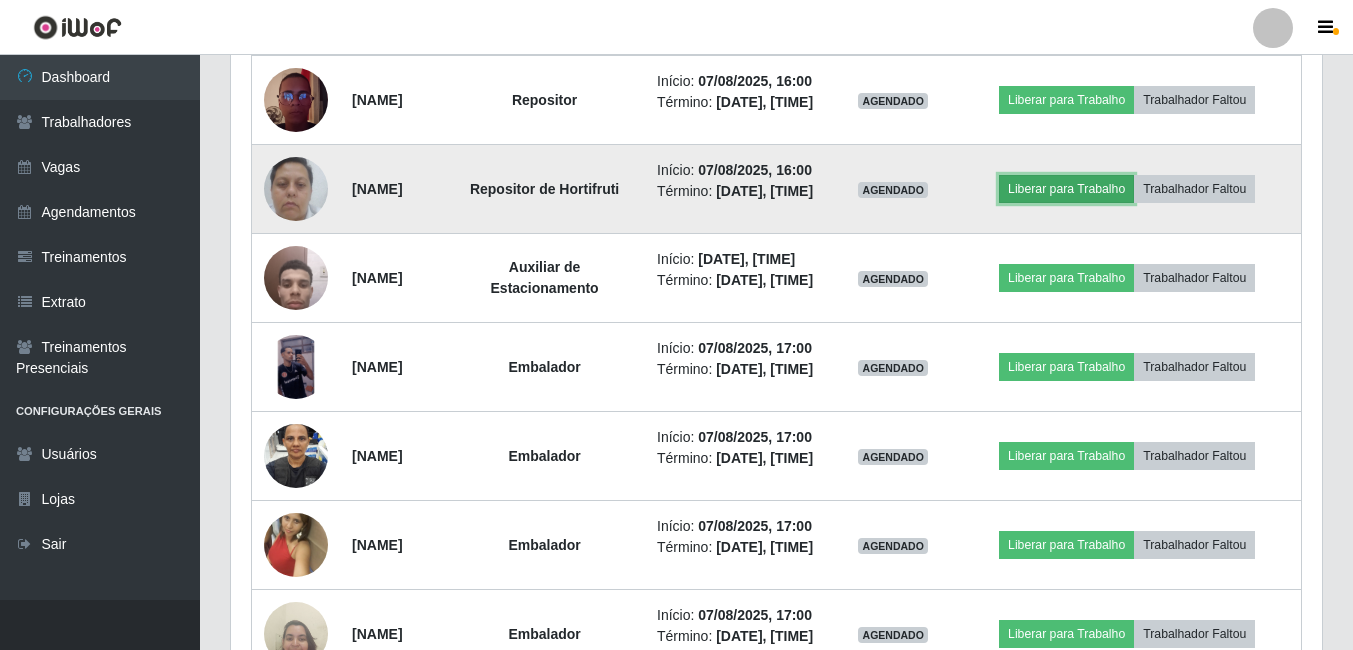 click on "Liberar para Trabalho" at bounding box center [1066, 189] 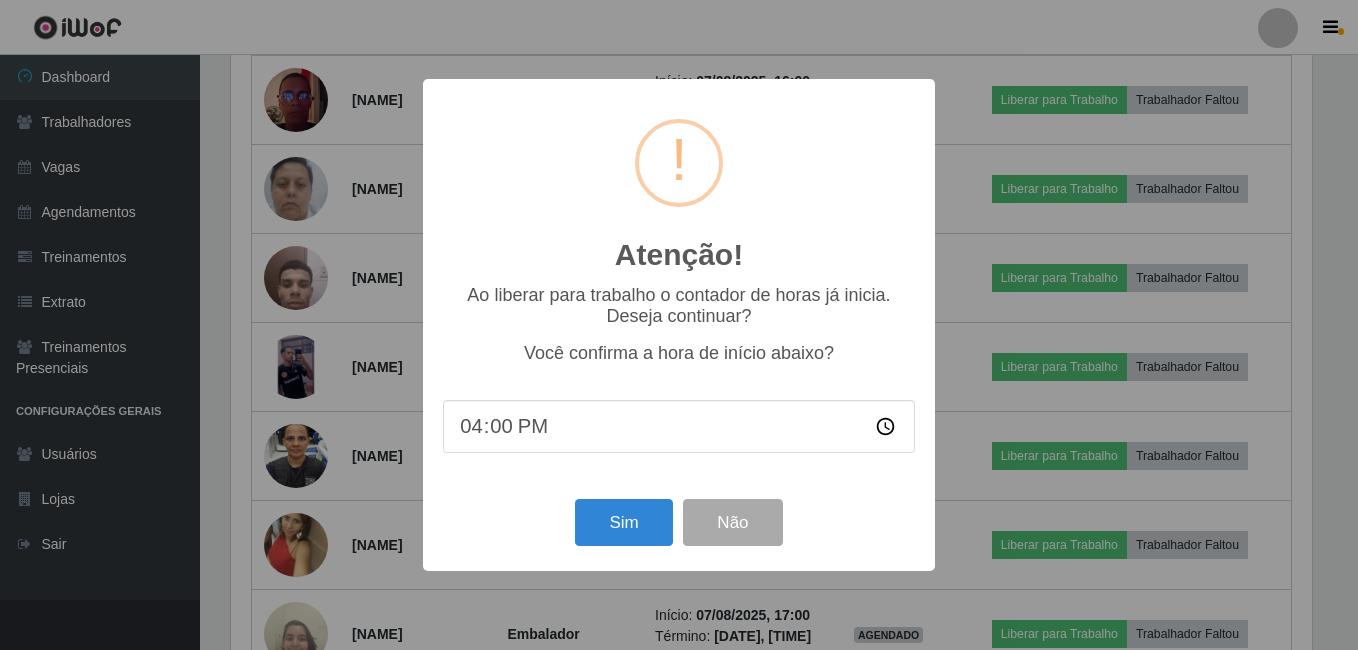 scroll, scrollTop: 999585, scrollLeft: 998919, axis: both 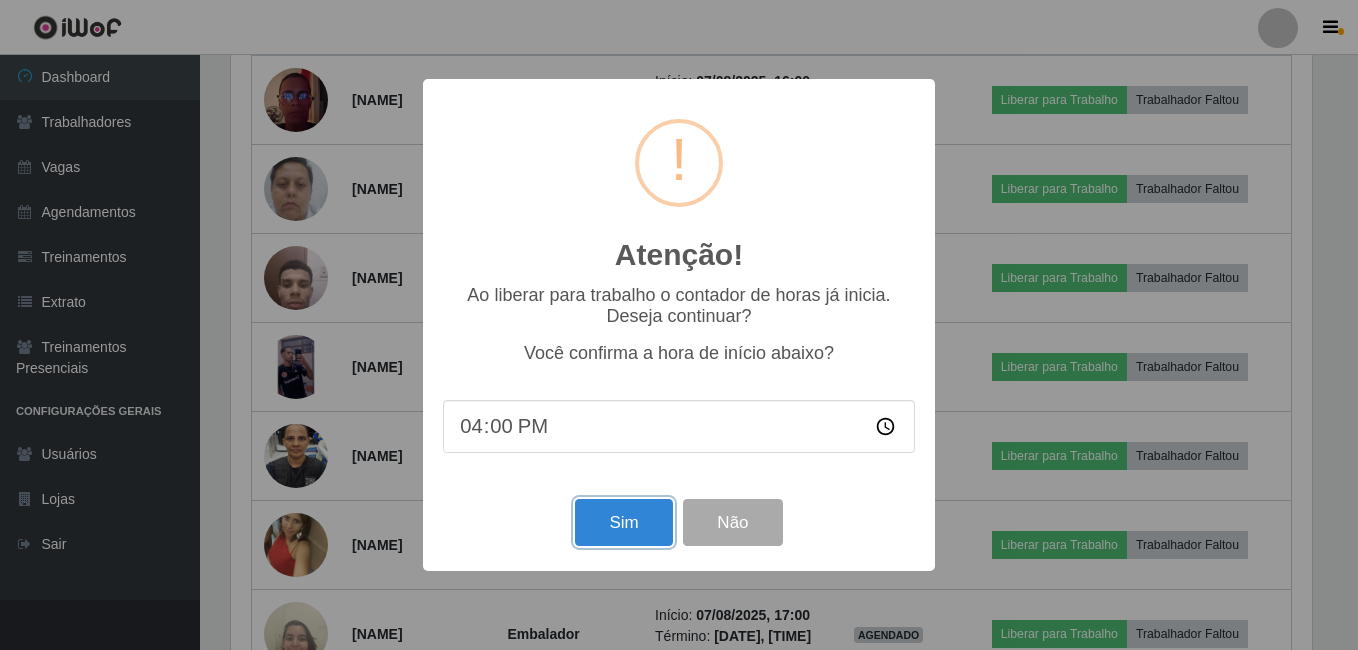 click on "Sim" at bounding box center (623, 522) 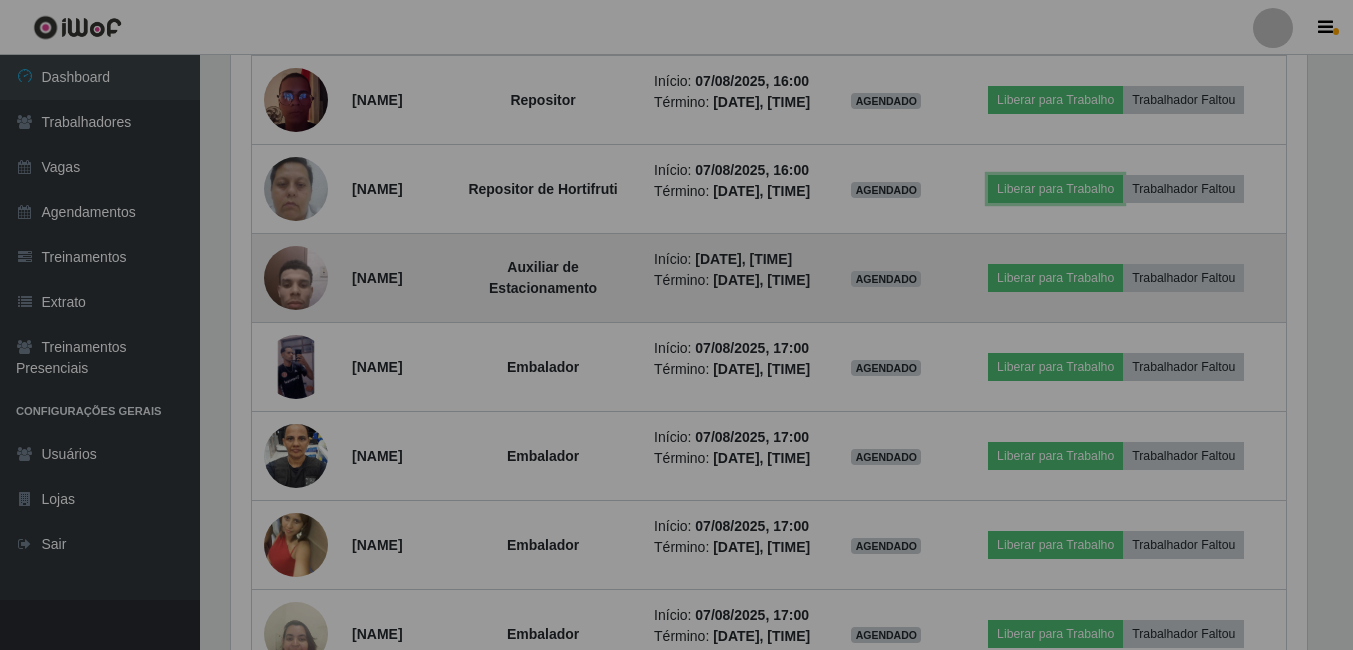 scroll, scrollTop: 999585, scrollLeft: 998909, axis: both 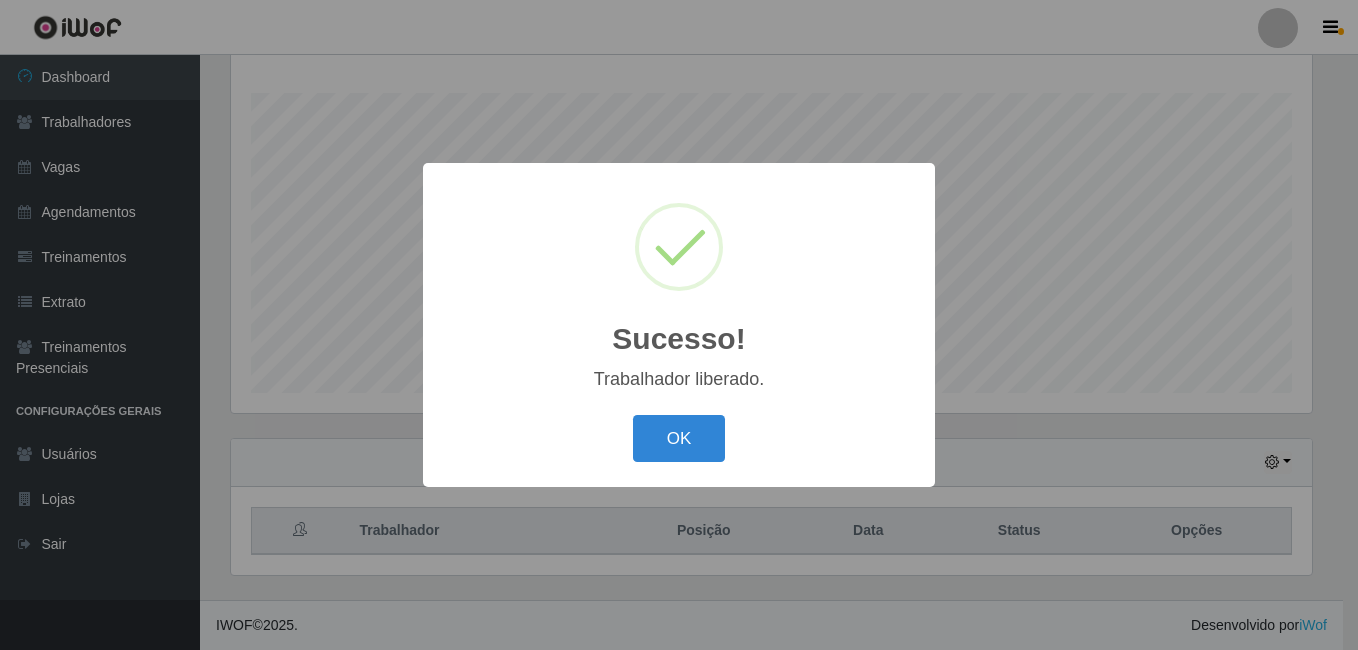 click on "OK" at bounding box center (679, 438) 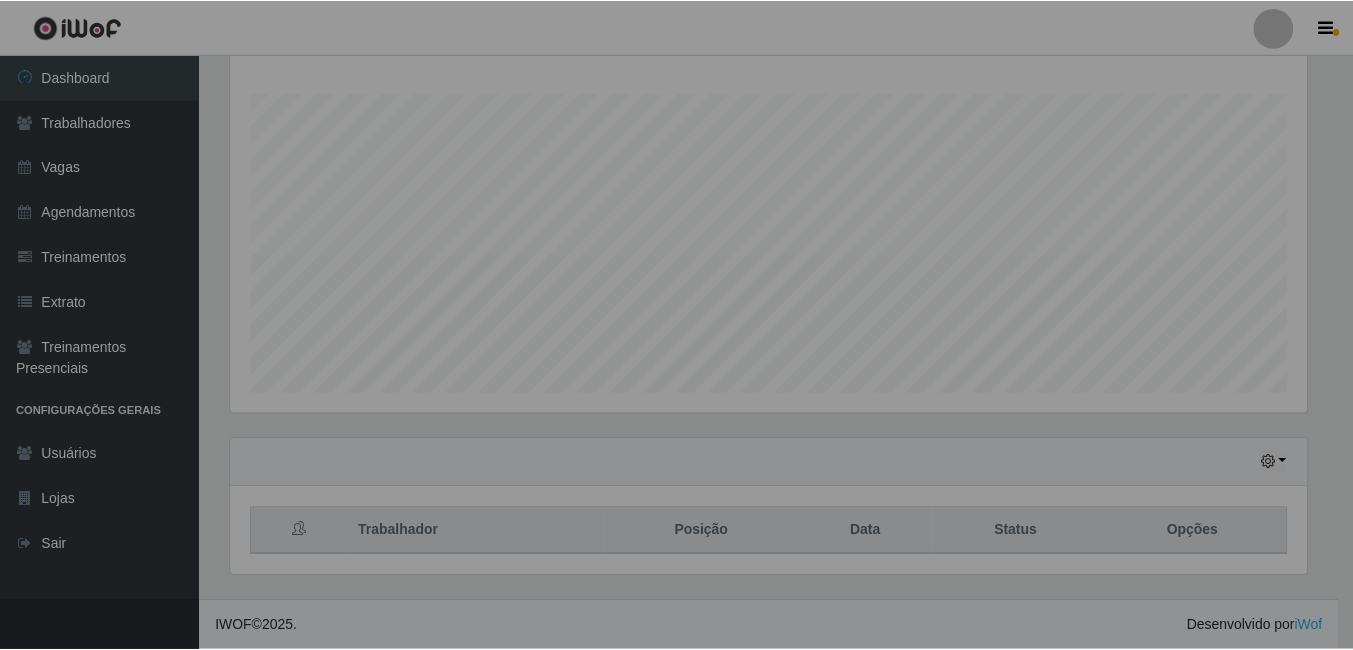 scroll, scrollTop: 999585, scrollLeft: 998909, axis: both 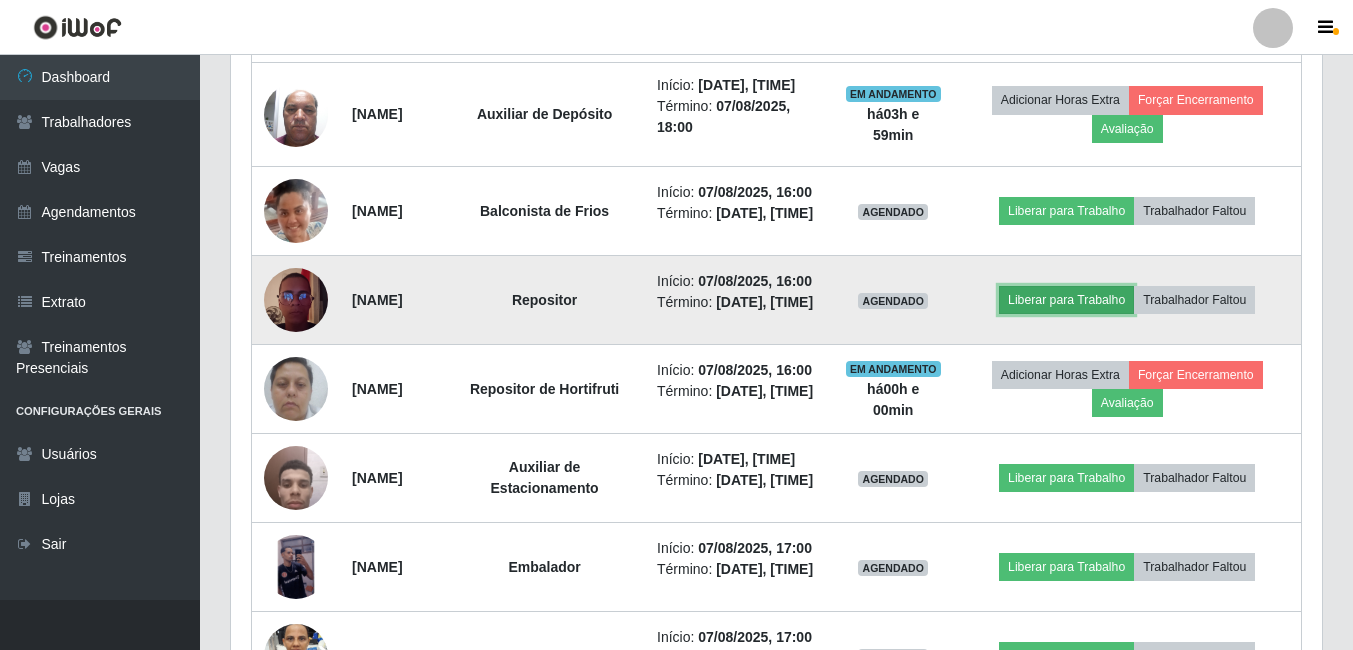 click on "Liberar para Trabalho" at bounding box center (1066, 300) 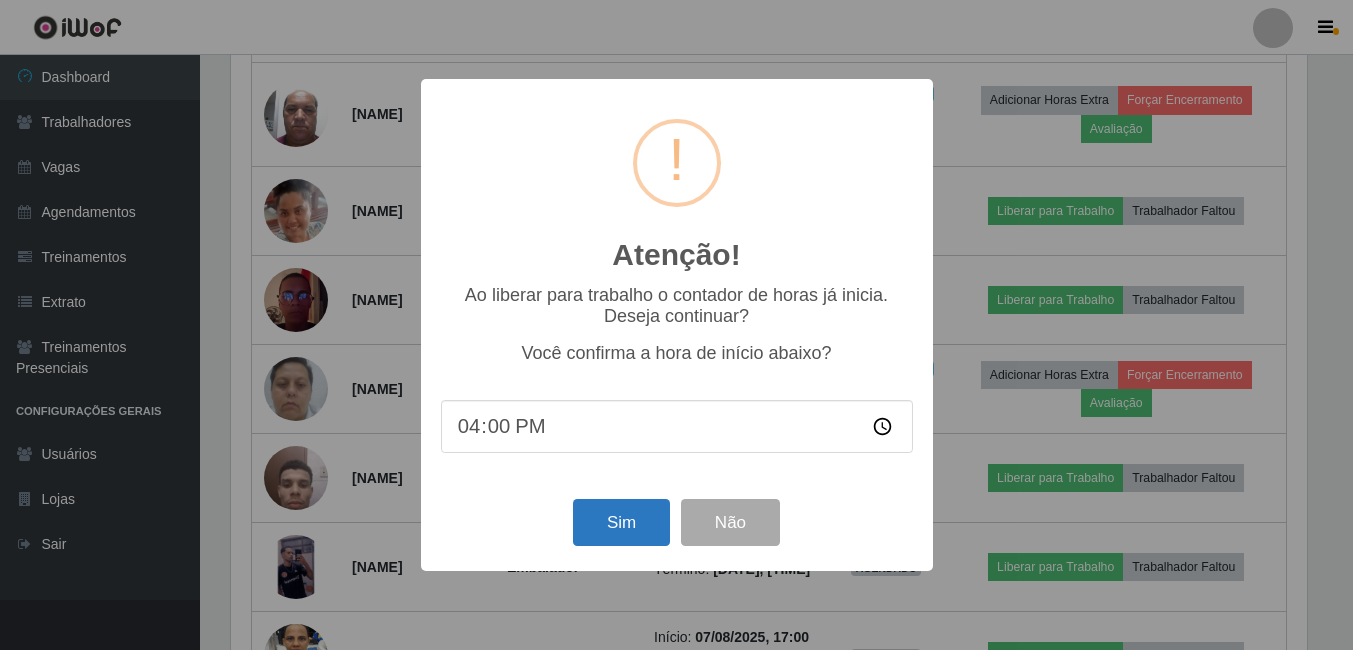 scroll, scrollTop: 999585, scrollLeft: 998919, axis: both 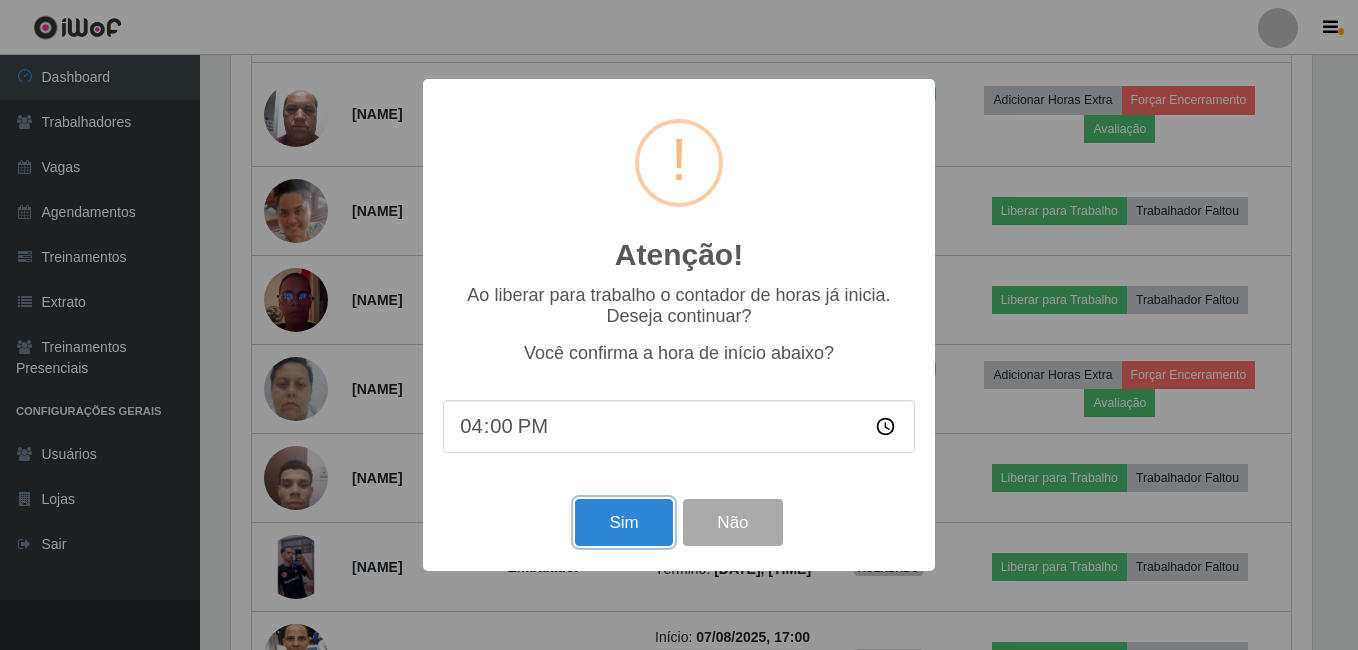click on "Sim" at bounding box center [623, 522] 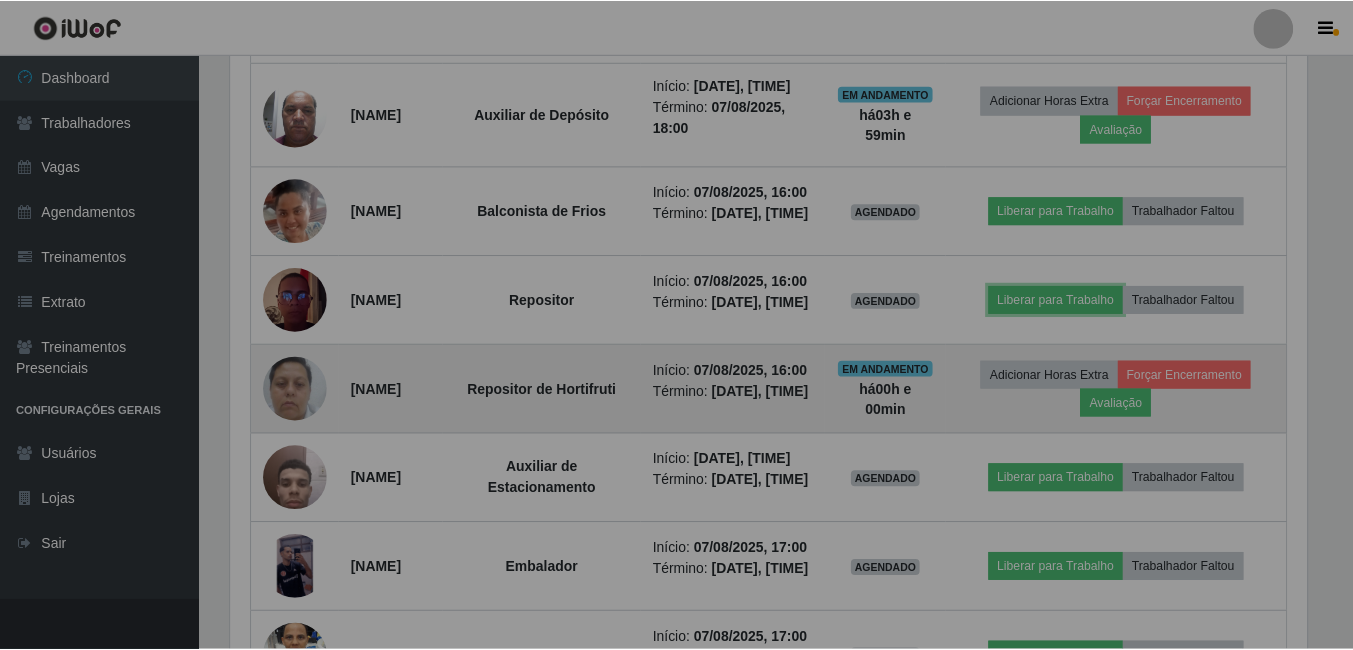 scroll, scrollTop: 999585, scrollLeft: 998909, axis: both 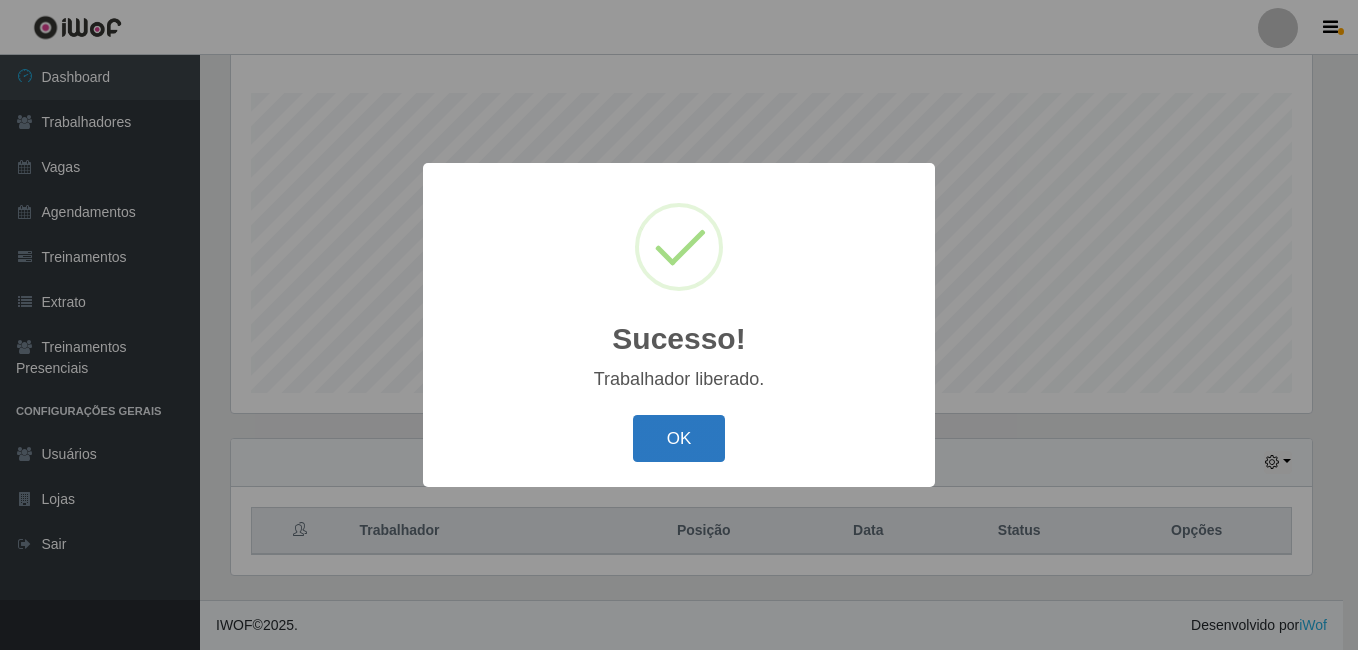 click on "OK" at bounding box center (679, 438) 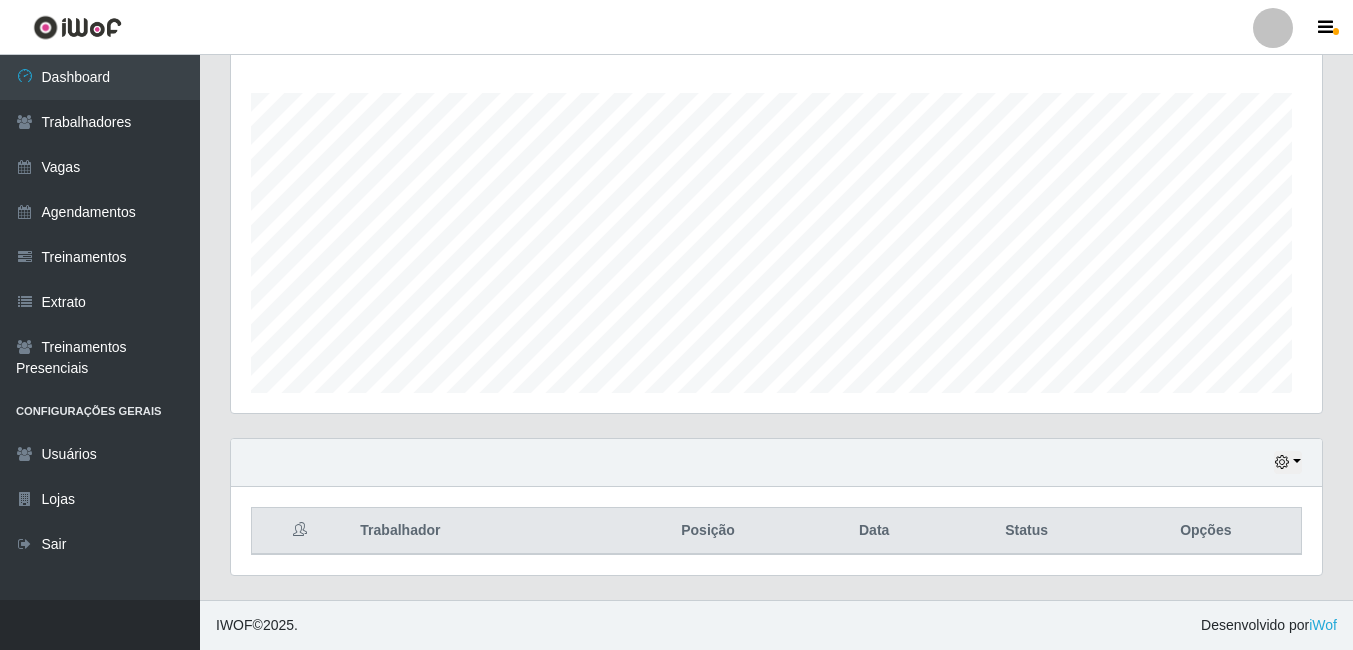scroll, scrollTop: 999585, scrollLeft: 998909, axis: both 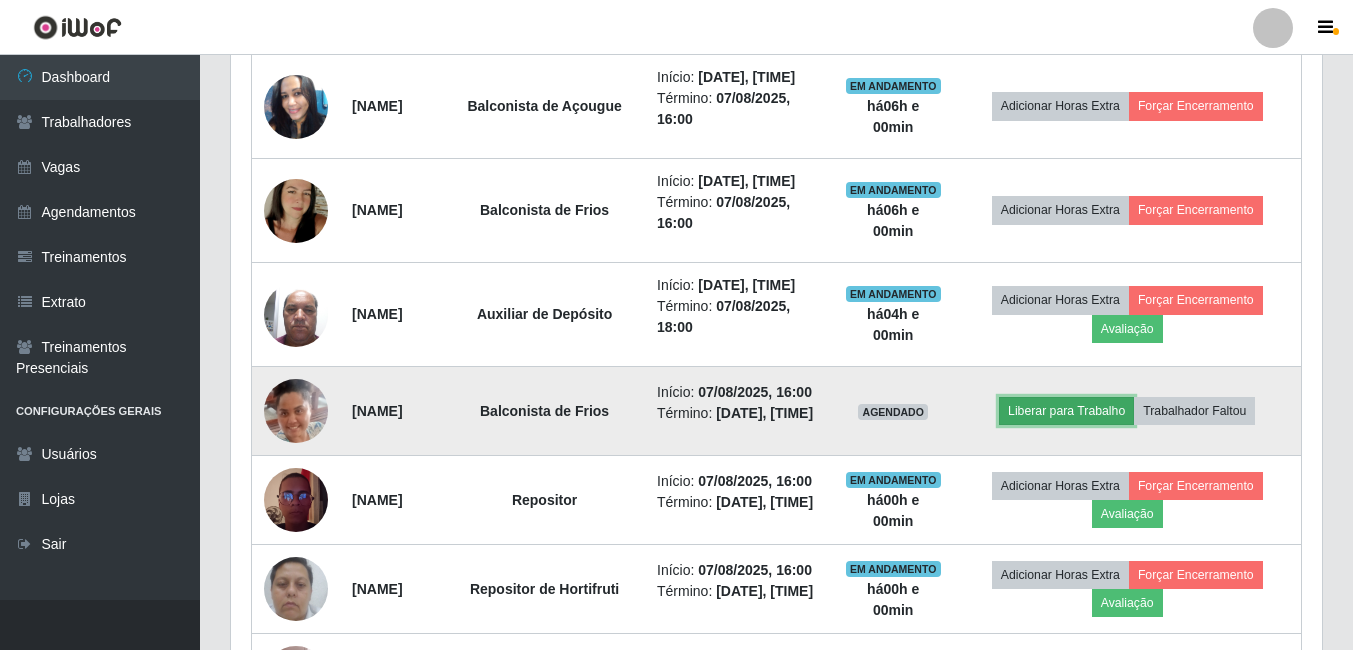 click on "Liberar para Trabalho" at bounding box center [1066, 411] 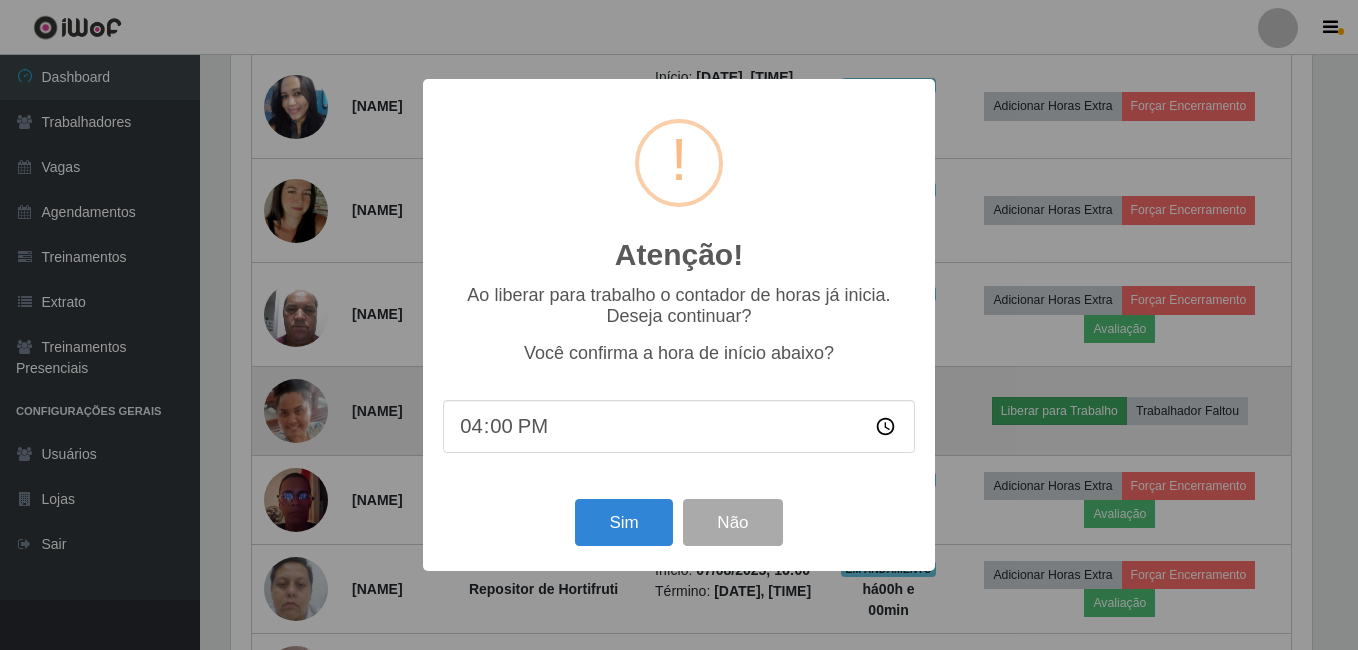 scroll, scrollTop: 999585, scrollLeft: 998919, axis: both 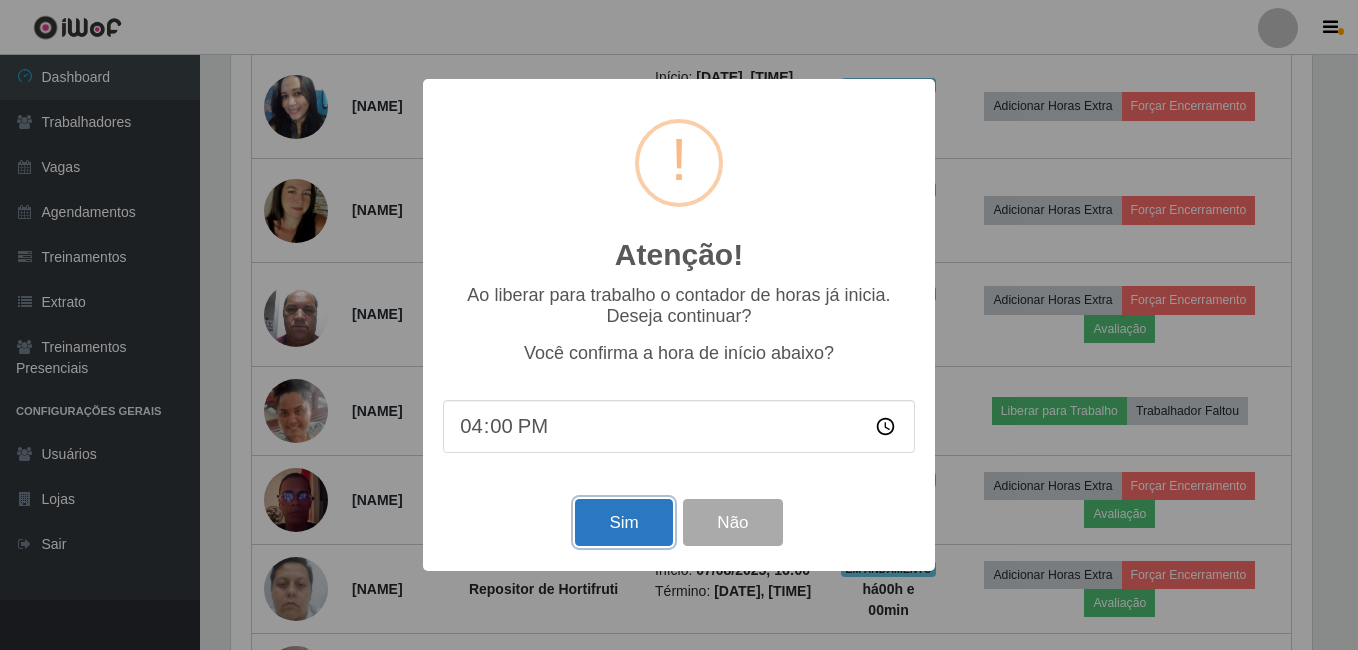 click on "Sim" at bounding box center [623, 522] 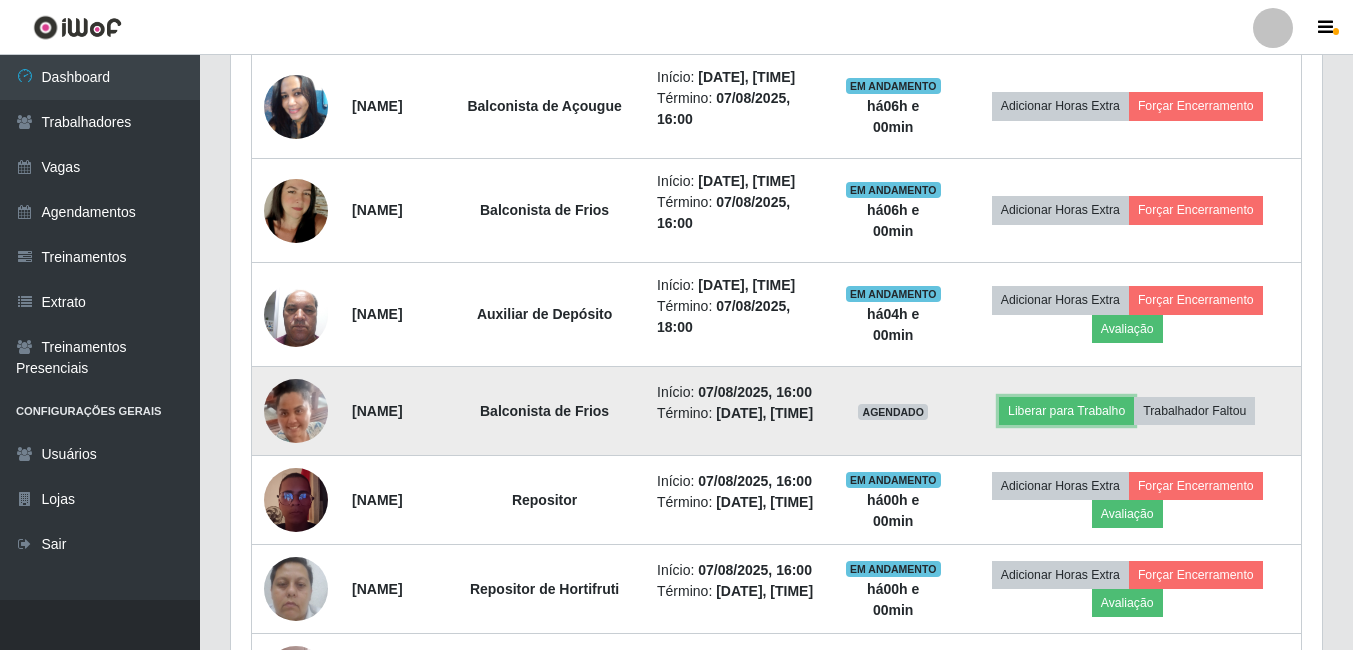 scroll, scrollTop: 999585, scrollLeft: 998909, axis: both 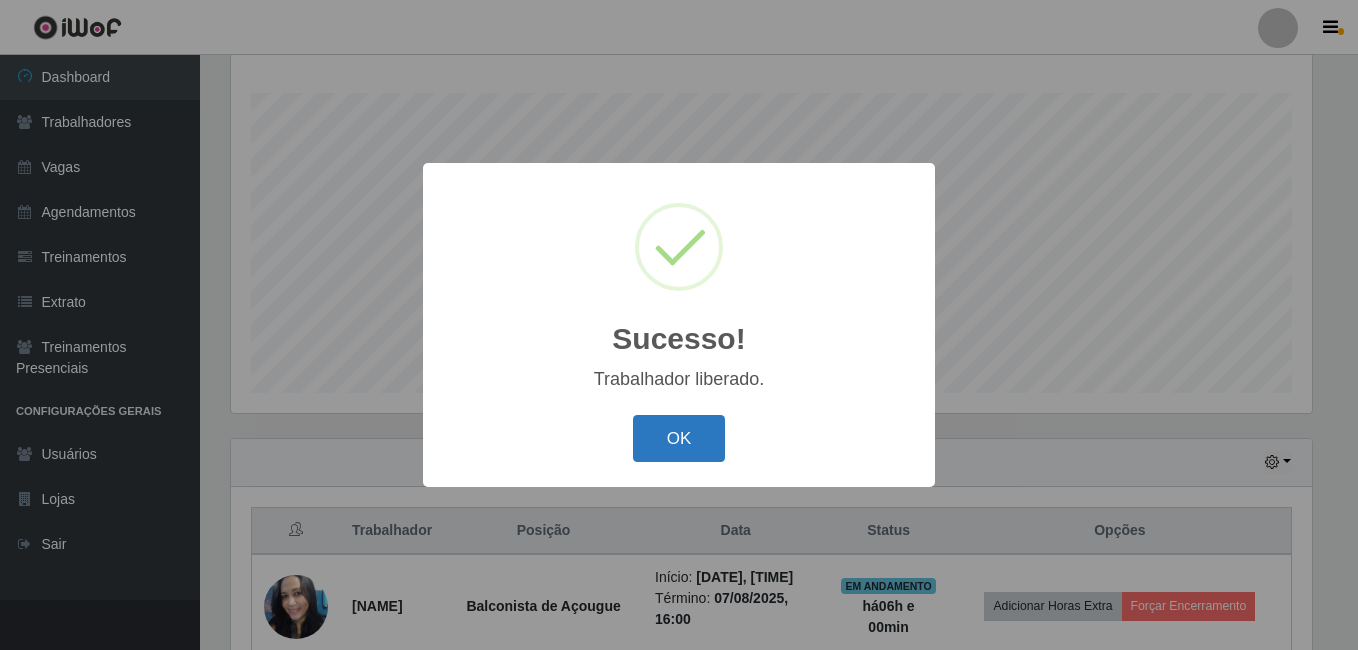 click on "OK" at bounding box center (679, 438) 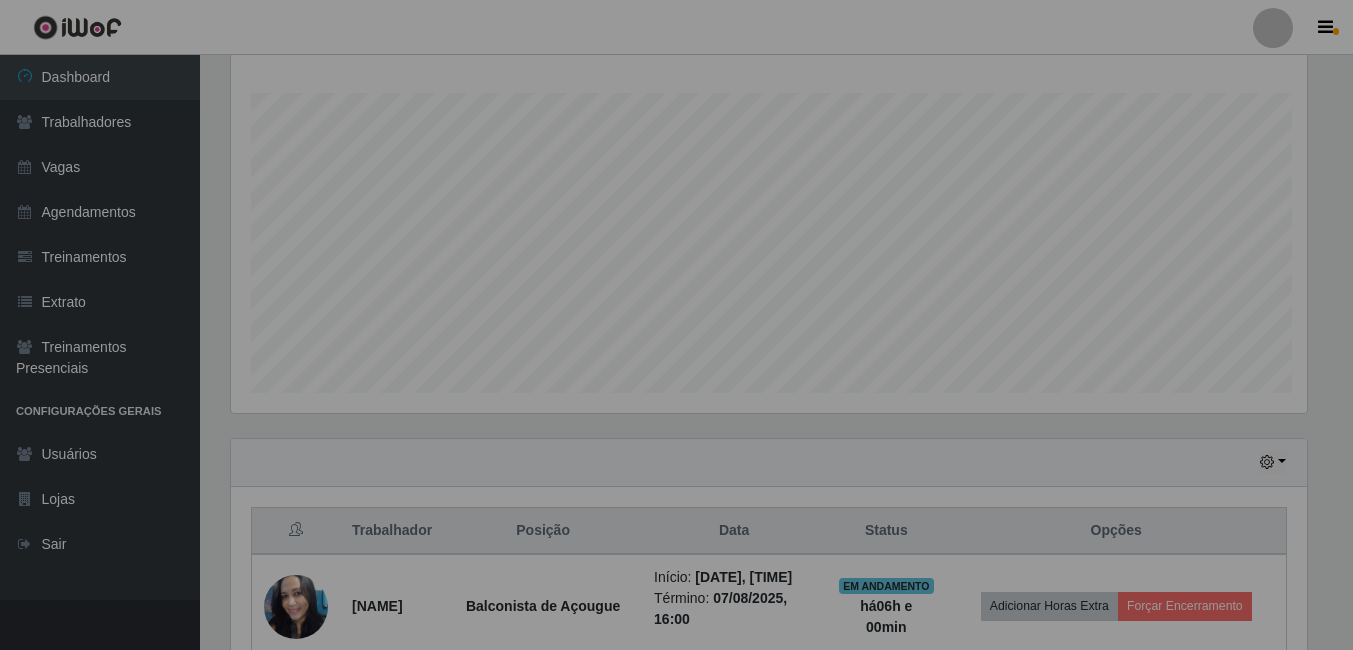 scroll, scrollTop: 999585, scrollLeft: 998909, axis: both 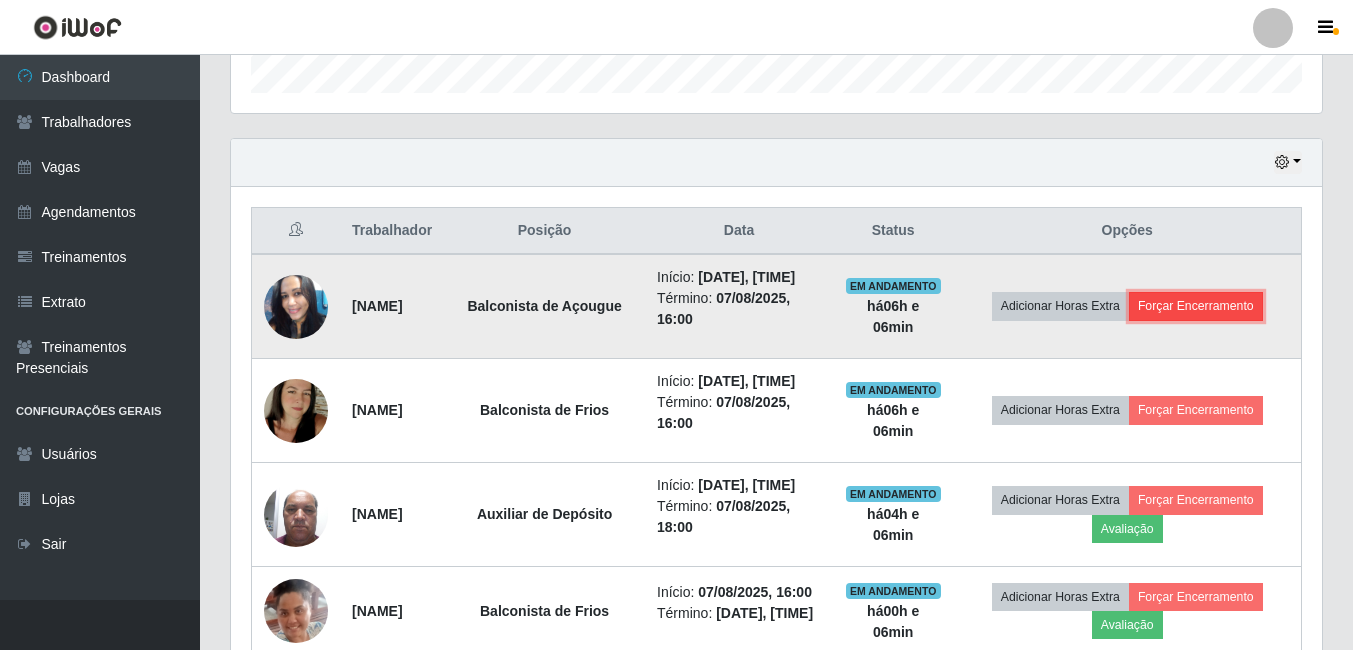 click on "Forçar Encerramento" at bounding box center (1196, 306) 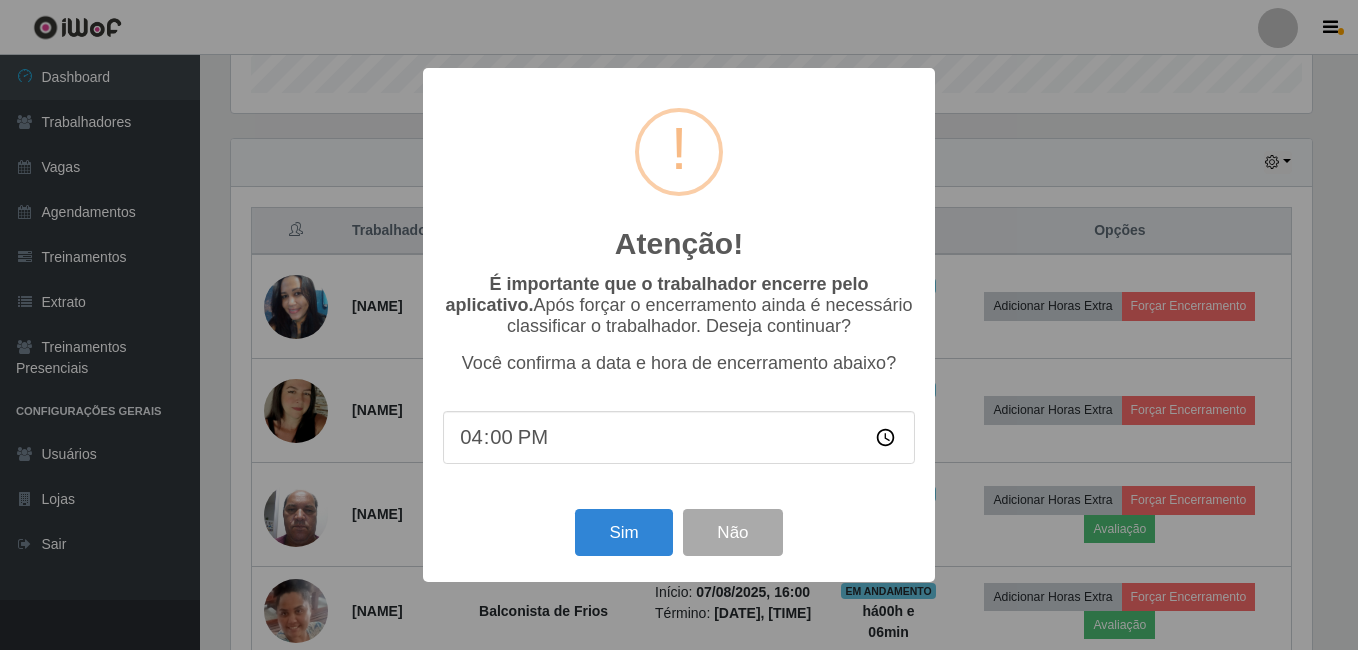scroll, scrollTop: 999585, scrollLeft: 998919, axis: both 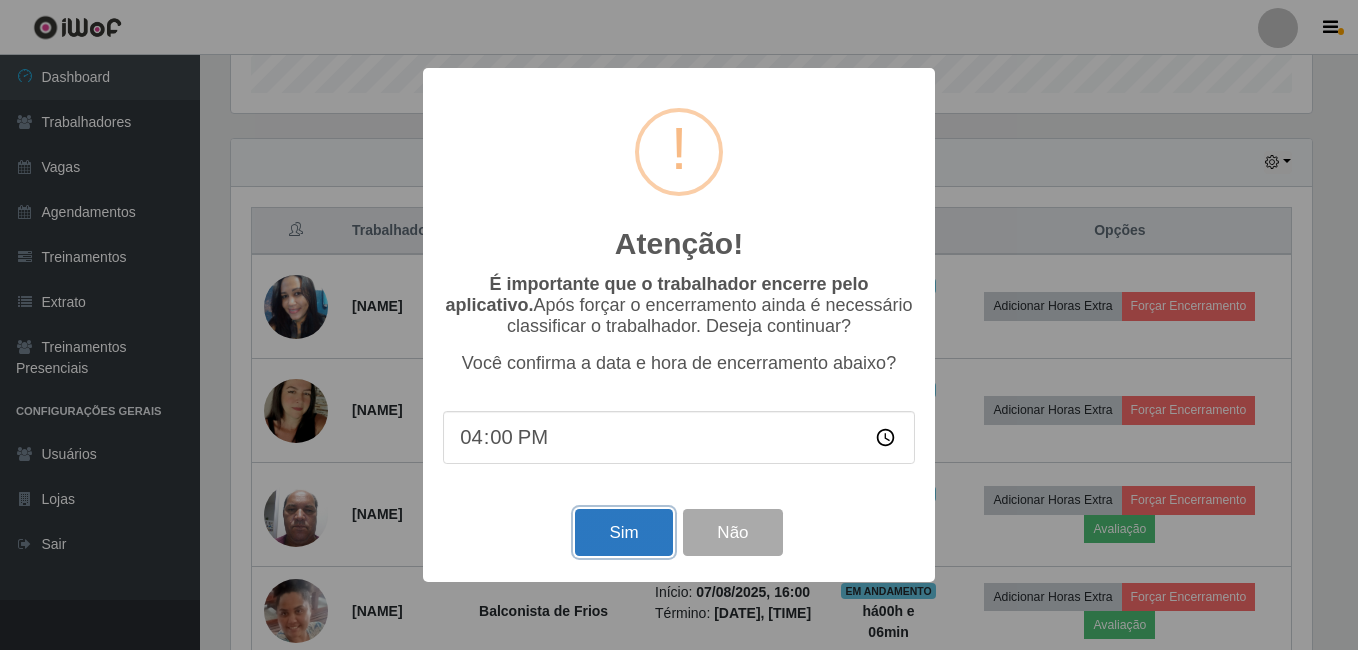 click on "Sim" at bounding box center [623, 532] 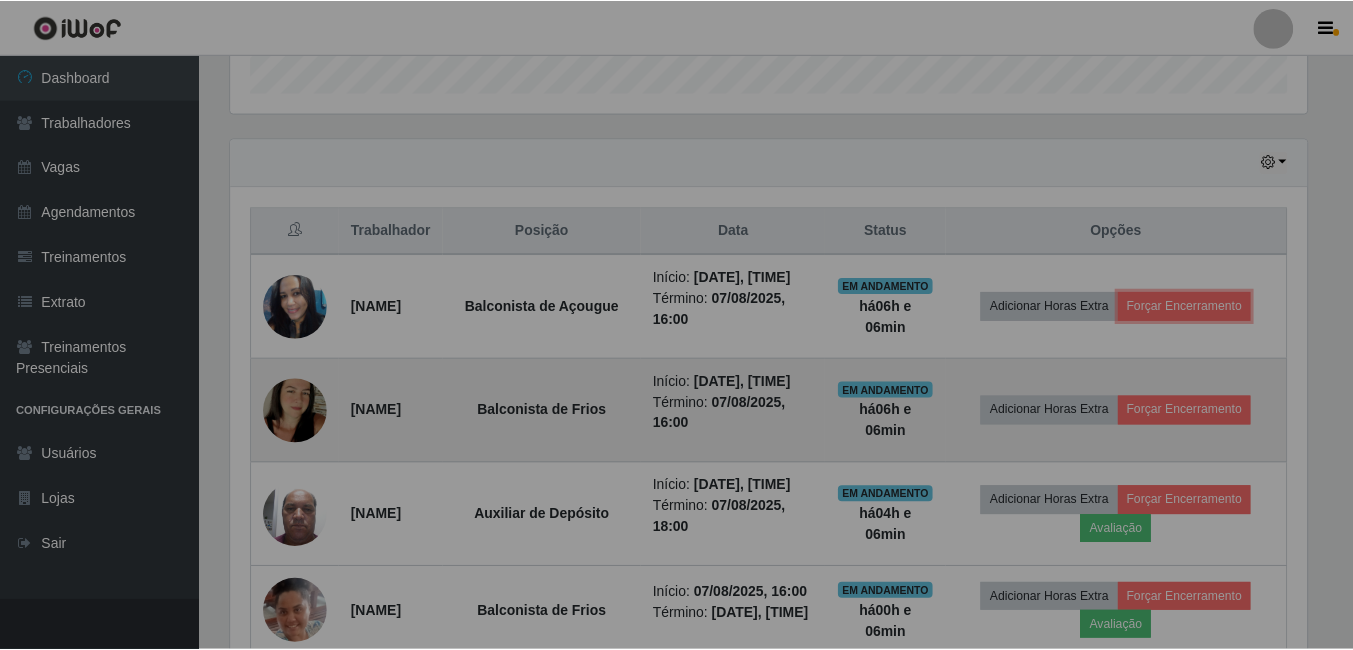scroll, scrollTop: 999585, scrollLeft: 998909, axis: both 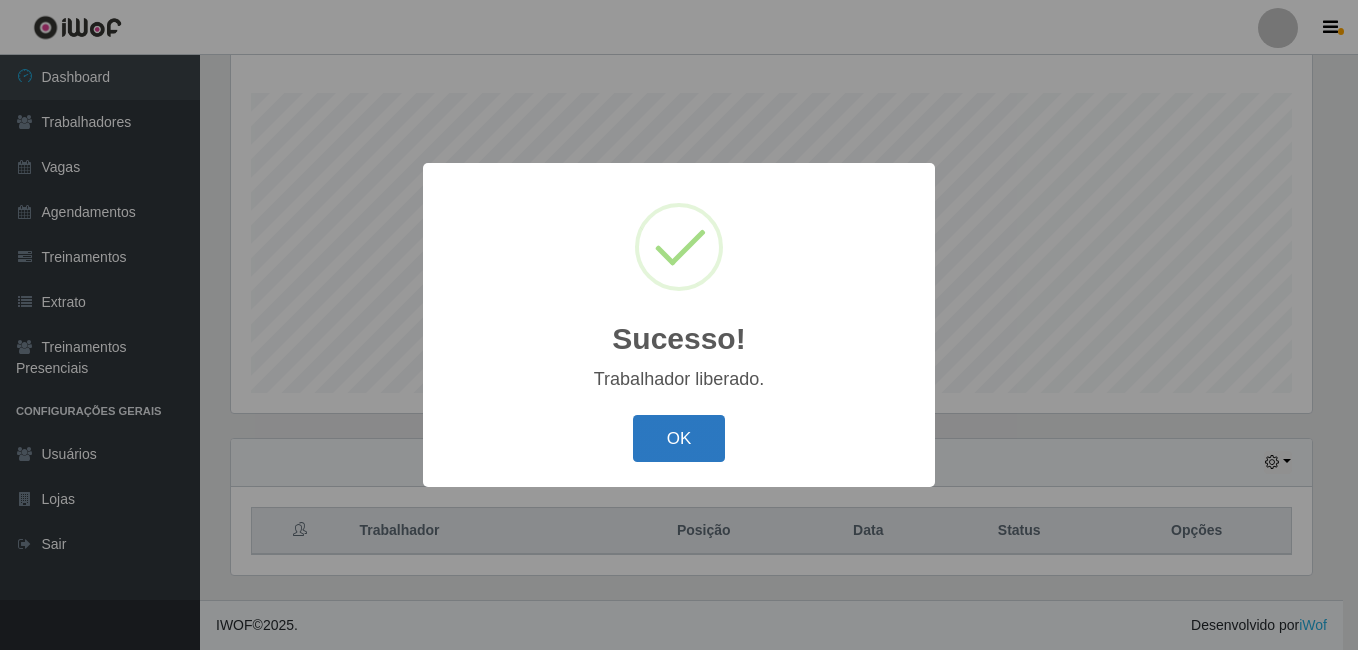 click on "OK" at bounding box center [679, 438] 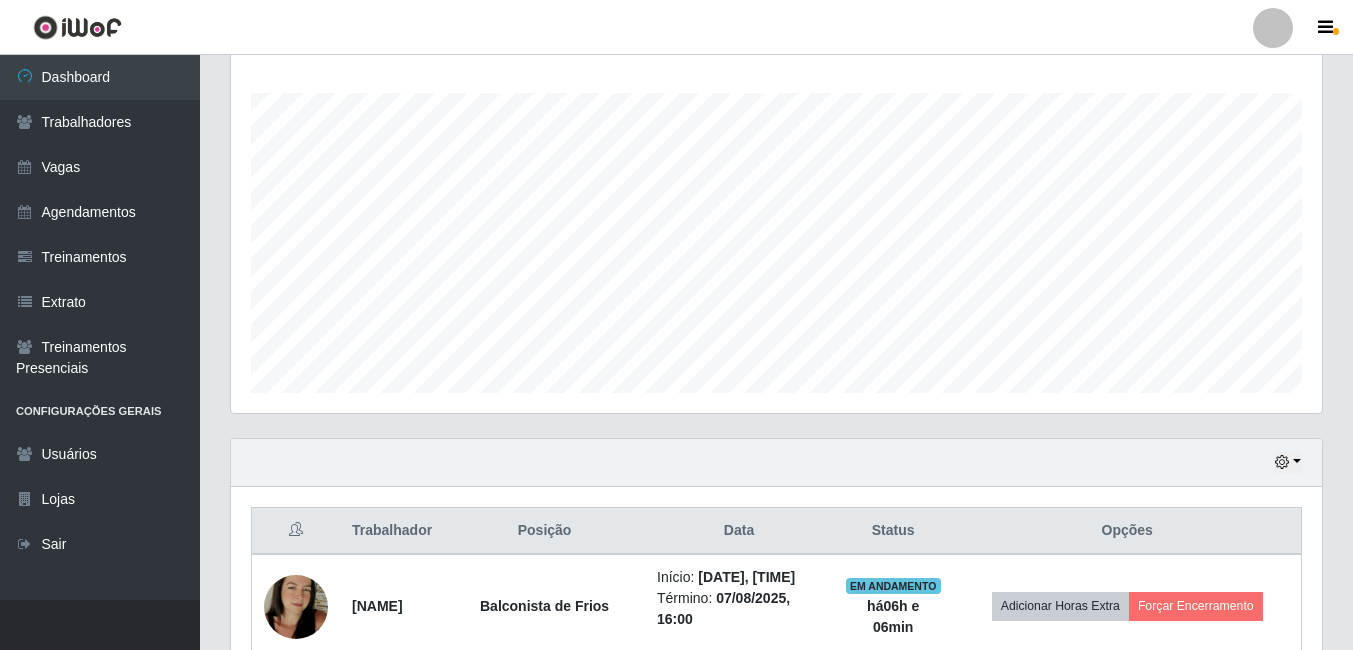 scroll, scrollTop: 999585, scrollLeft: 998909, axis: both 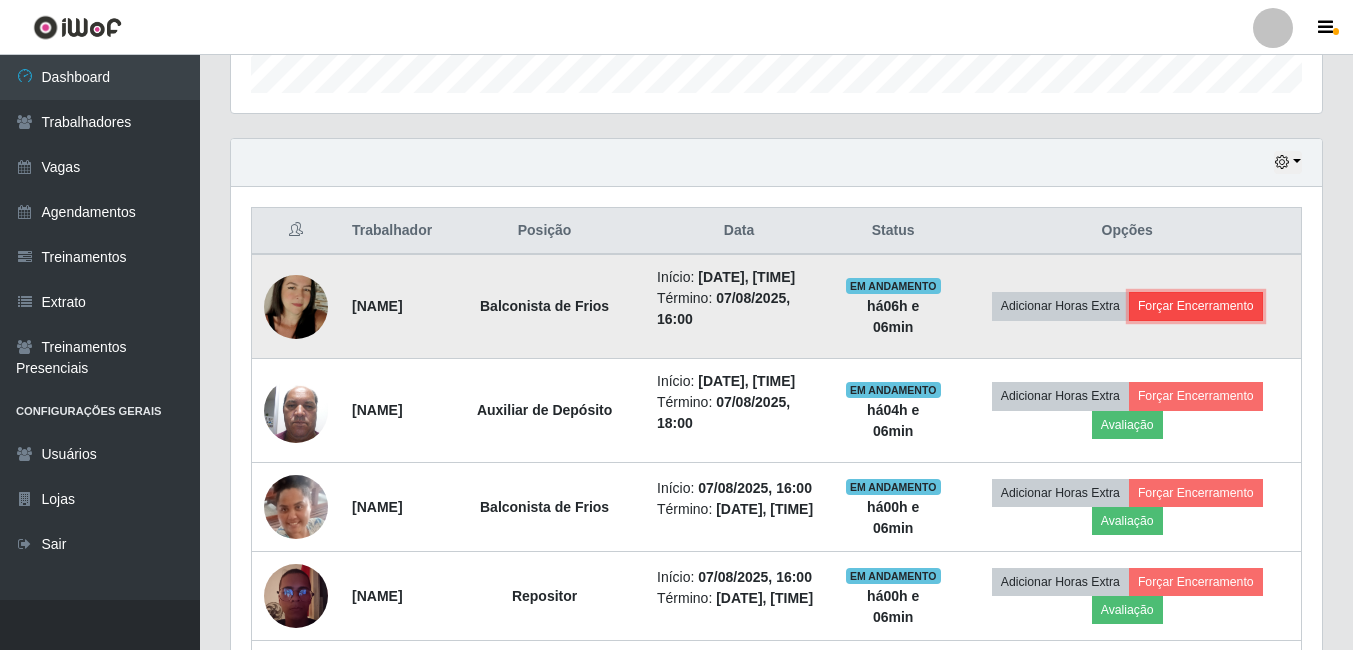 click on "Forçar Encerramento" at bounding box center [1196, 306] 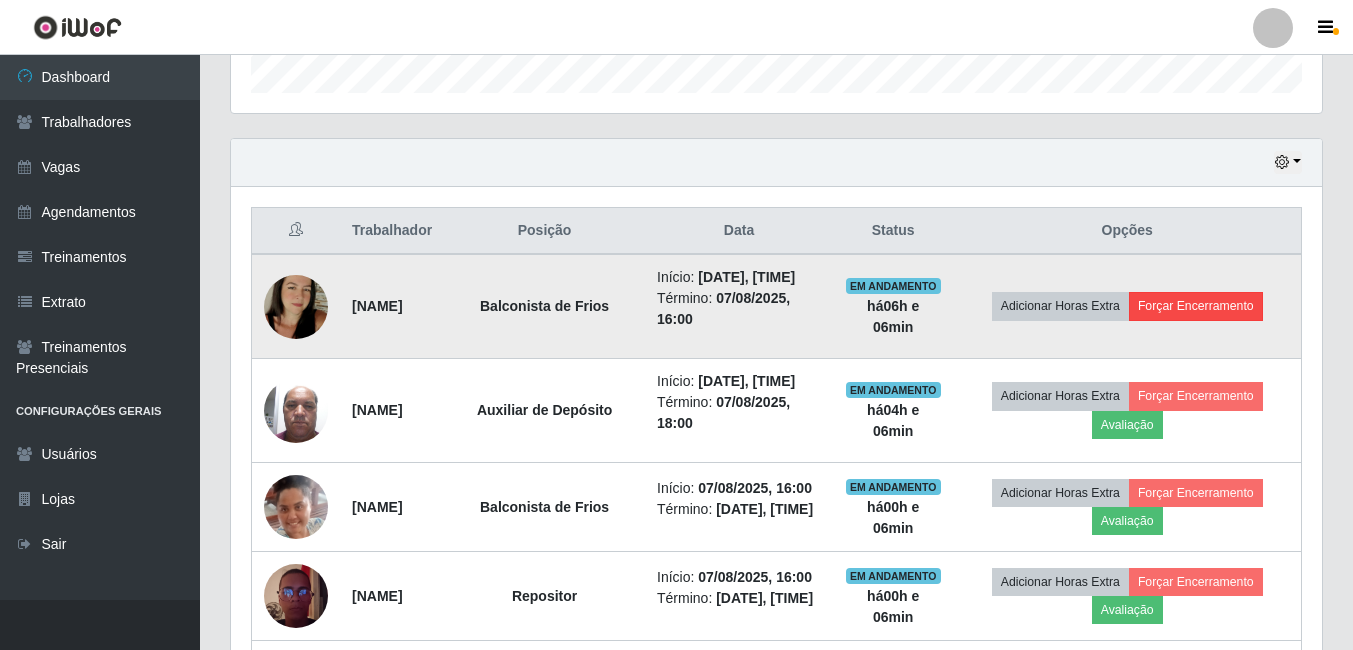 scroll, scrollTop: 999585, scrollLeft: 998919, axis: both 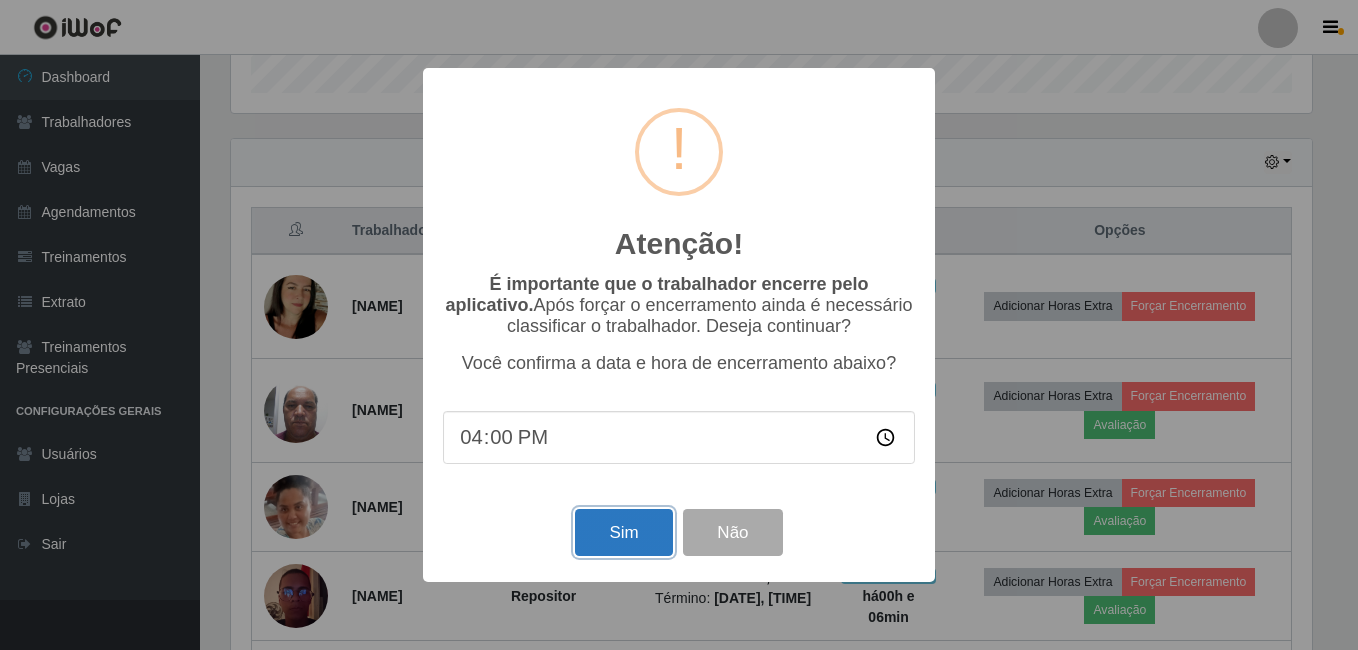 click on "Sim" at bounding box center (623, 532) 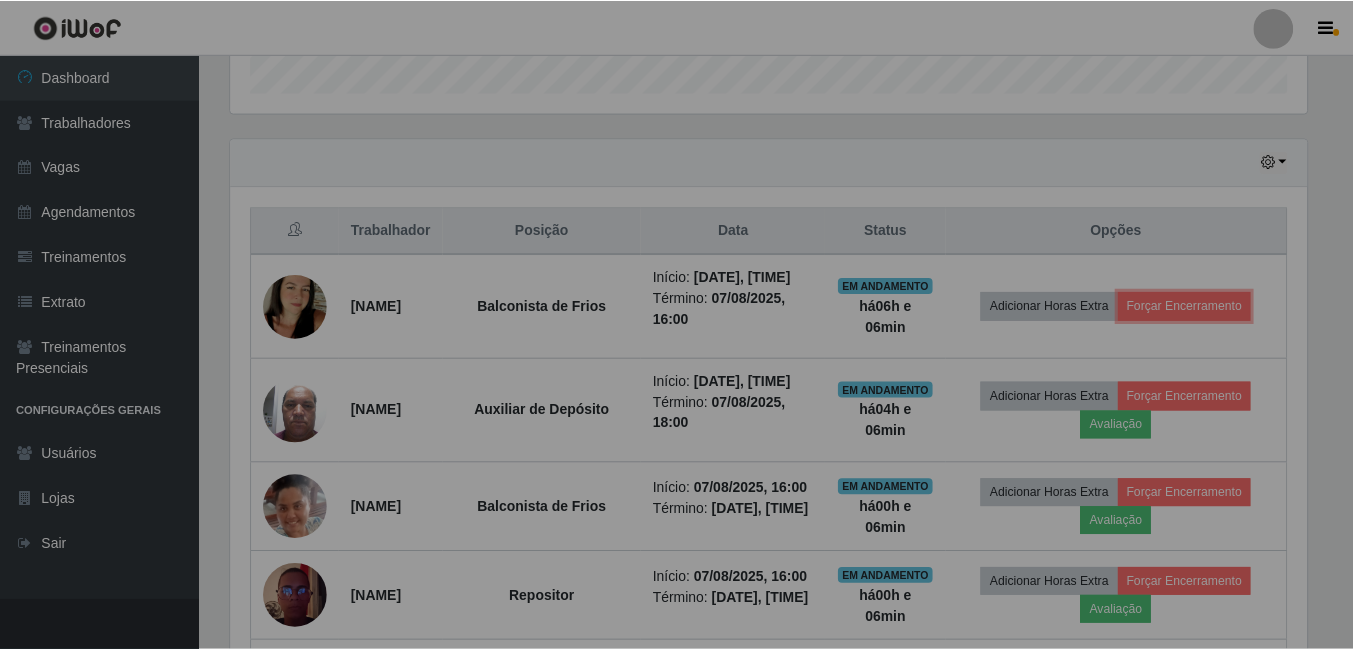 scroll, scrollTop: 999585, scrollLeft: 998909, axis: both 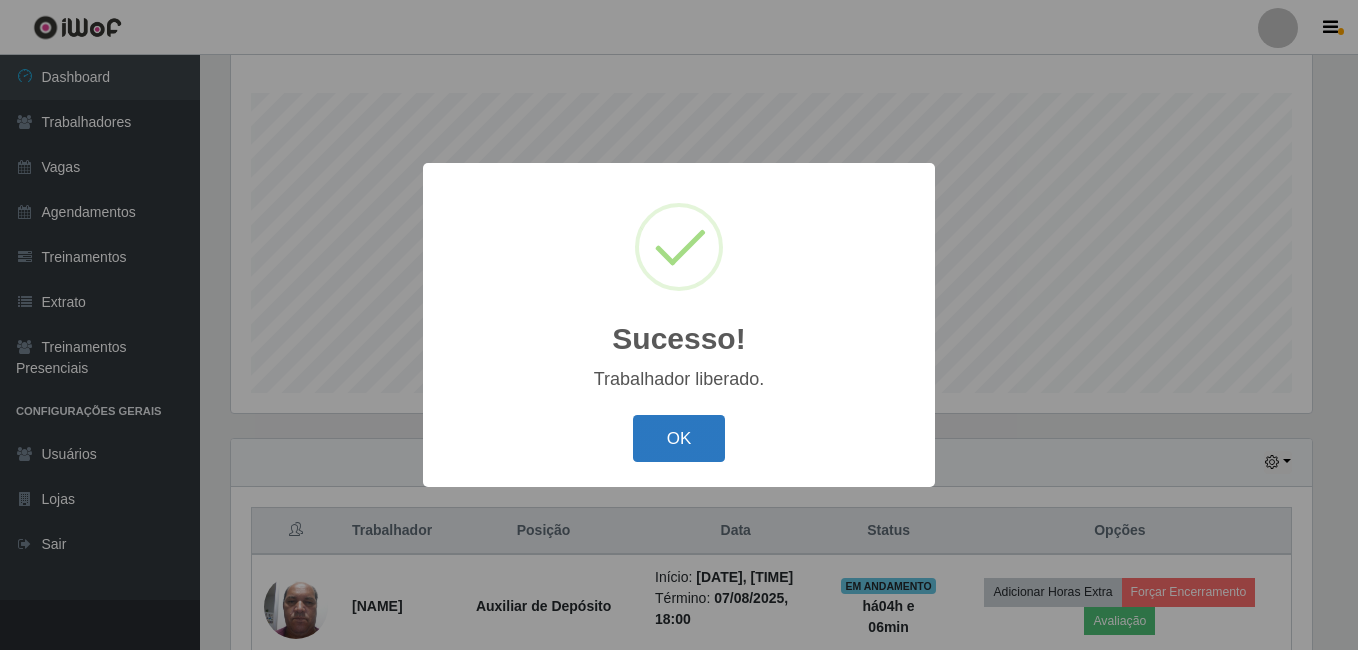 click on "OK" at bounding box center [679, 438] 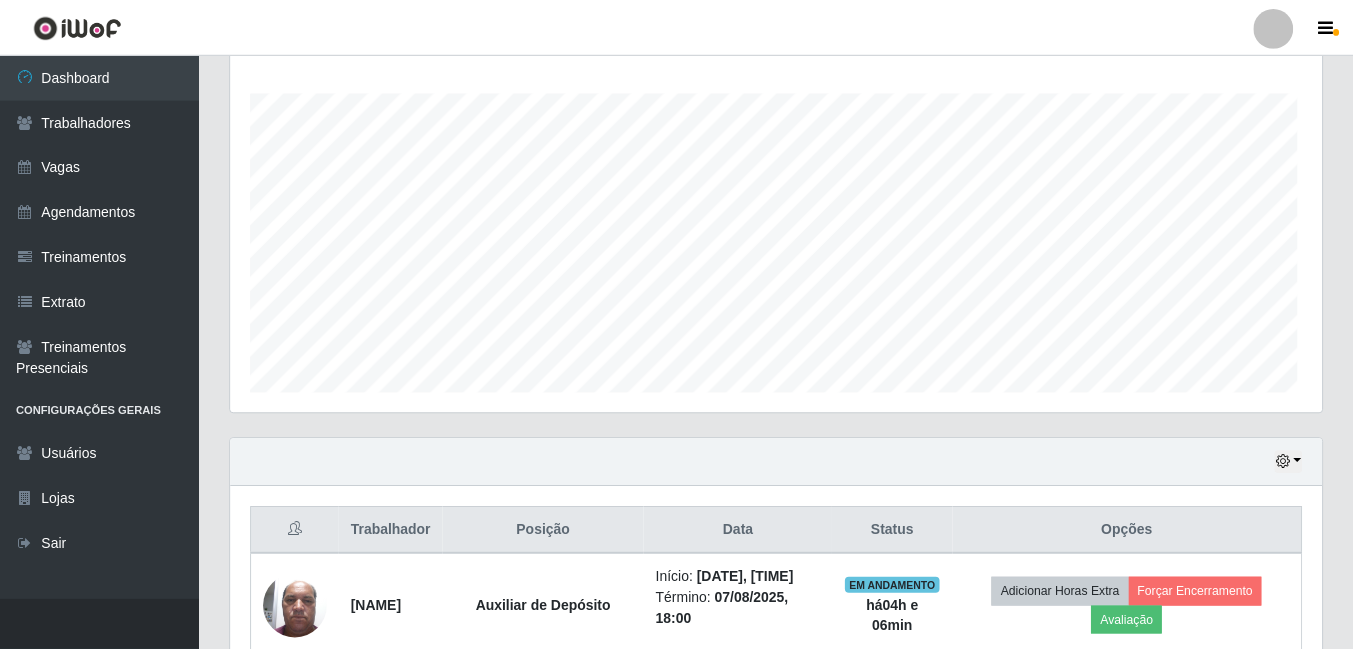 scroll, scrollTop: 999585, scrollLeft: 998909, axis: both 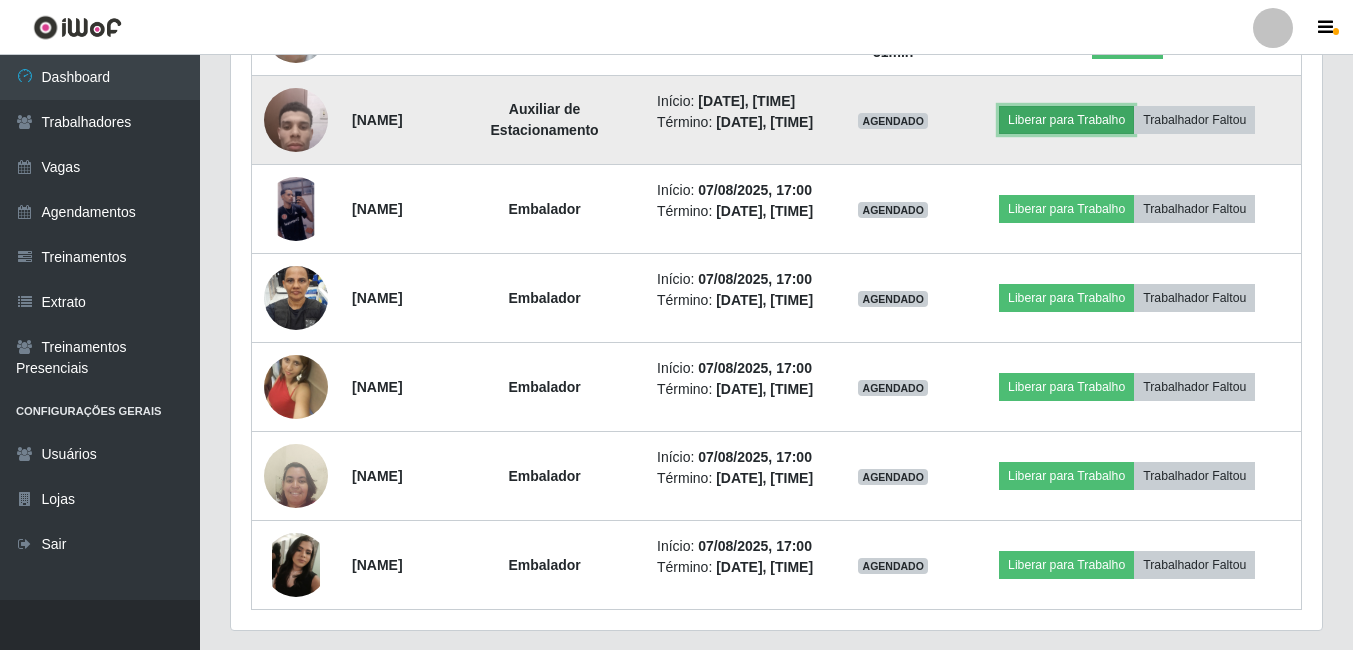 click on "Liberar para Trabalho" at bounding box center (1066, 120) 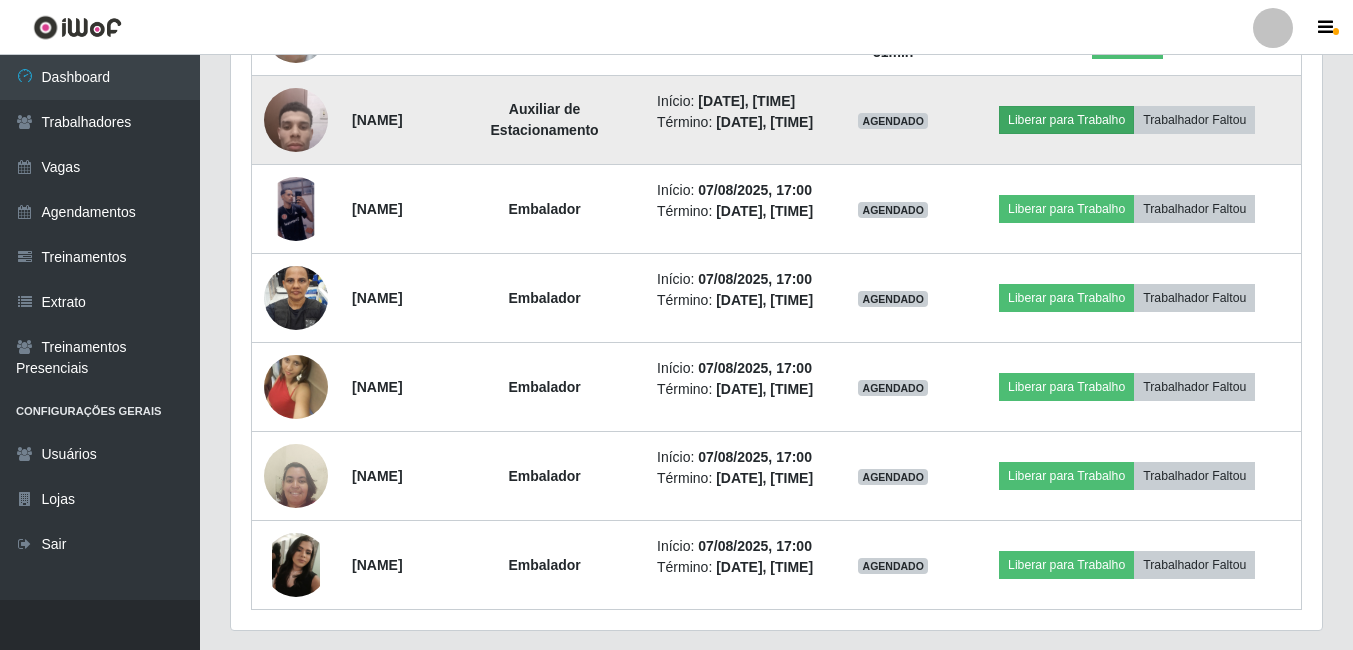 scroll, scrollTop: 999585, scrollLeft: 998919, axis: both 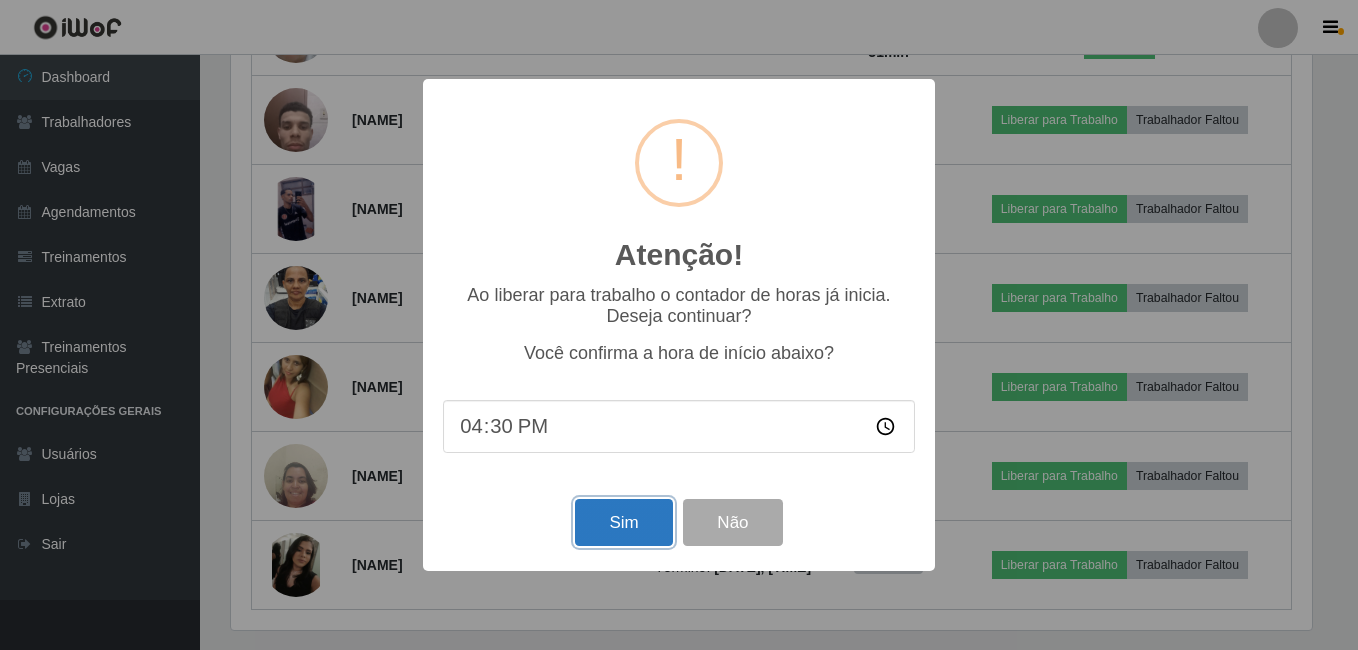 click on "Sim" at bounding box center (623, 522) 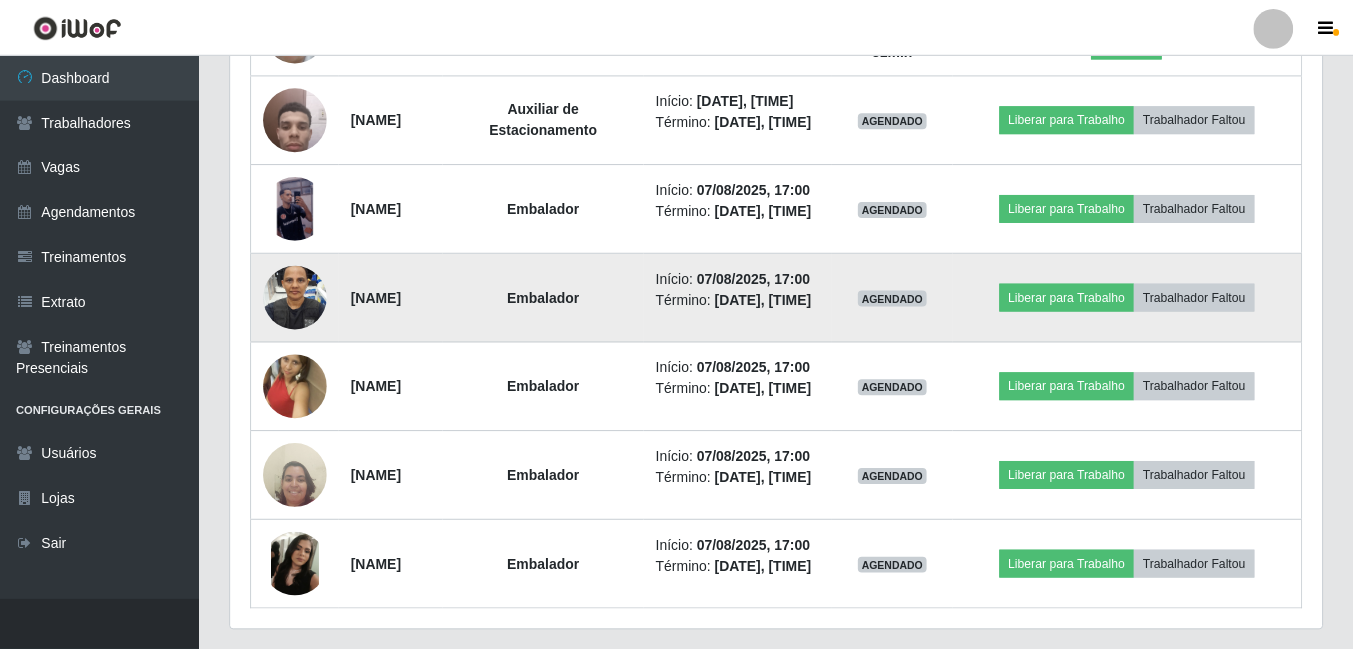 scroll, scrollTop: 999585, scrollLeft: 998909, axis: both 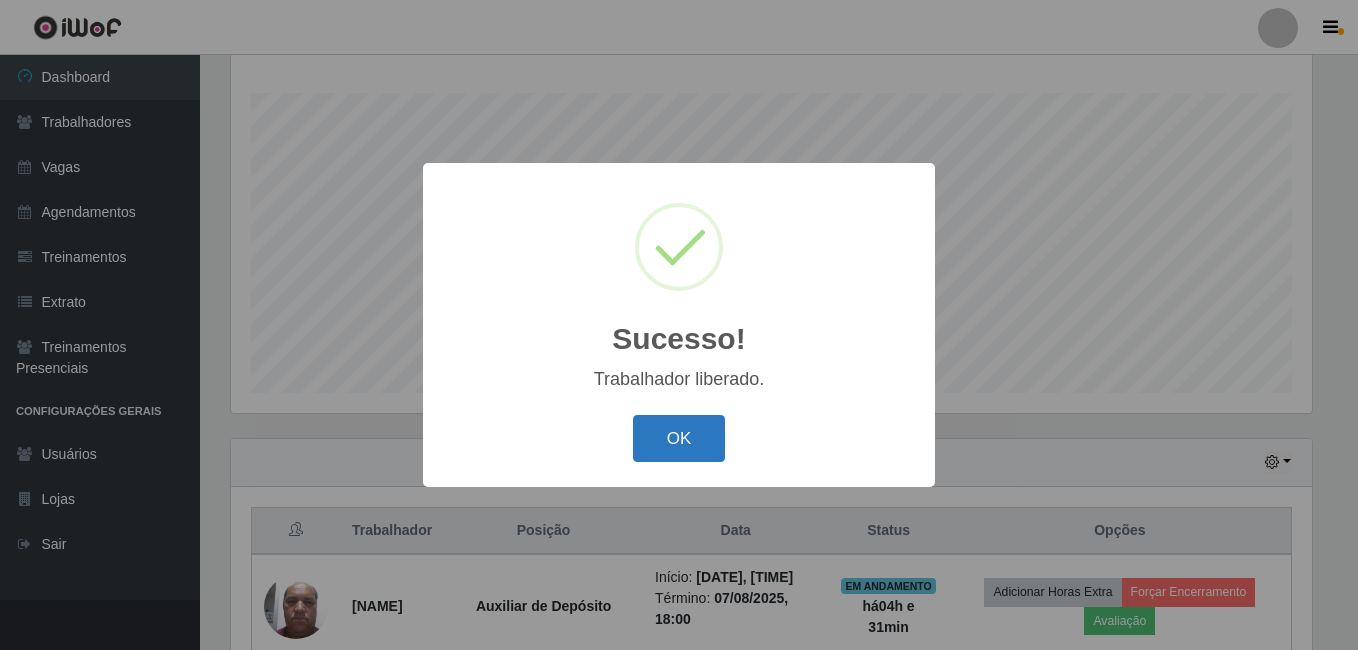click on "OK" at bounding box center (679, 438) 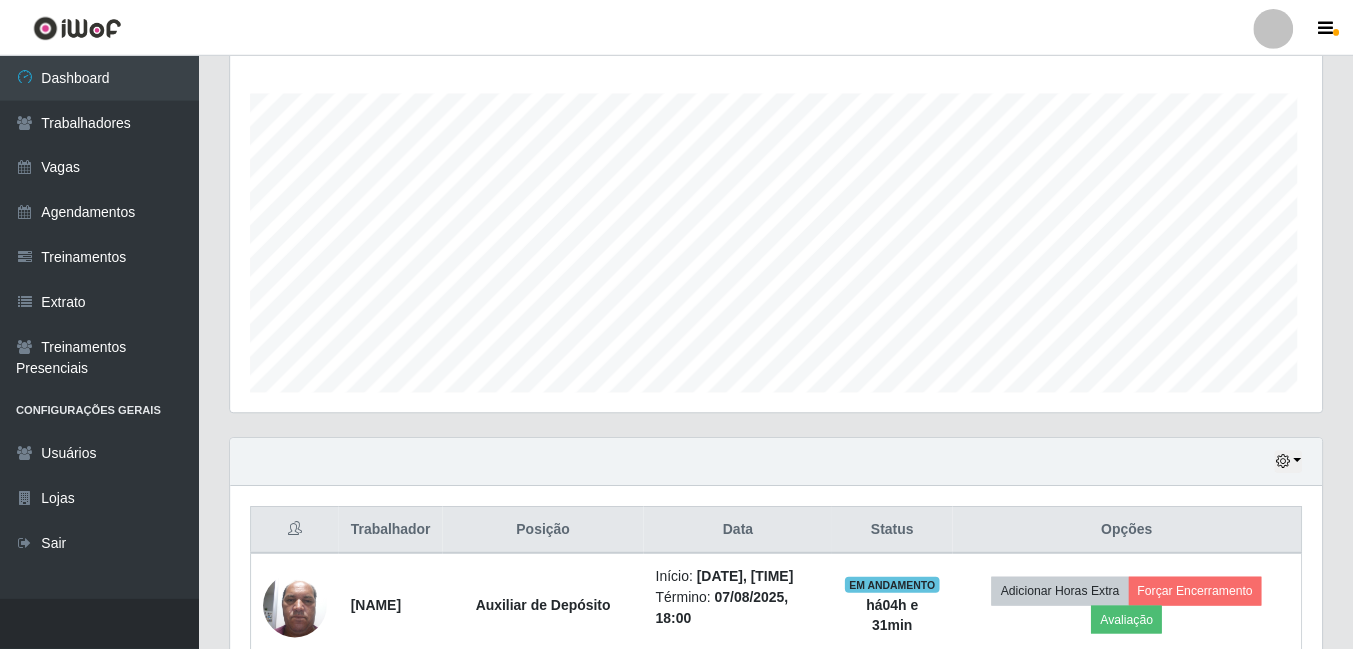 scroll, scrollTop: 999585, scrollLeft: 998909, axis: both 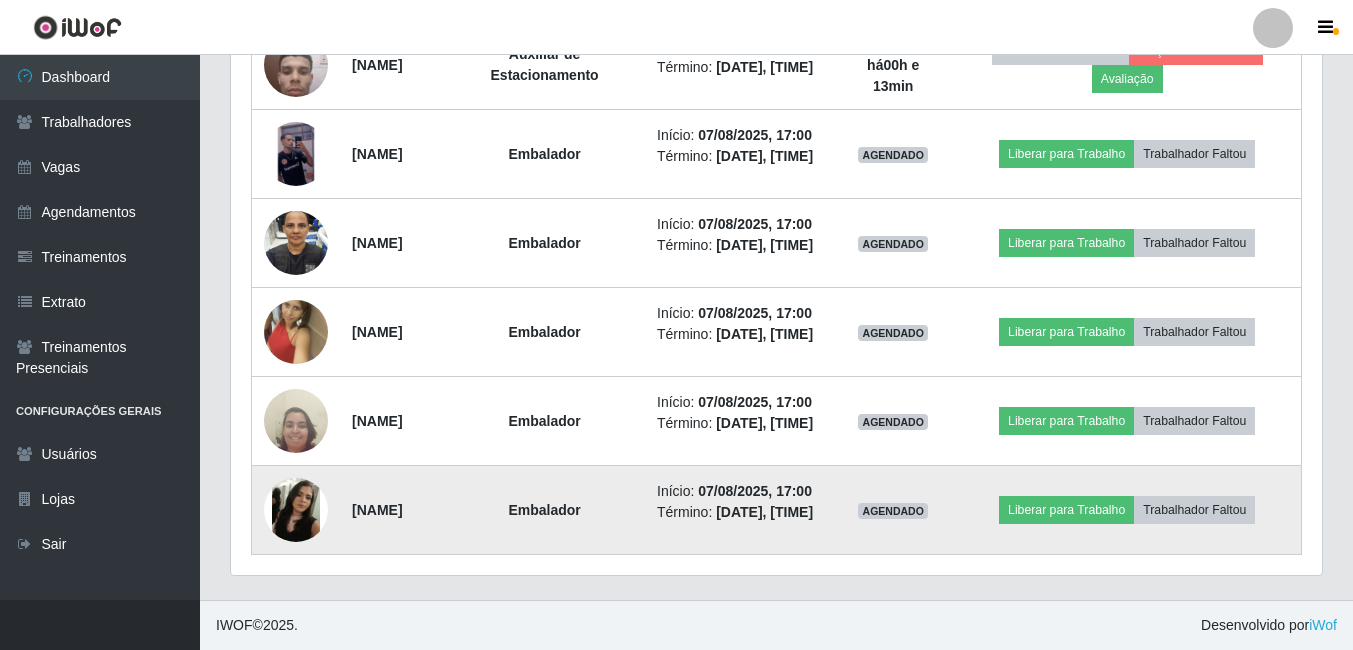 click at bounding box center (296, 510) 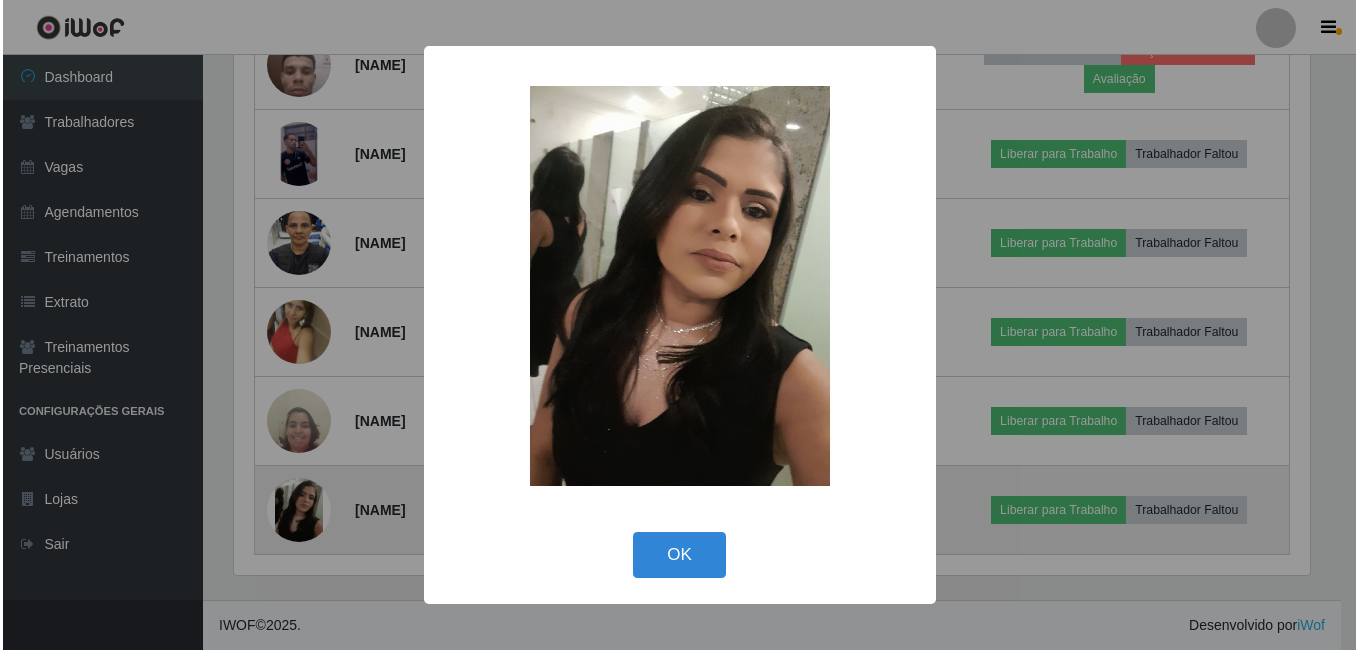scroll, scrollTop: 999585, scrollLeft: 998919, axis: both 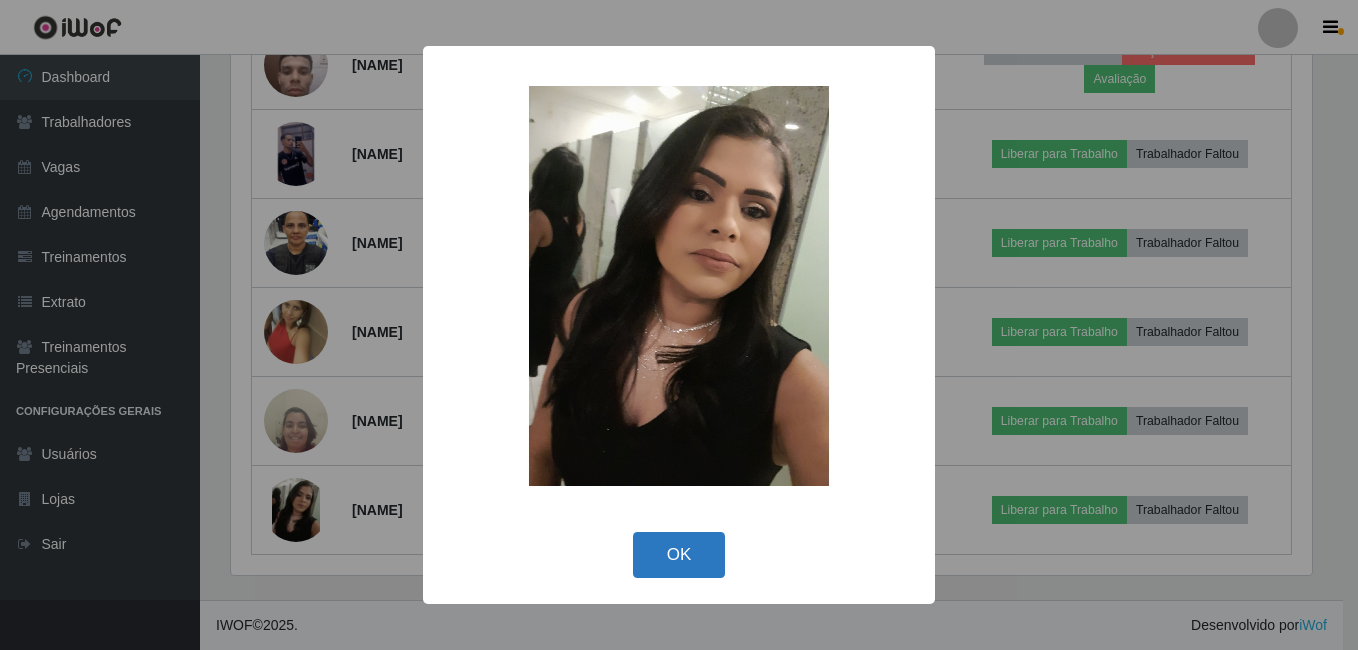 click on "OK" at bounding box center [679, 555] 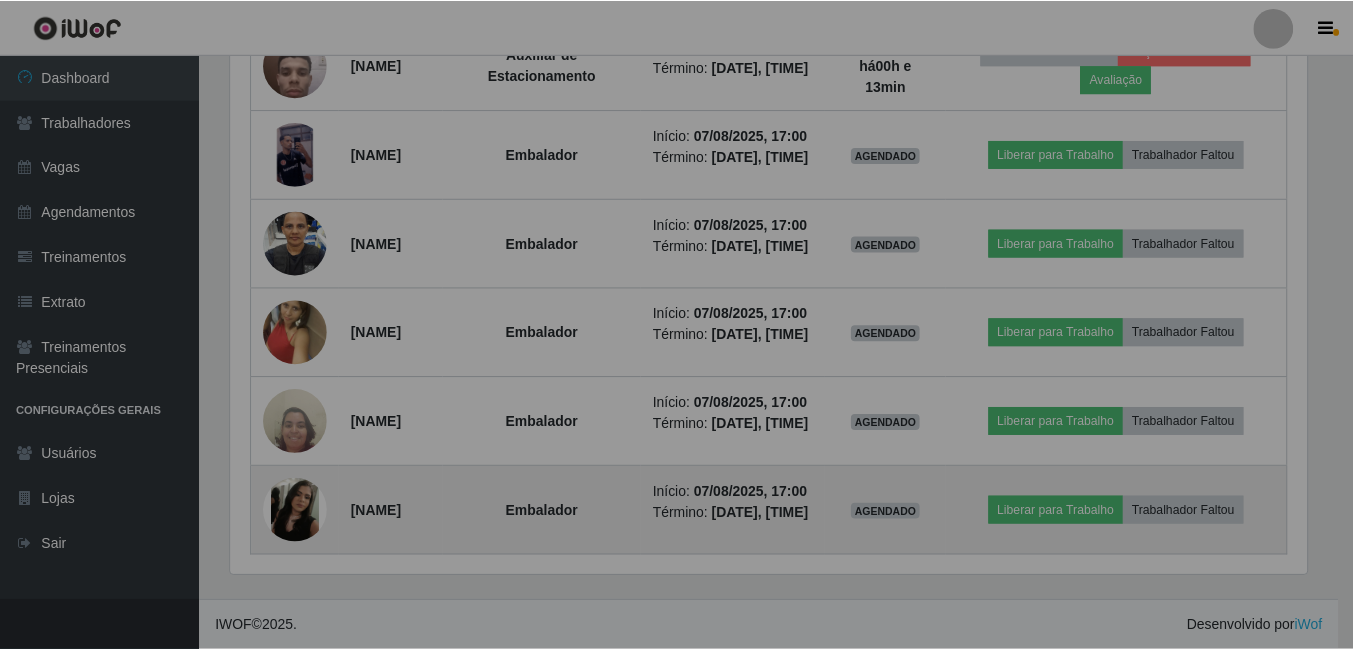 scroll, scrollTop: 999585, scrollLeft: 998909, axis: both 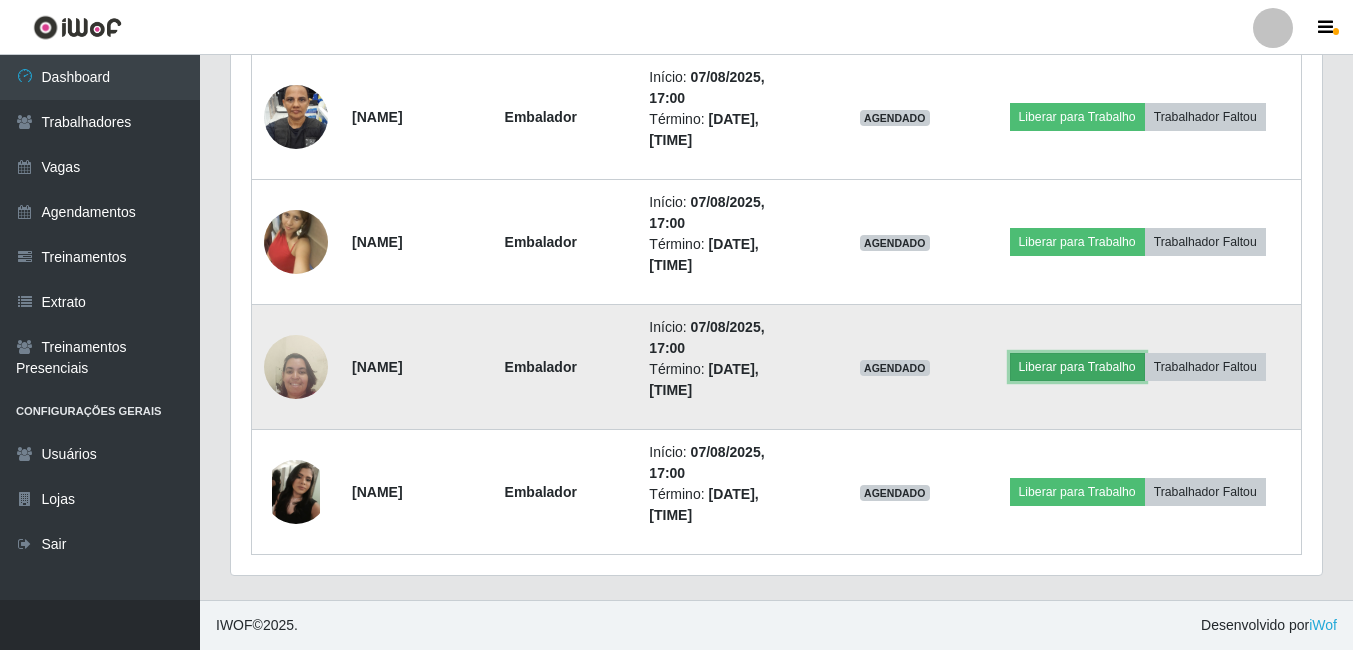 click on "Liberar para Trabalho" at bounding box center (1077, 367) 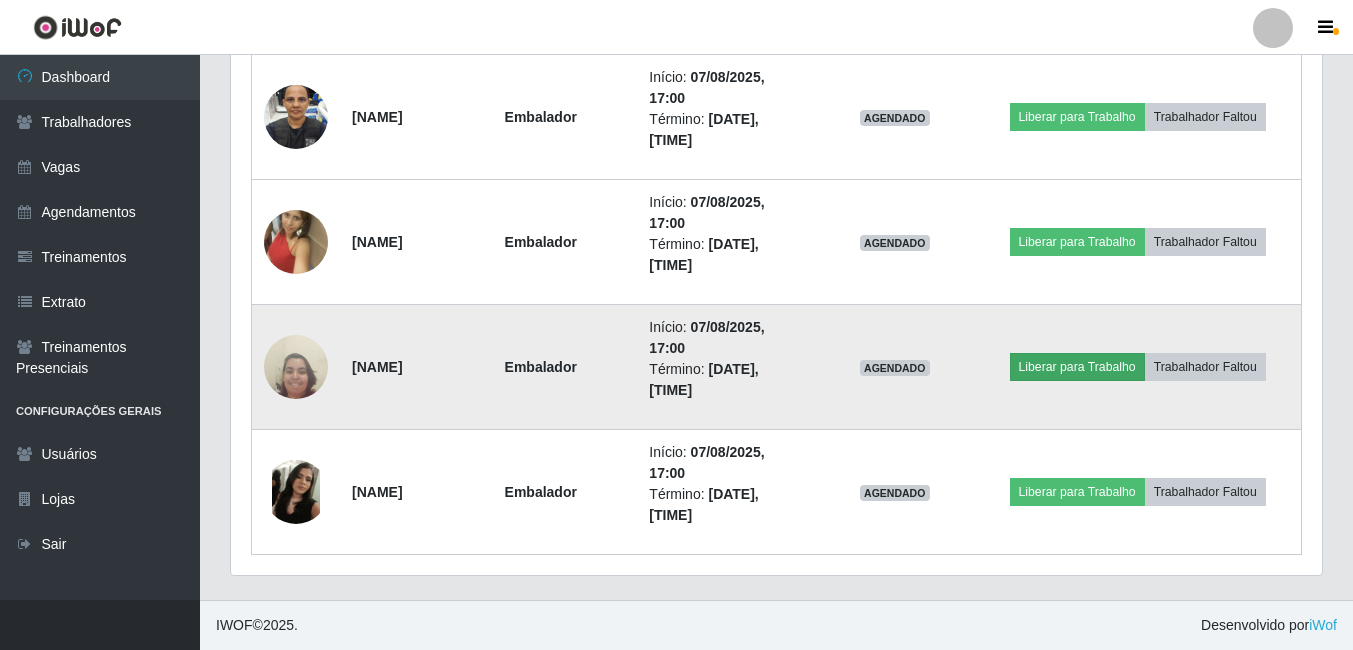 scroll, scrollTop: 999585, scrollLeft: 998919, axis: both 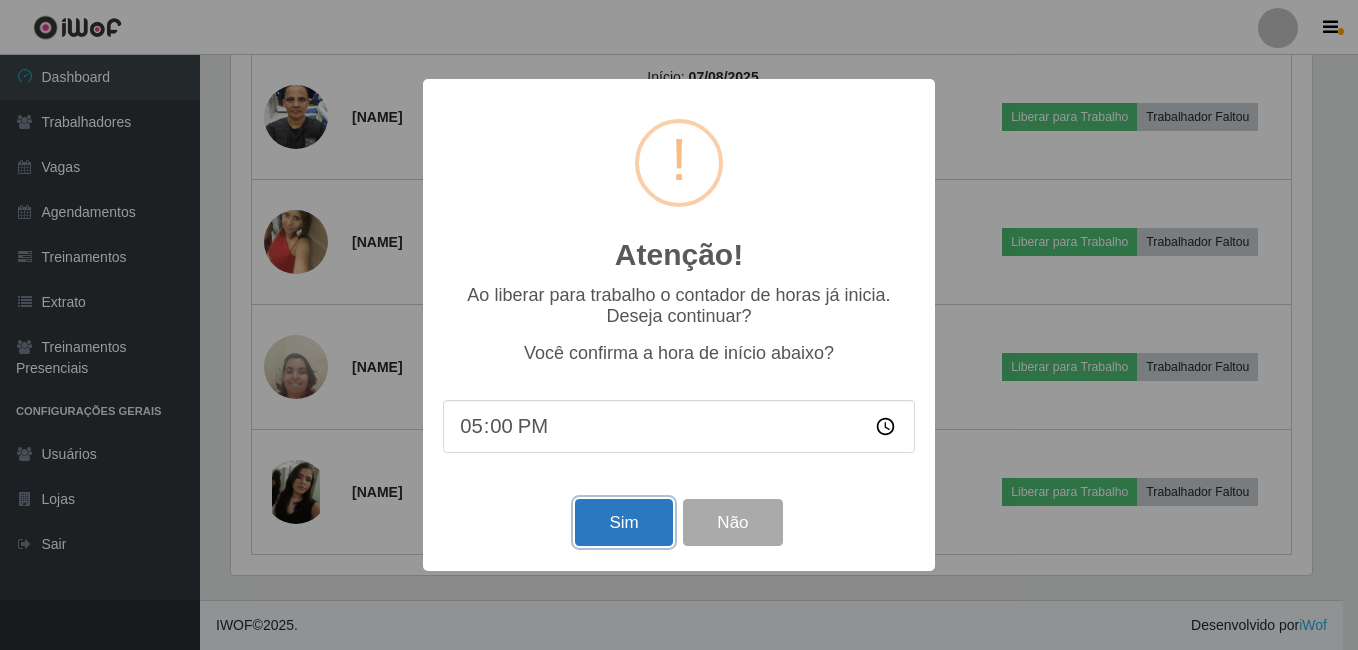 click on "Sim" at bounding box center (623, 522) 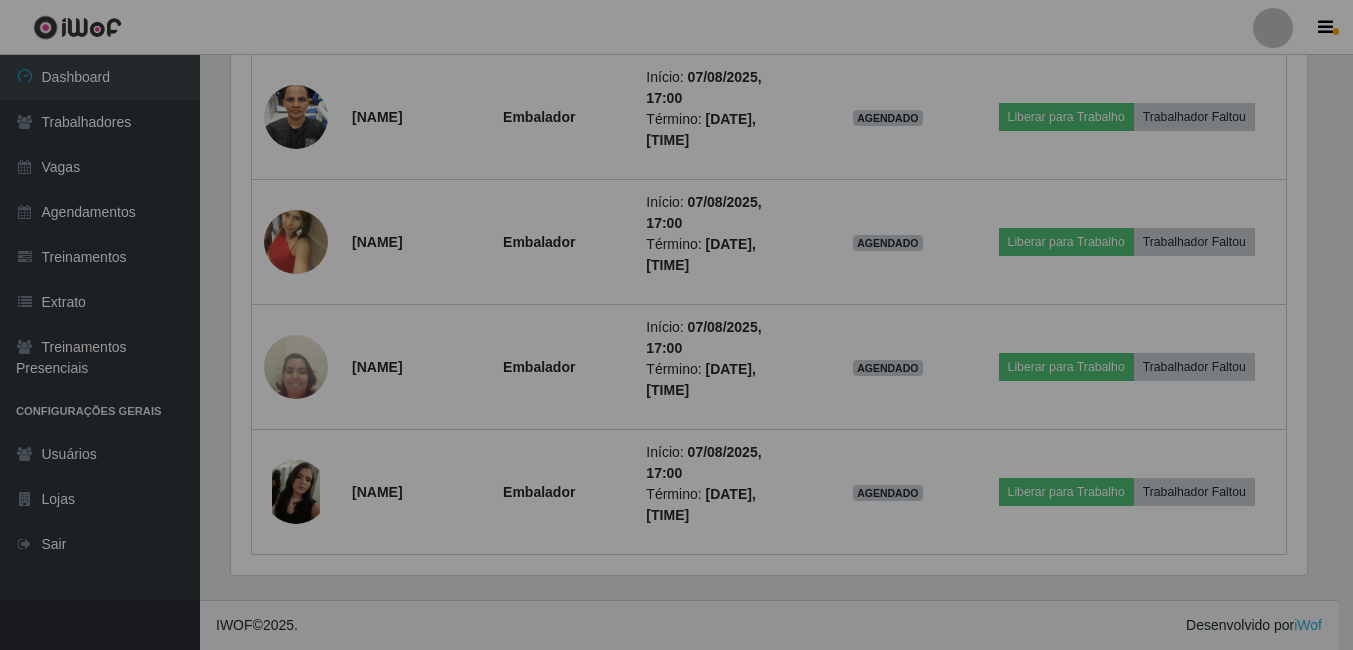 scroll, scrollTop: 999585, scrollLeft: 998909, axis: both 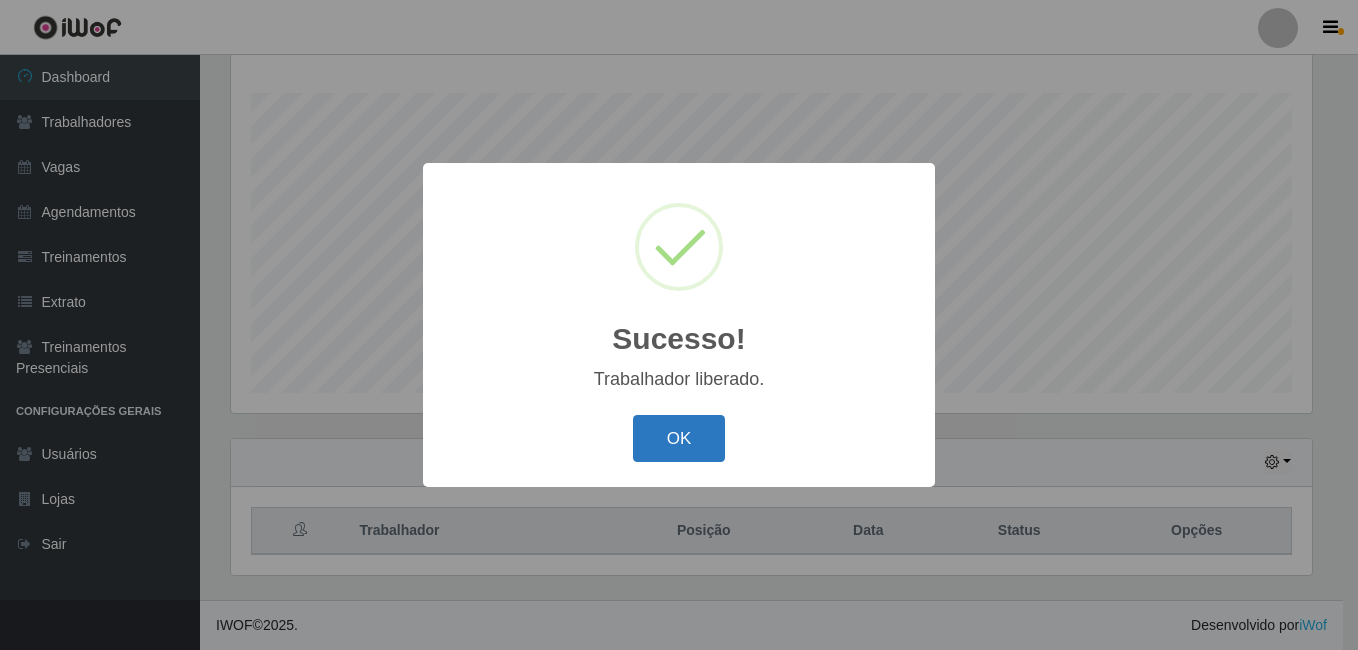 click on "OK" at bounding box center [679, 438] 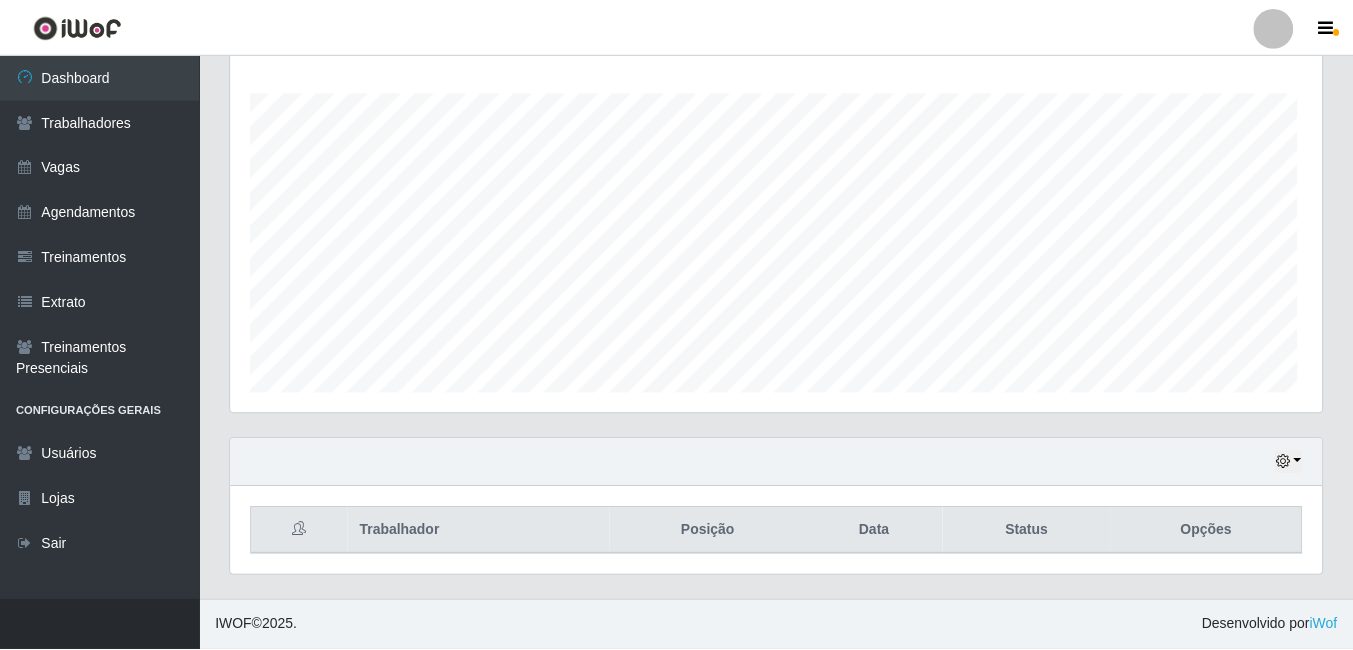 scroll, scrollTop: 999585, scrollLeft: 998909, axis: both 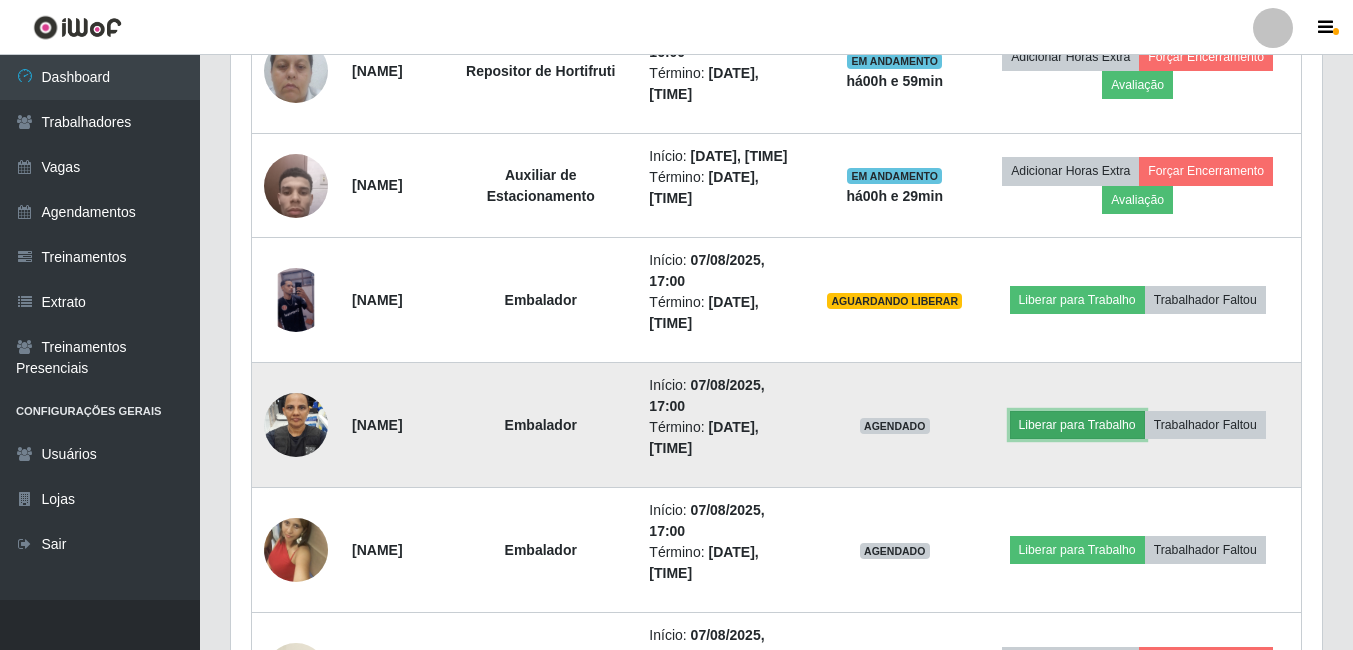 click on "Liberar para Trabalho" at bounding box center [1077, 425] 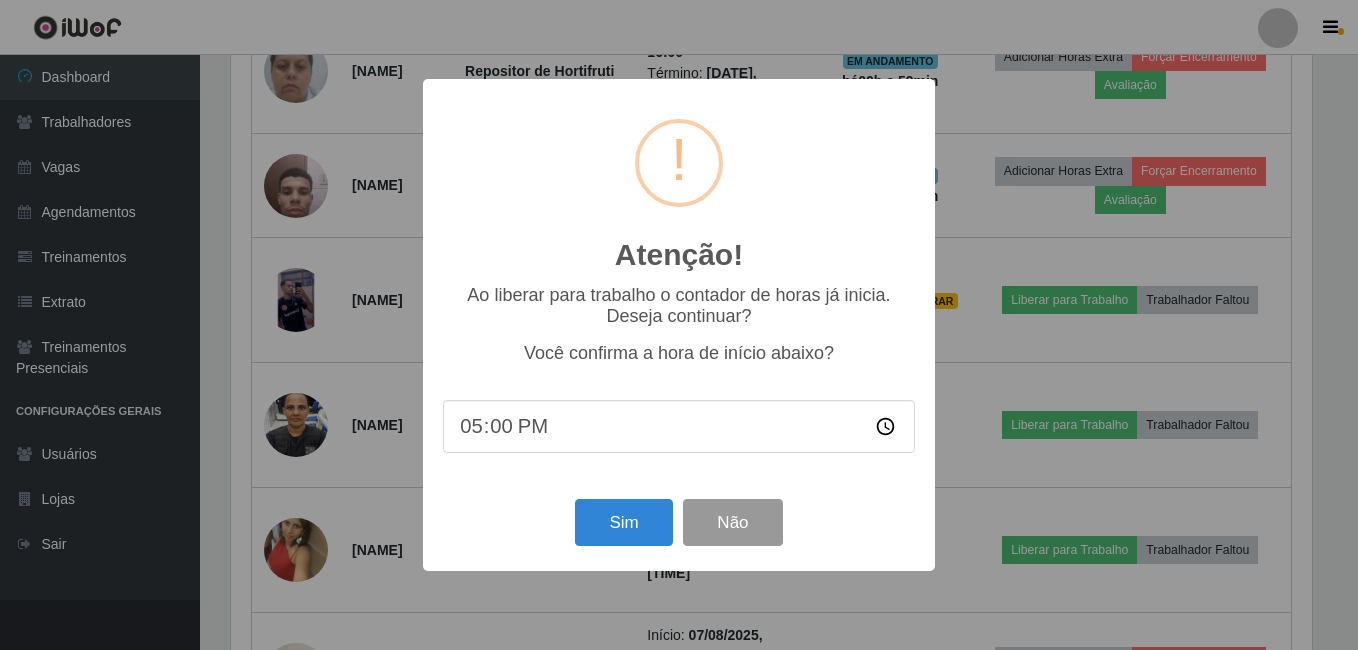 scroll, scrollTop: 999585, scrollLeft: 998919, axis: both 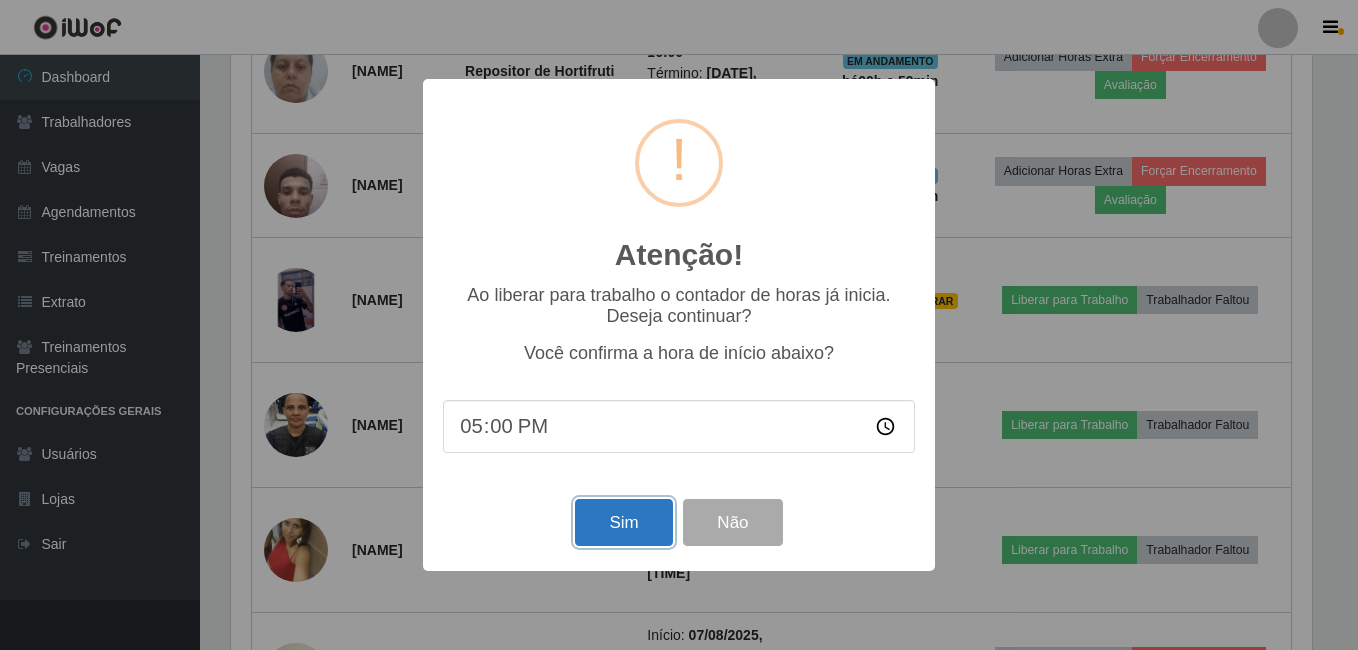 click on "Sim" at bounding box center [623, 522] 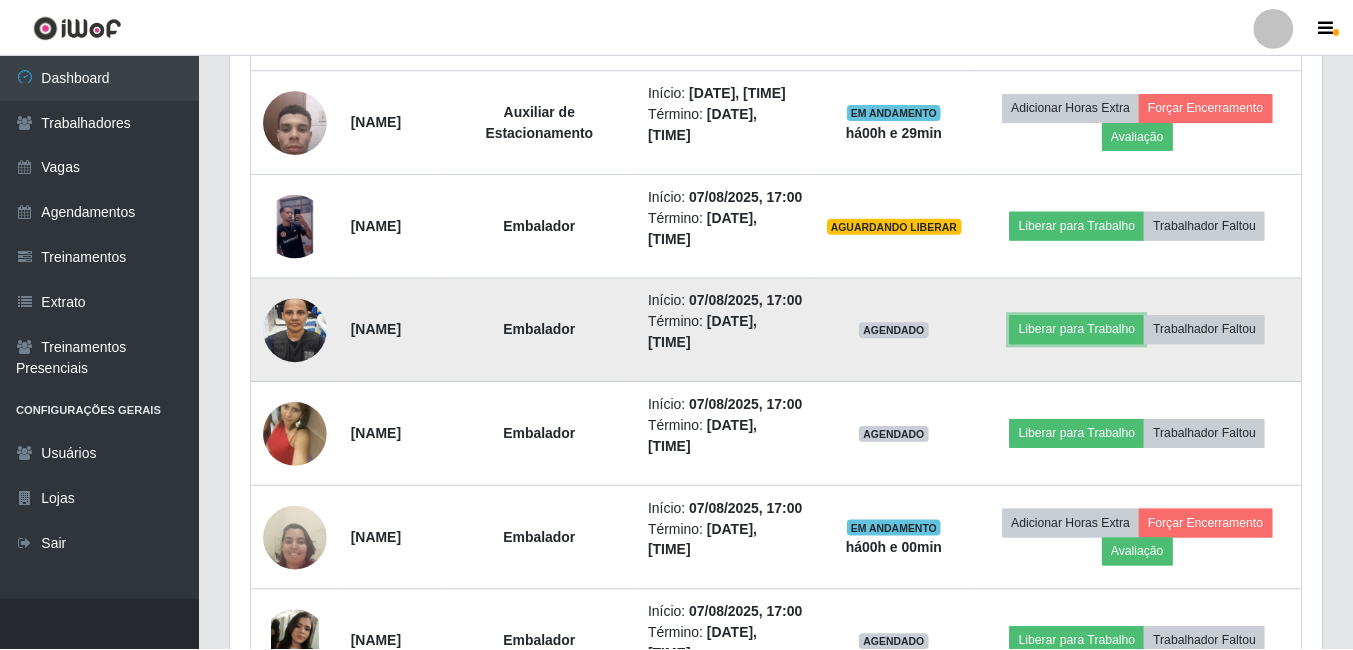scroll, scrollTop: 999585, scrollLeft: 998909, axis: both 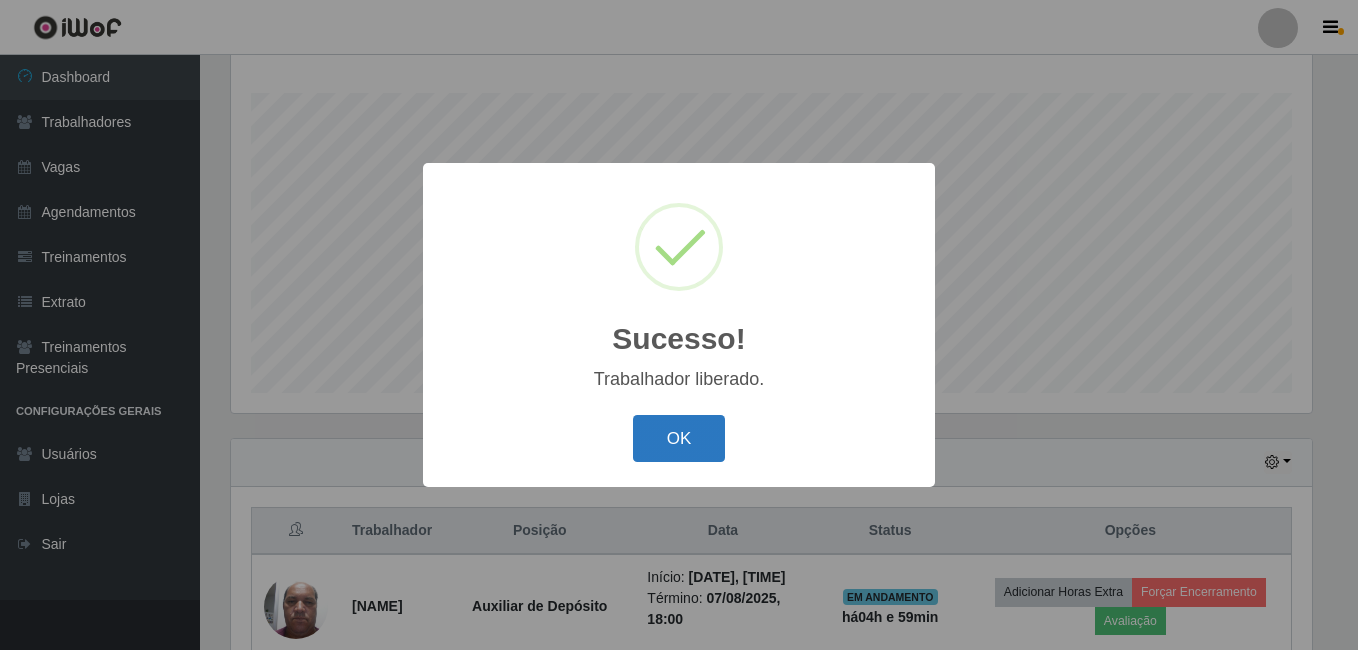 click on "OK" at bounding box center [679, 438] 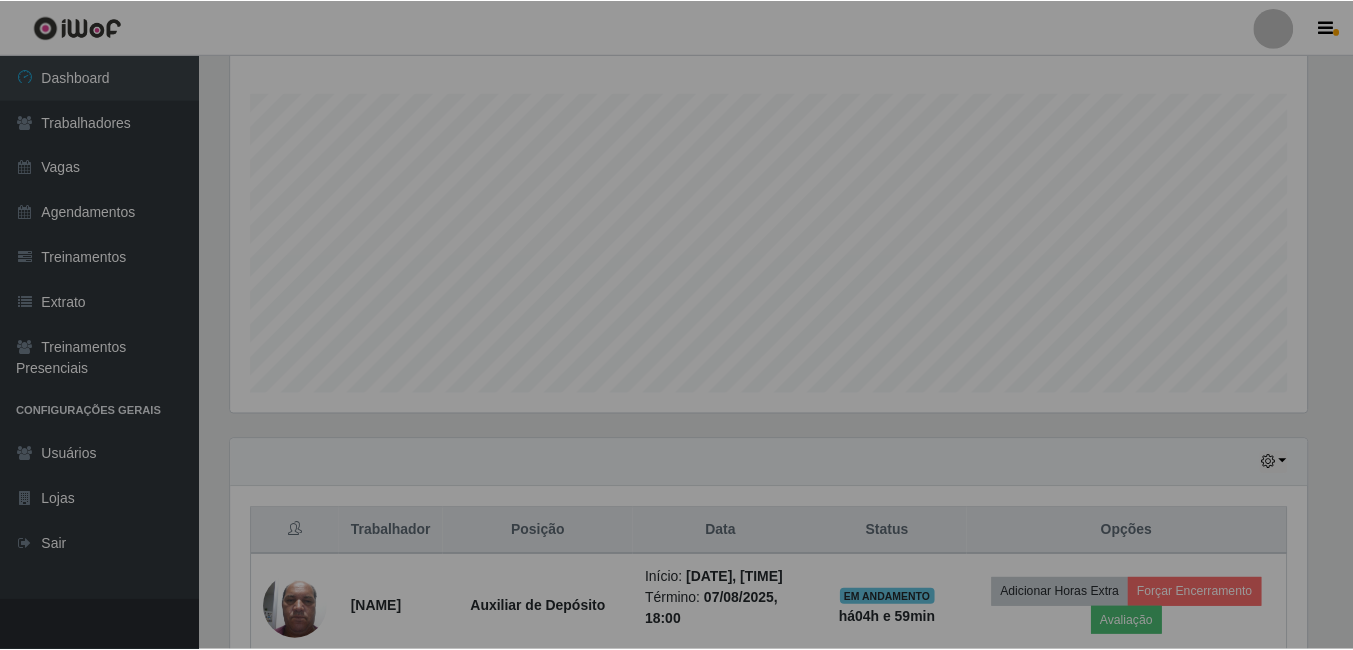 scroll, scrollTop: 999585, scrollLeft: 998909, axis: both 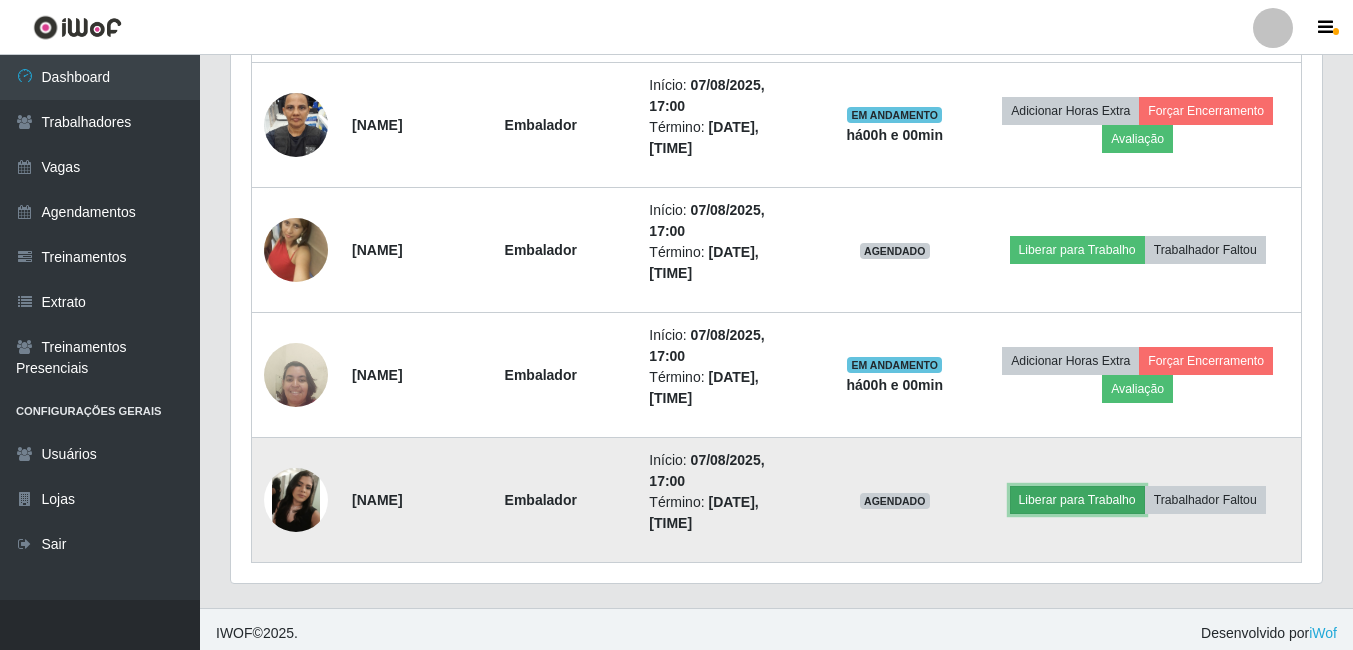 click on "Liberar para Trabalho" at bounding box center (1077, 500) 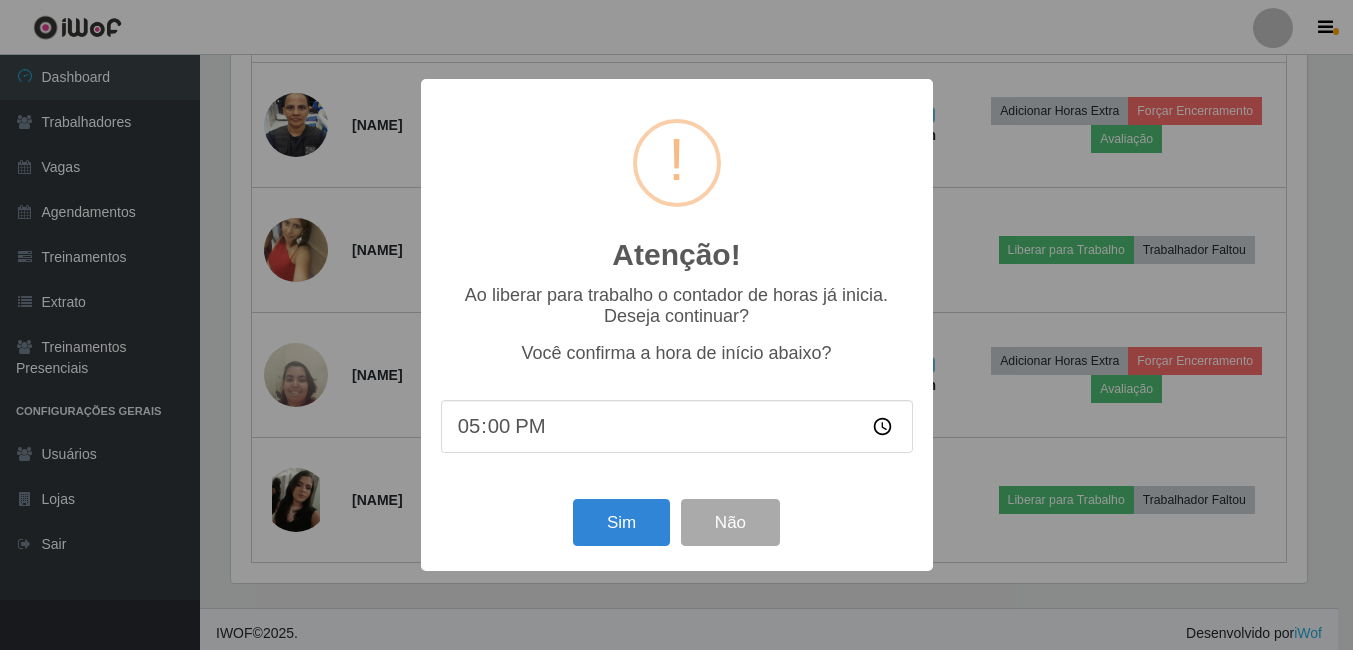 scroll, scrollTop: 999585, scrollLeft: 998919, axis: both 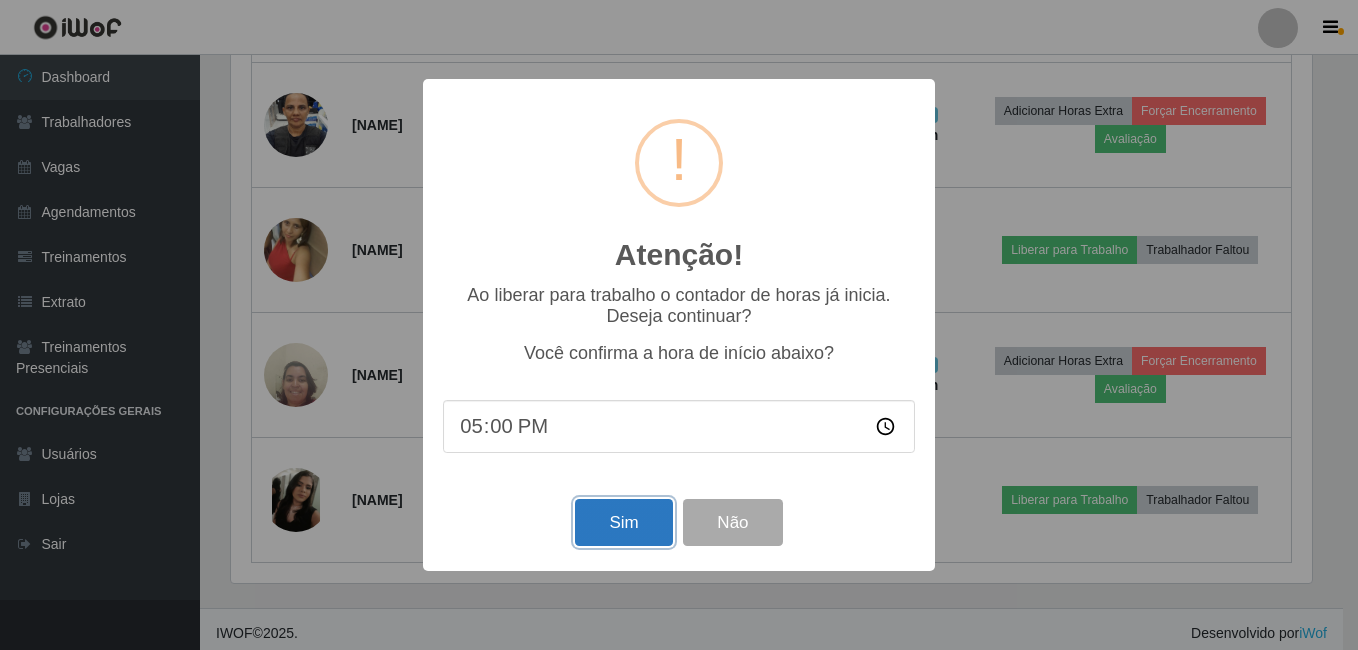 click on "Sim" at bounding box center (623, 522) 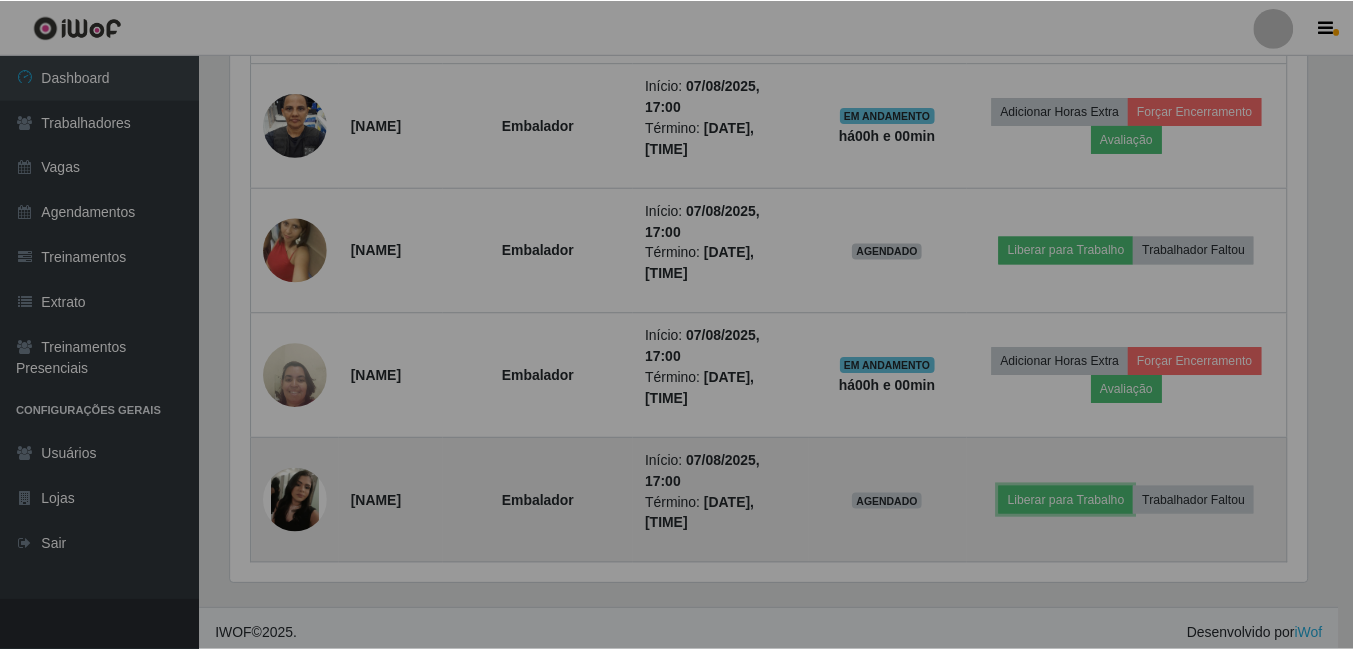 scroll, scrollTop: 999585, scrollLeft: 998909, axis: both 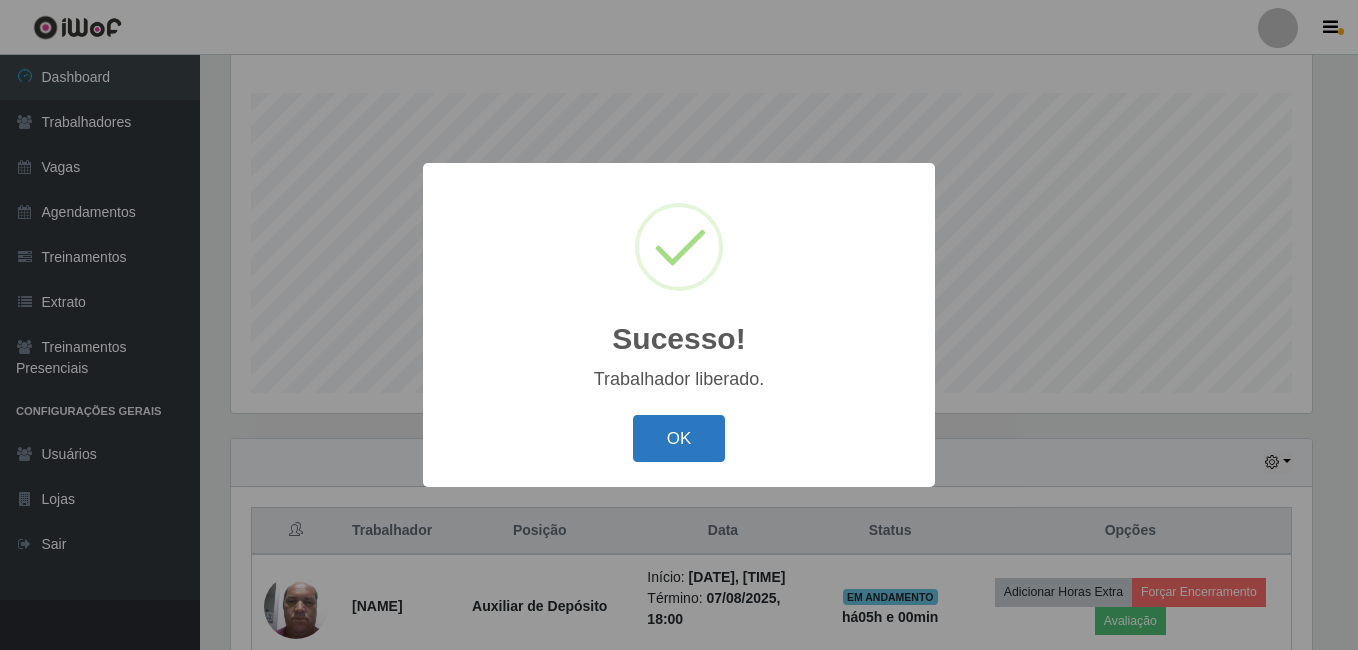 click on "OK" at bounding box center (679, 438) 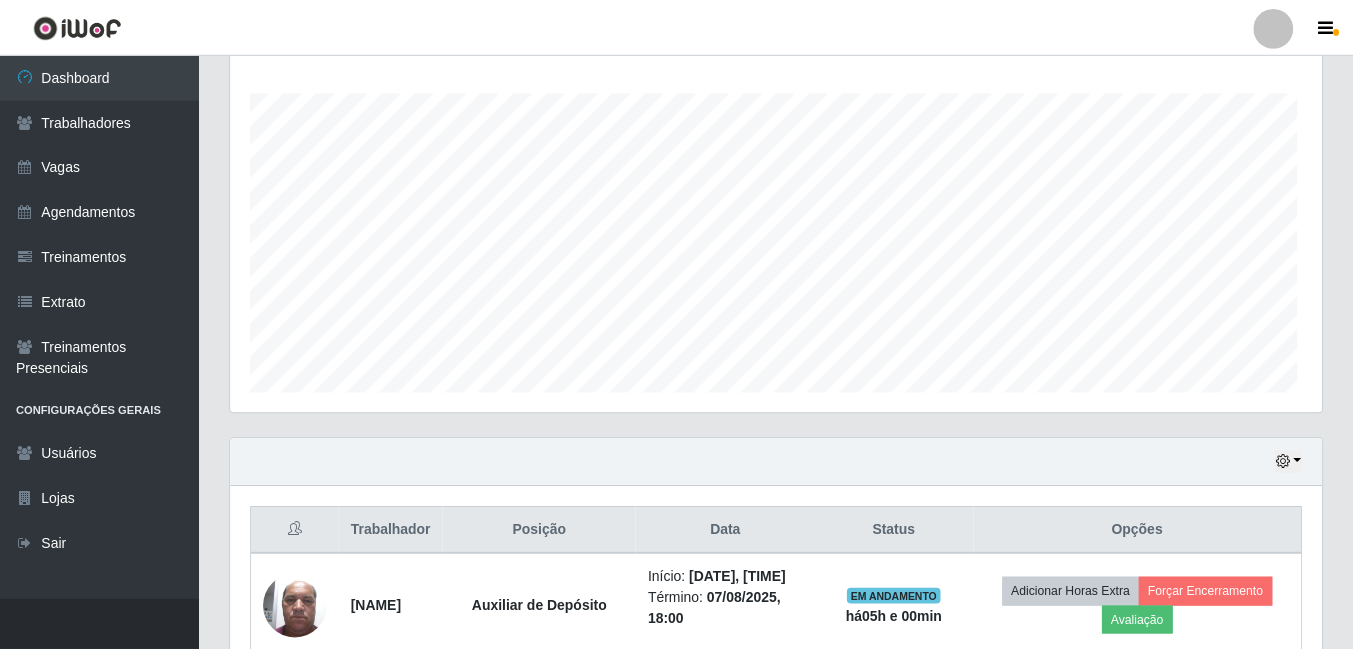 scroll, scrollTop: 999585, scrollLeft: 998909, axis: both 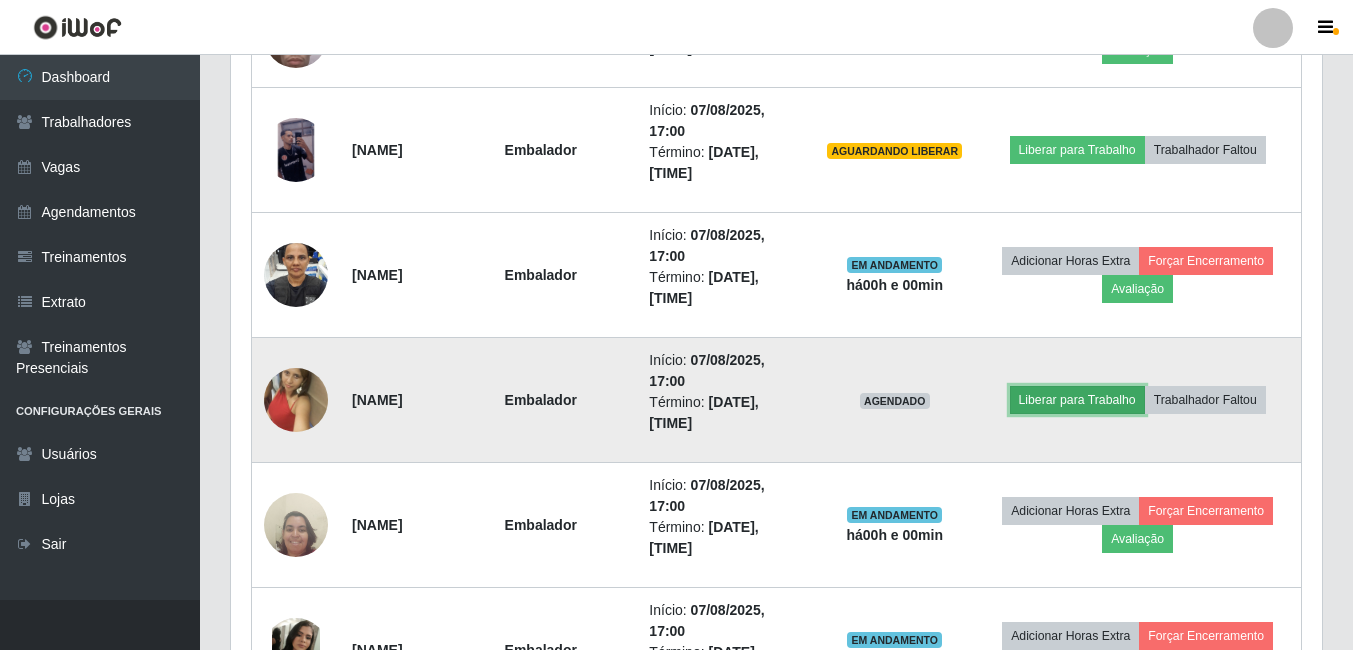 click on "Liberar para Trabalho" at bounding box center [1077, 400] 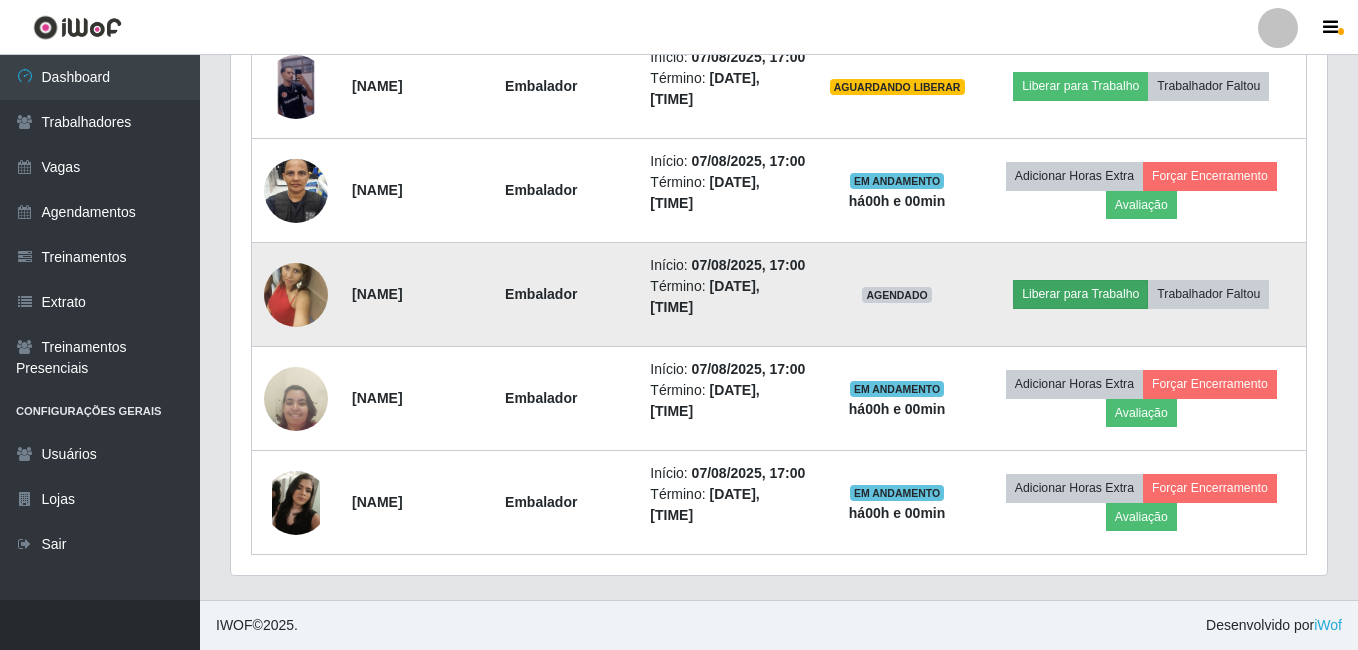 scroll, scrollTop: 999585, scrollLeft: 998919, axis: both 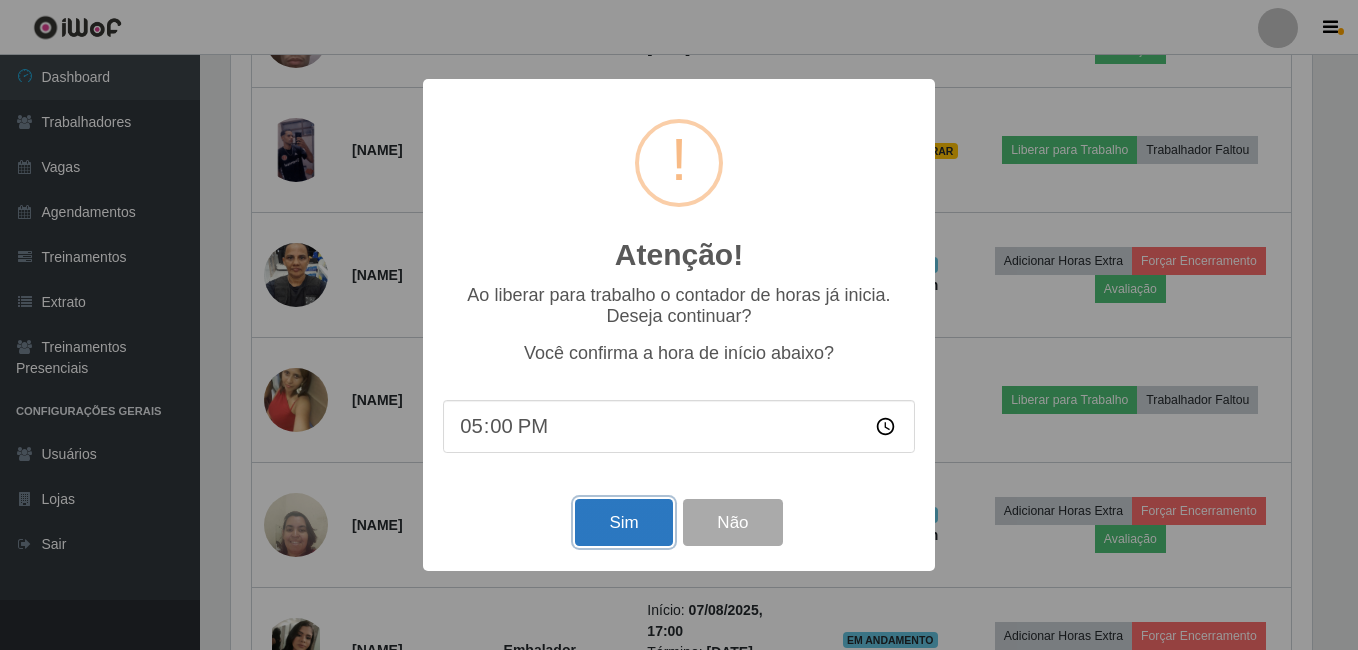 click on "Sim" at bounding box center (623, 522) 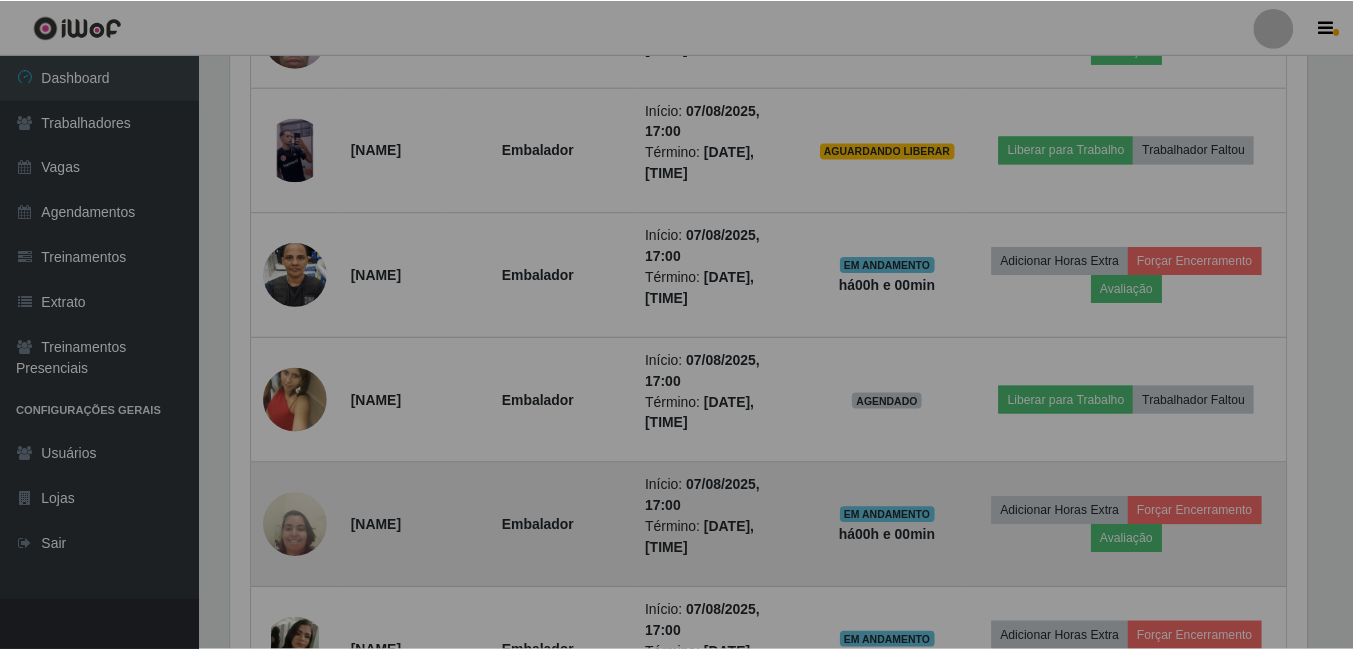 scroll, scrollTop: 999585, scrollLeft: 998909, axis: both 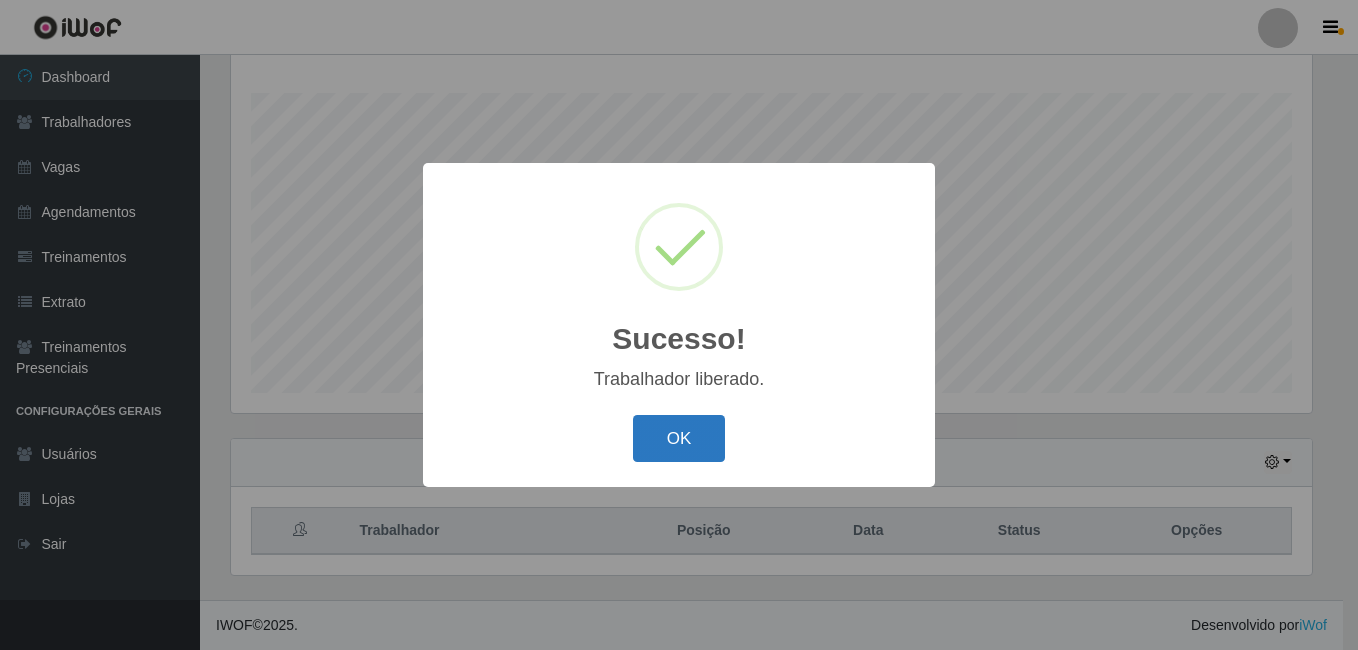 click on "OK" at bounding box center [679, 438] 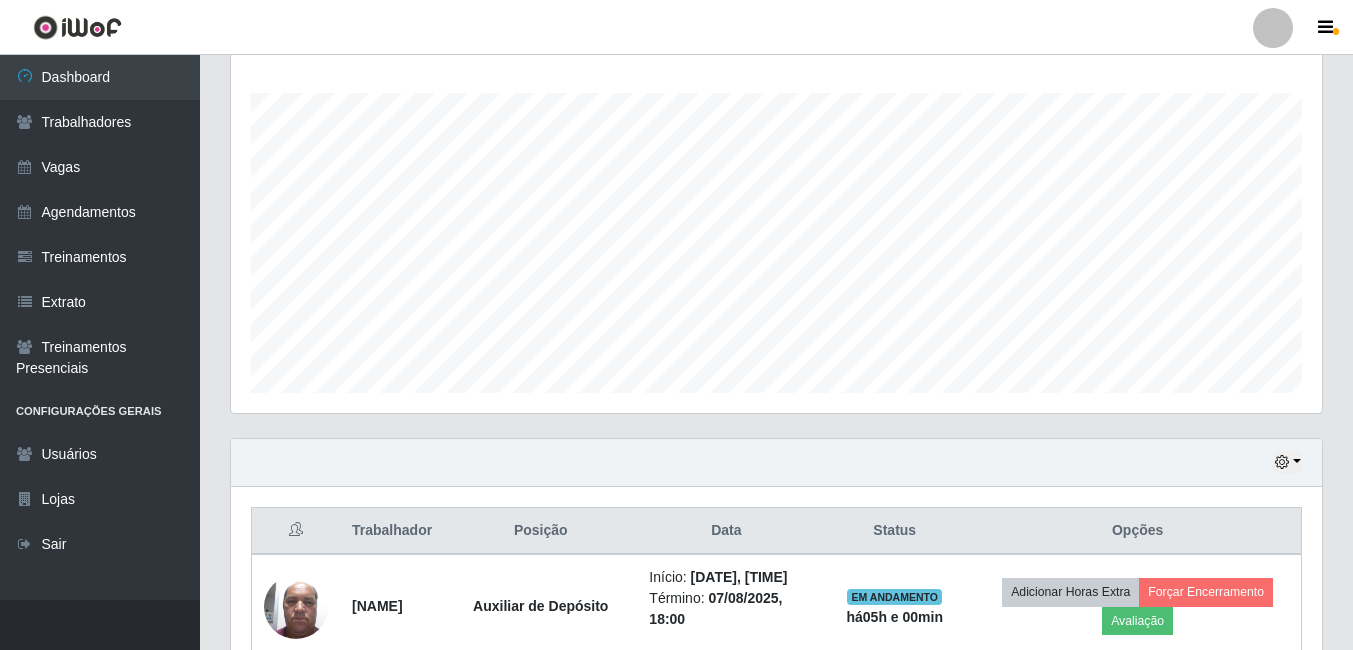 scroll, scrollTop: 999585, scrollLeft: 998909, axis: both 